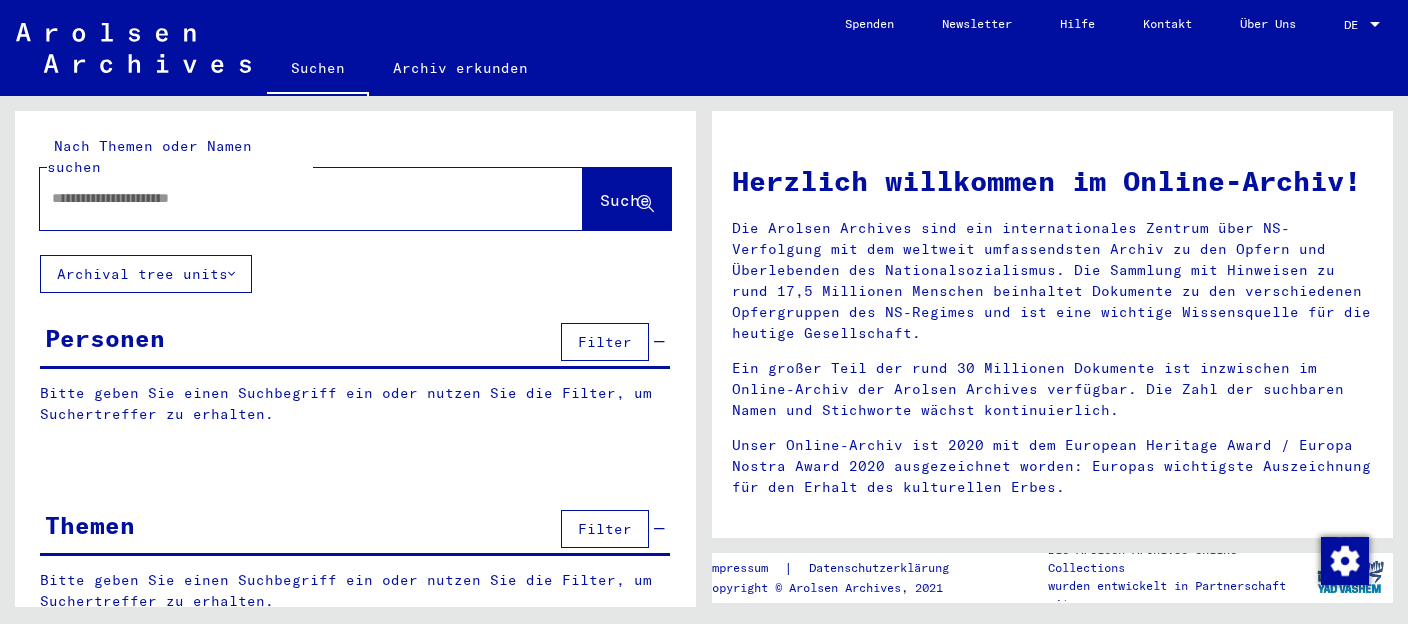 scroll, scrollTop: 0, scrollLeft: 0, axis: both 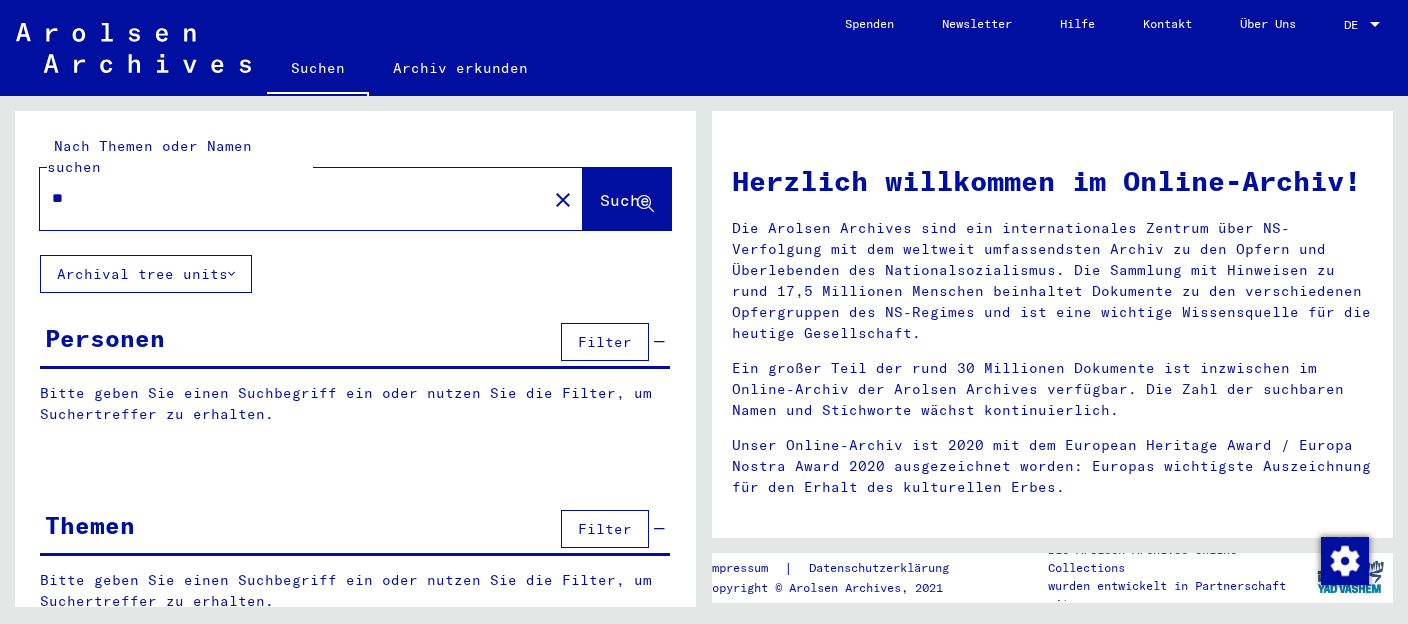 type on "*" 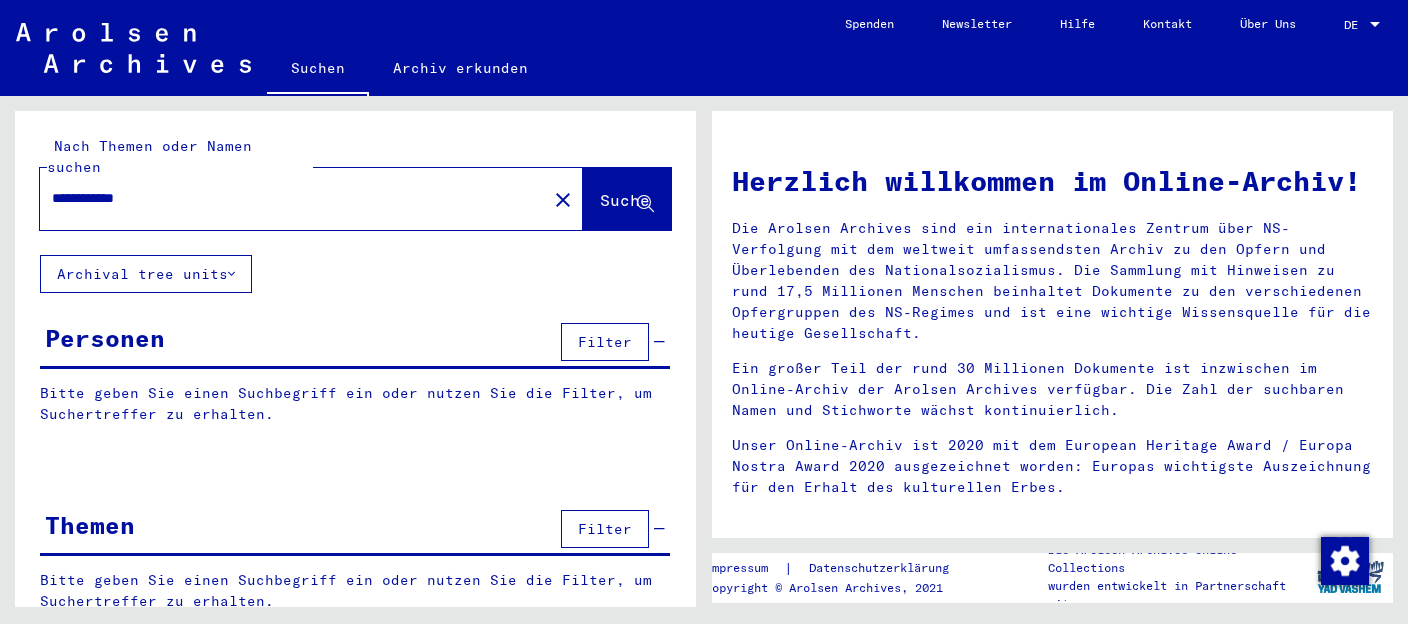 type on "**********" 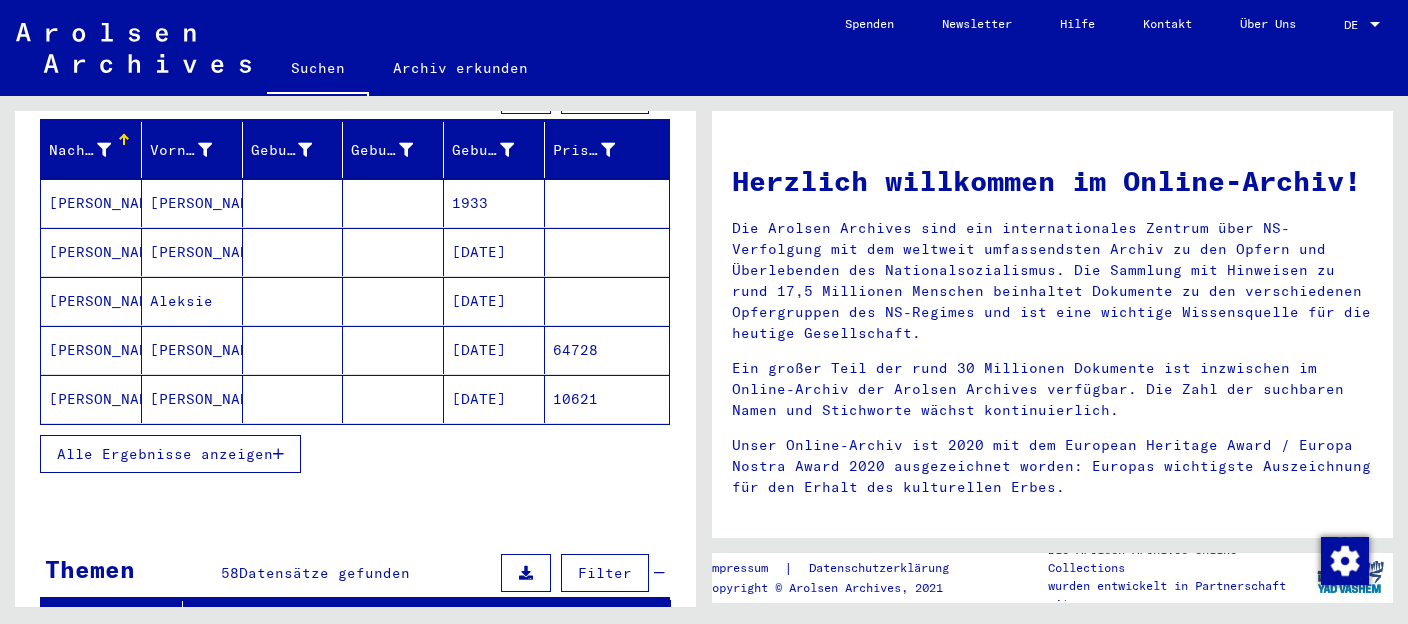 scroll, scrollTop: 249, scrollLeft: 0, axis: vertical 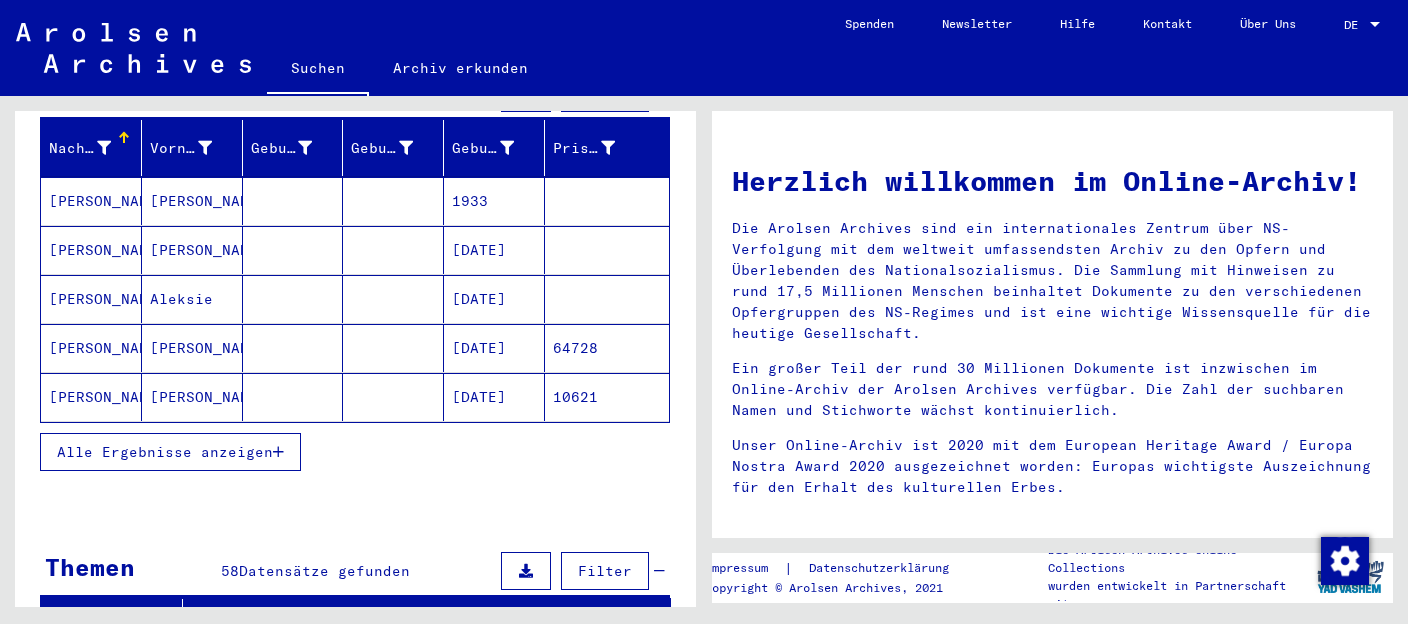 click on "Alle Ergebnisse anzeigen" at bounding box center (165, 452) 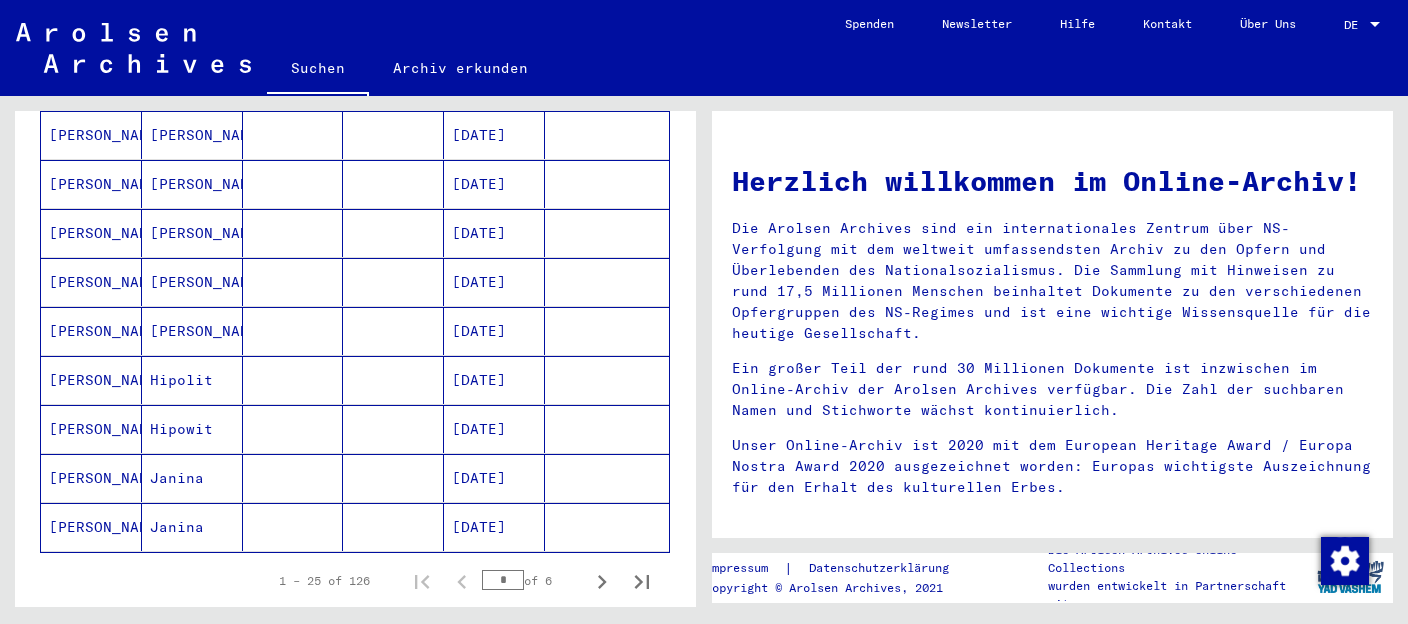 scroll, scrollTop: 1091, scrollLeft: 0, axis: vertical 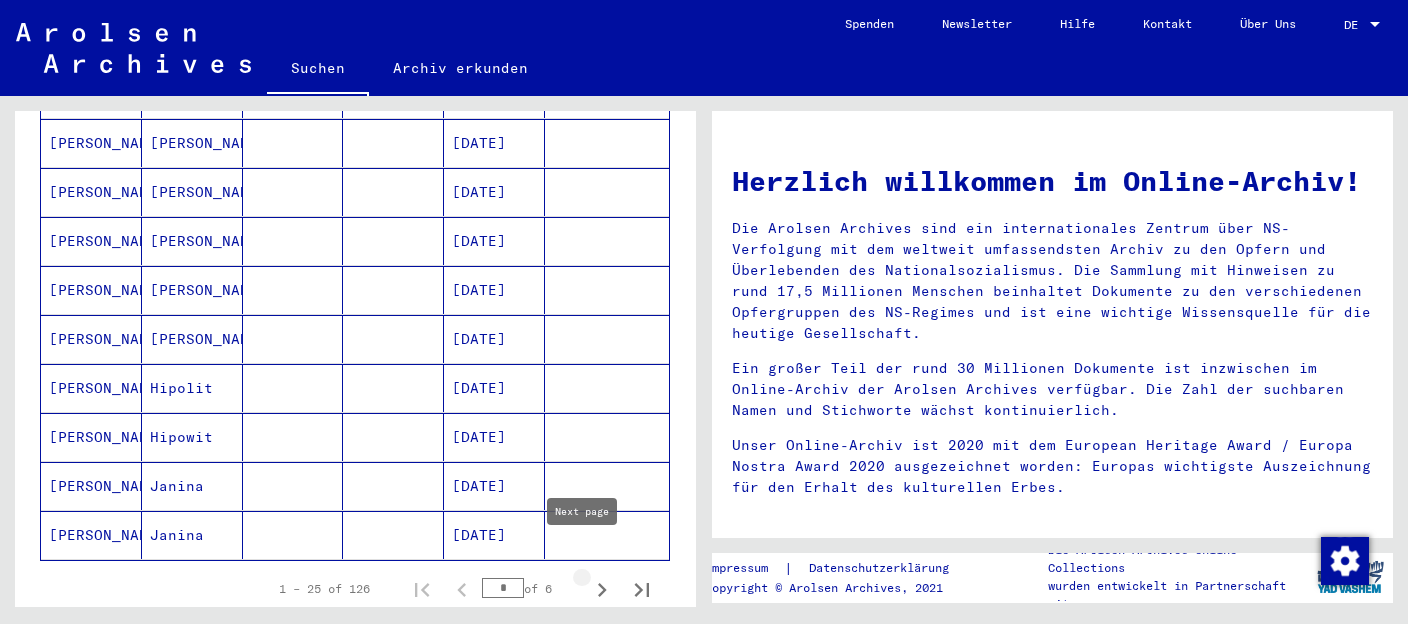 click 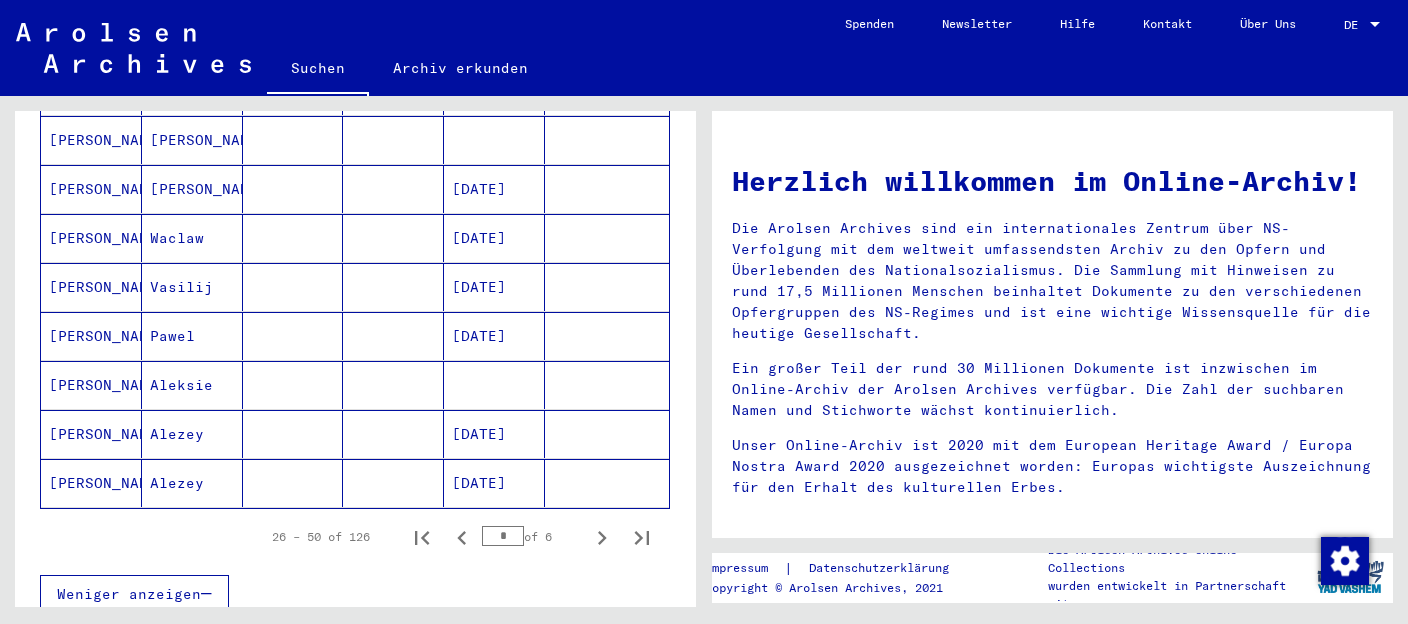 scroll, scrollTop: 1147, scrollLeft: 0, axis: vertical 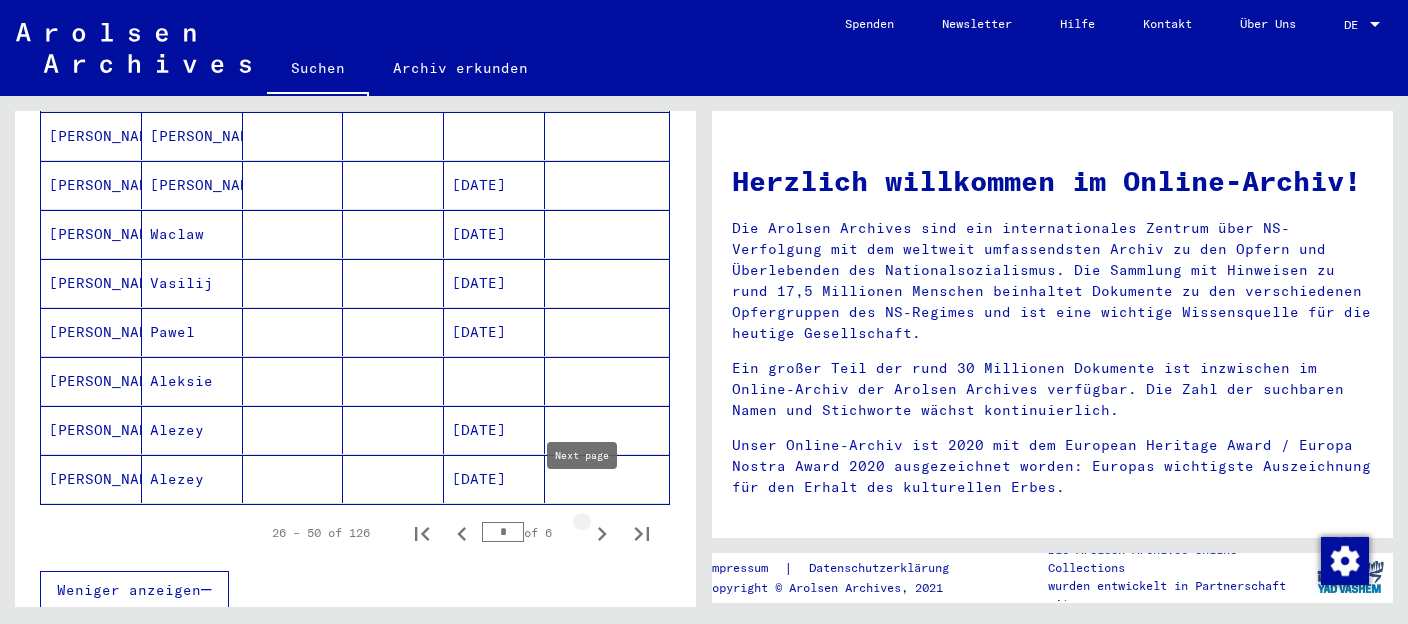 click 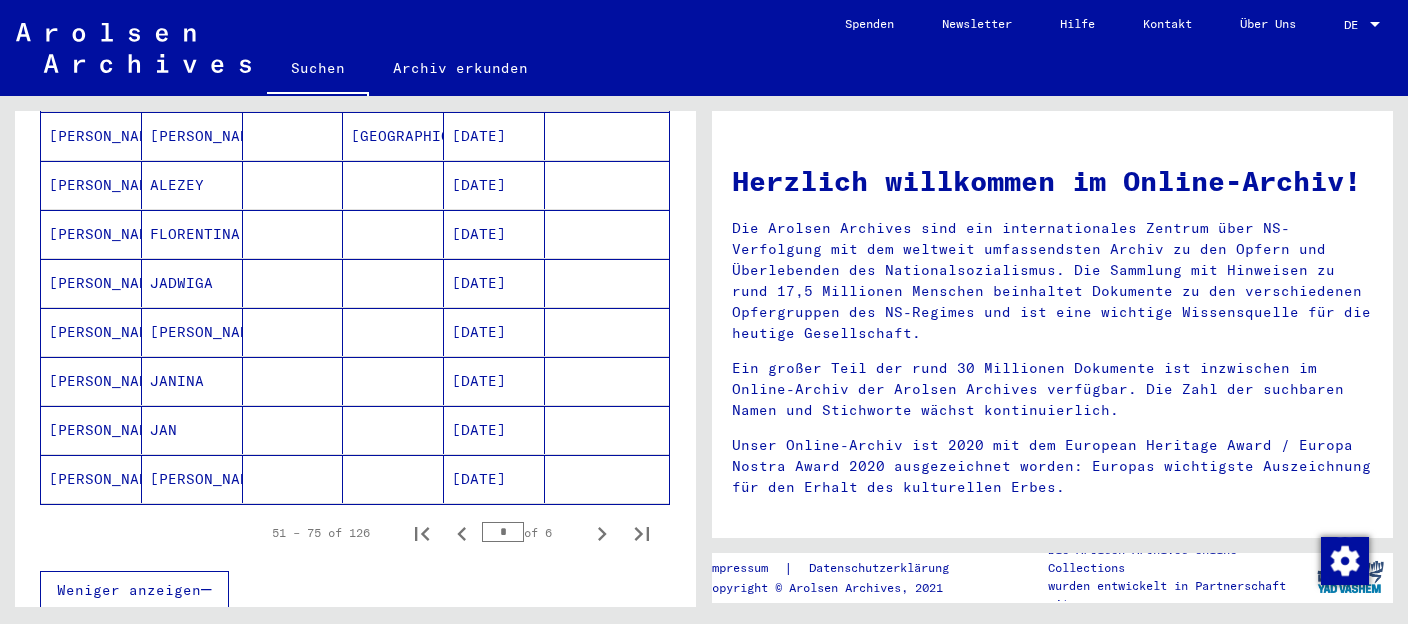 scroll, scrollTop: 1168, scrollLeft: 0, axis: vertical 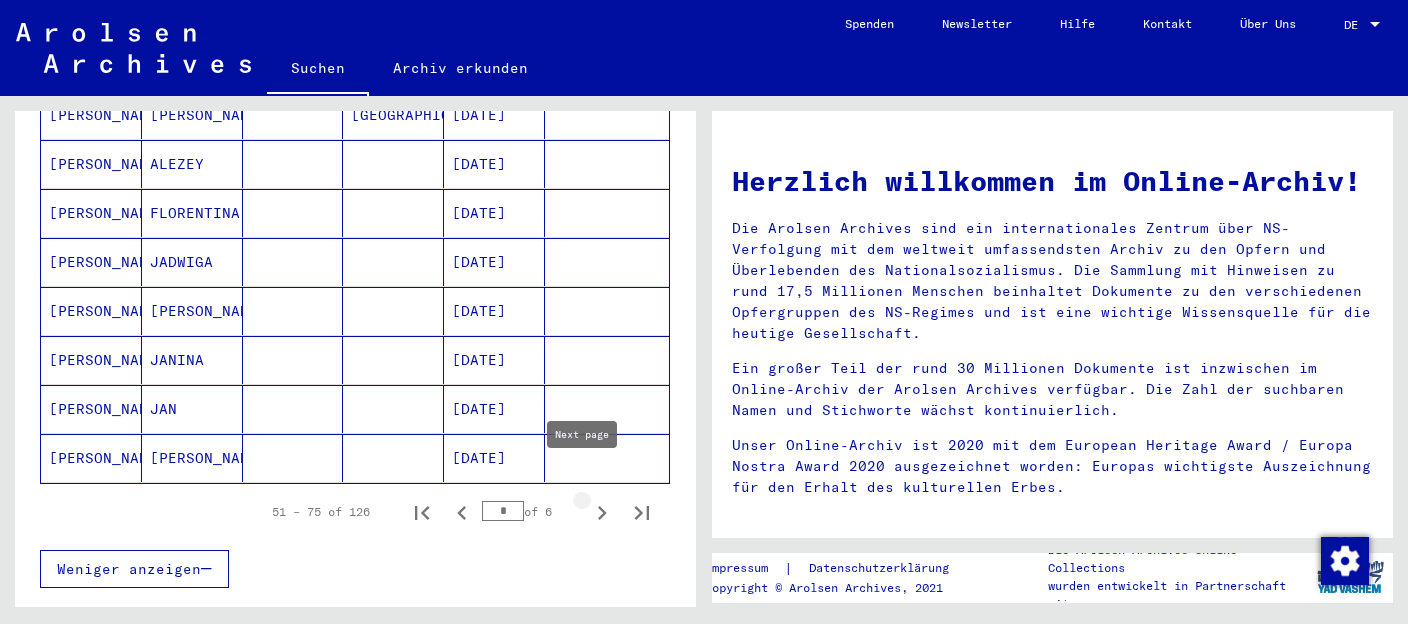 click 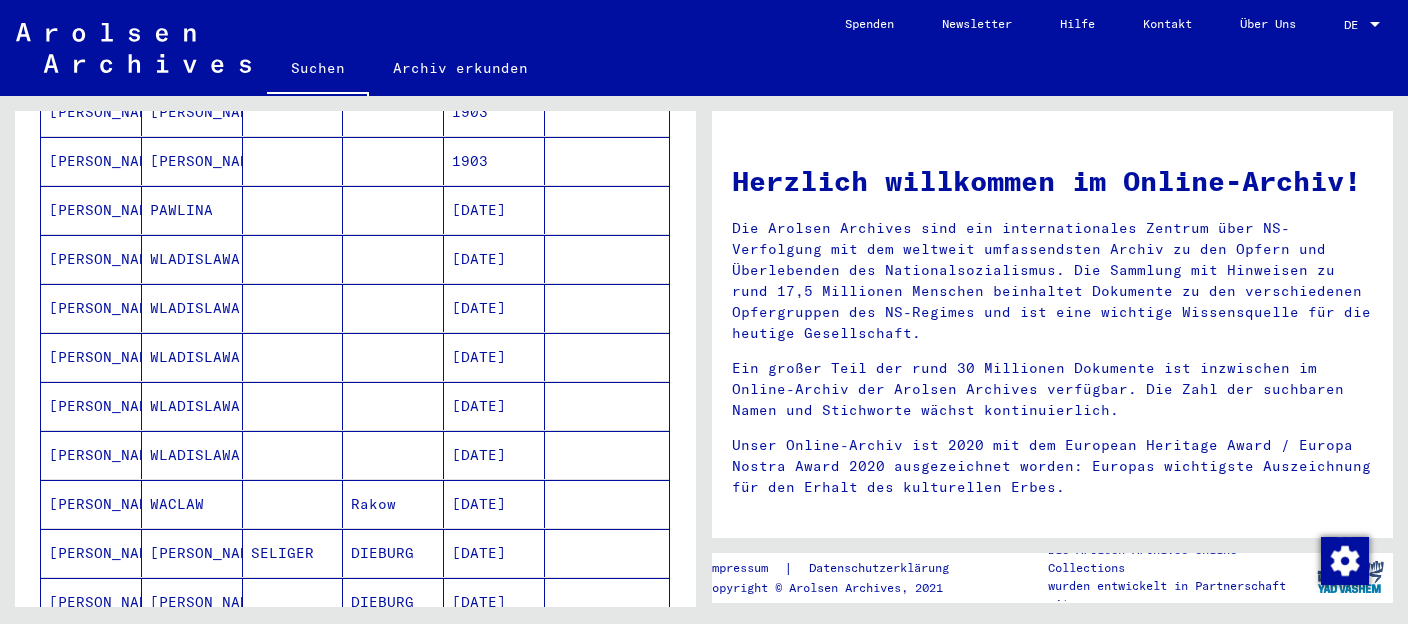 scroll, scrollTop: 789, scrollLeft: 0, axis: vertical 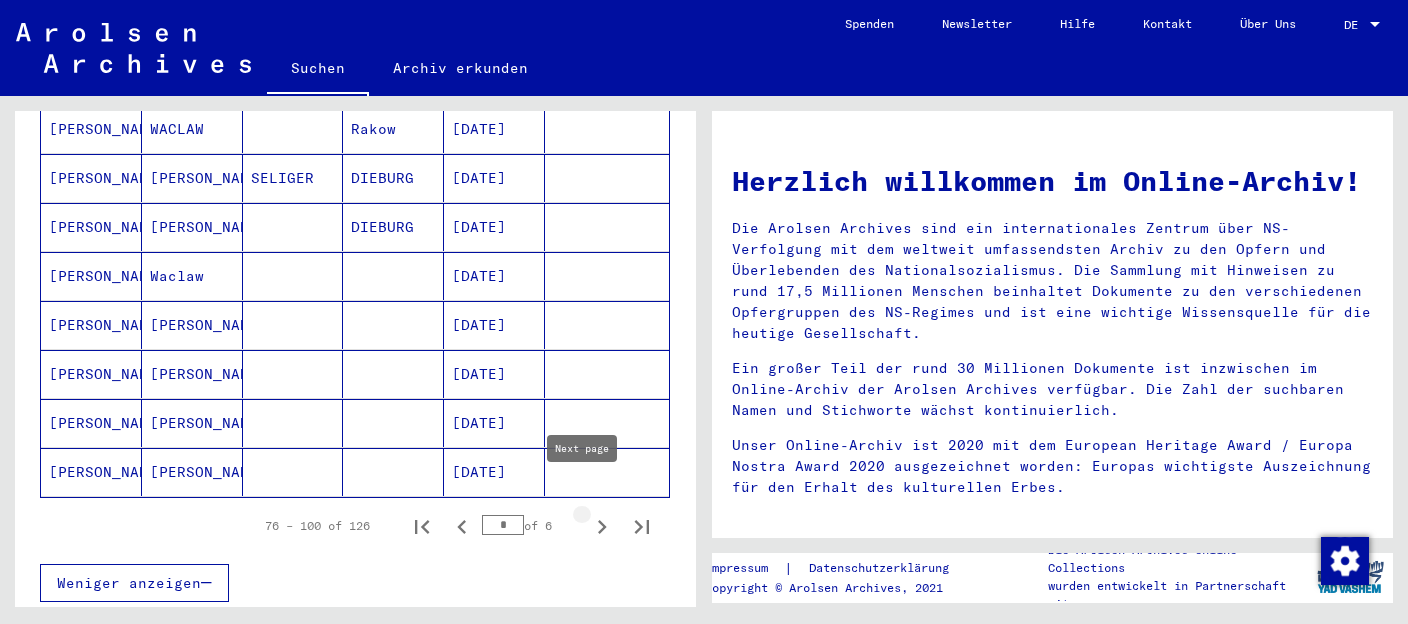 click 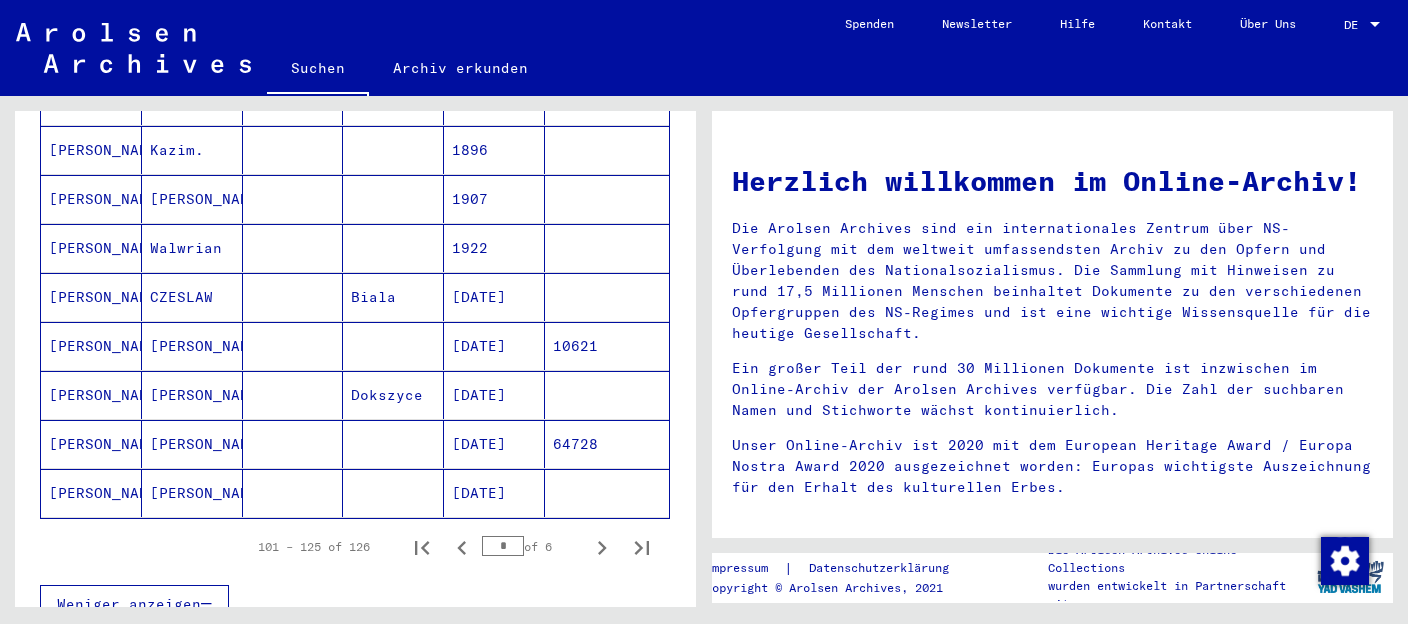scroll, scrollTop: 1151, scrollLeft: 0, axis: vertical 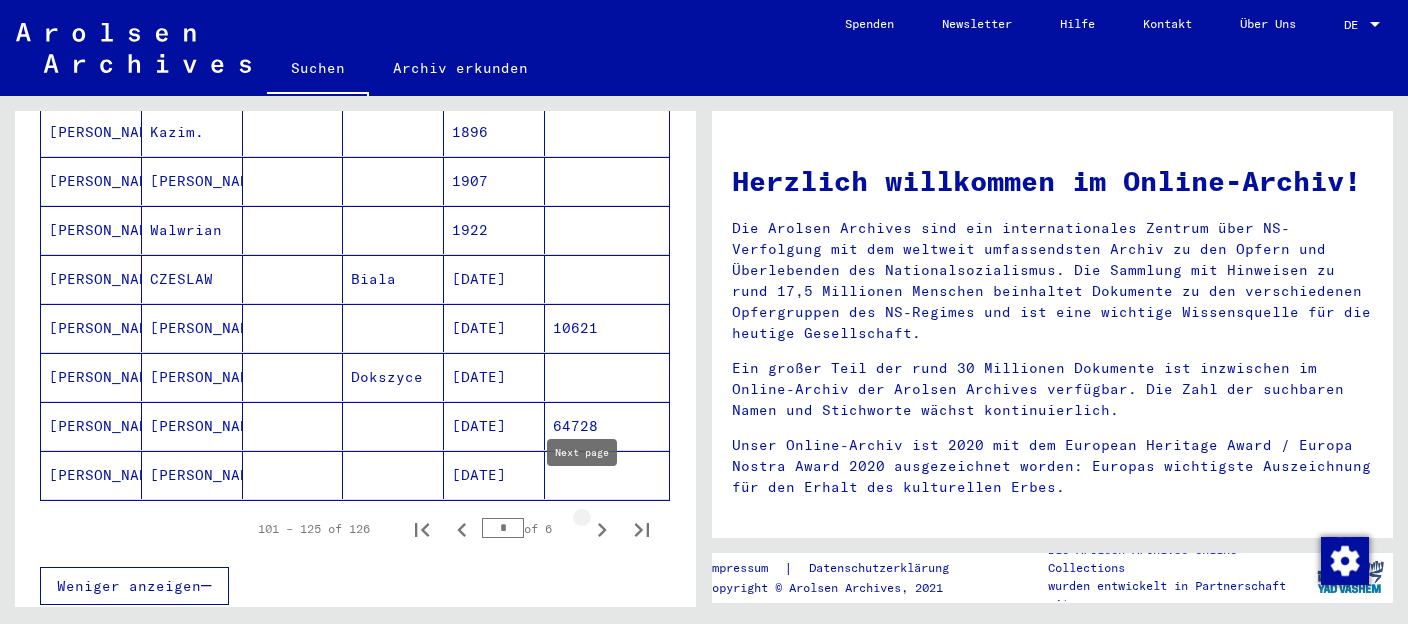 click 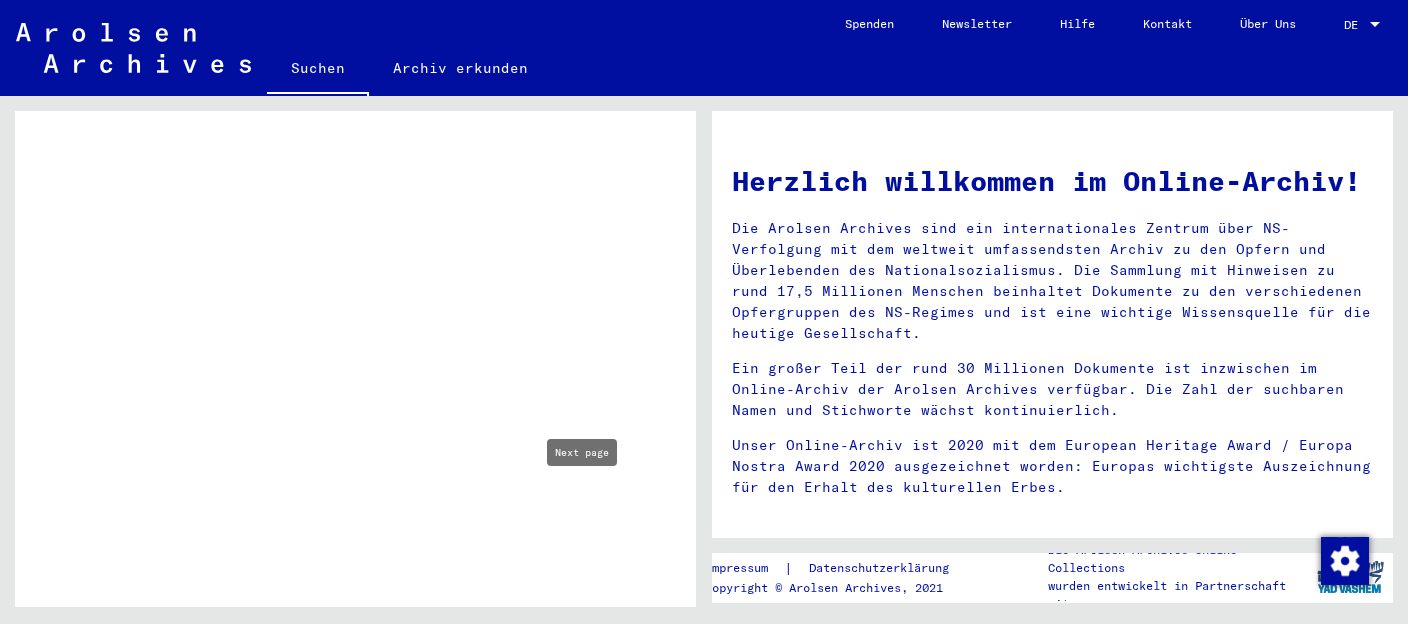 scroll, scrollTop: 613, scrollLeft: 0, axis: vertical 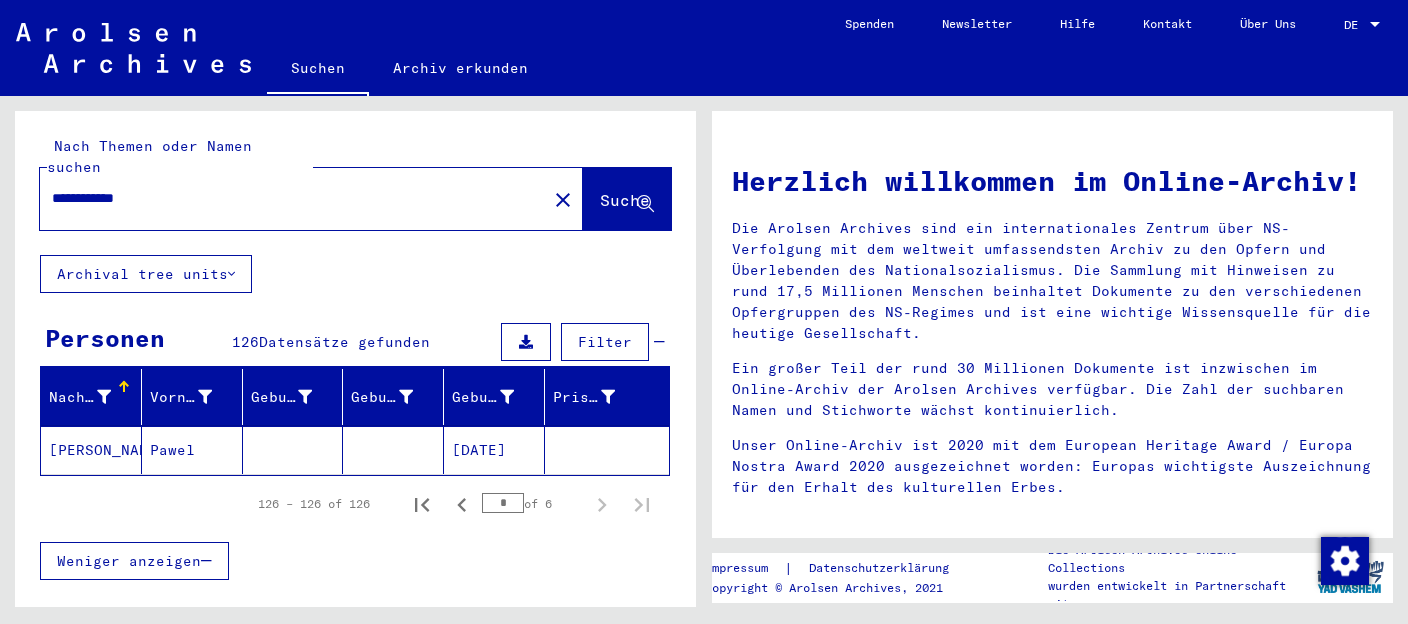 click on "close" 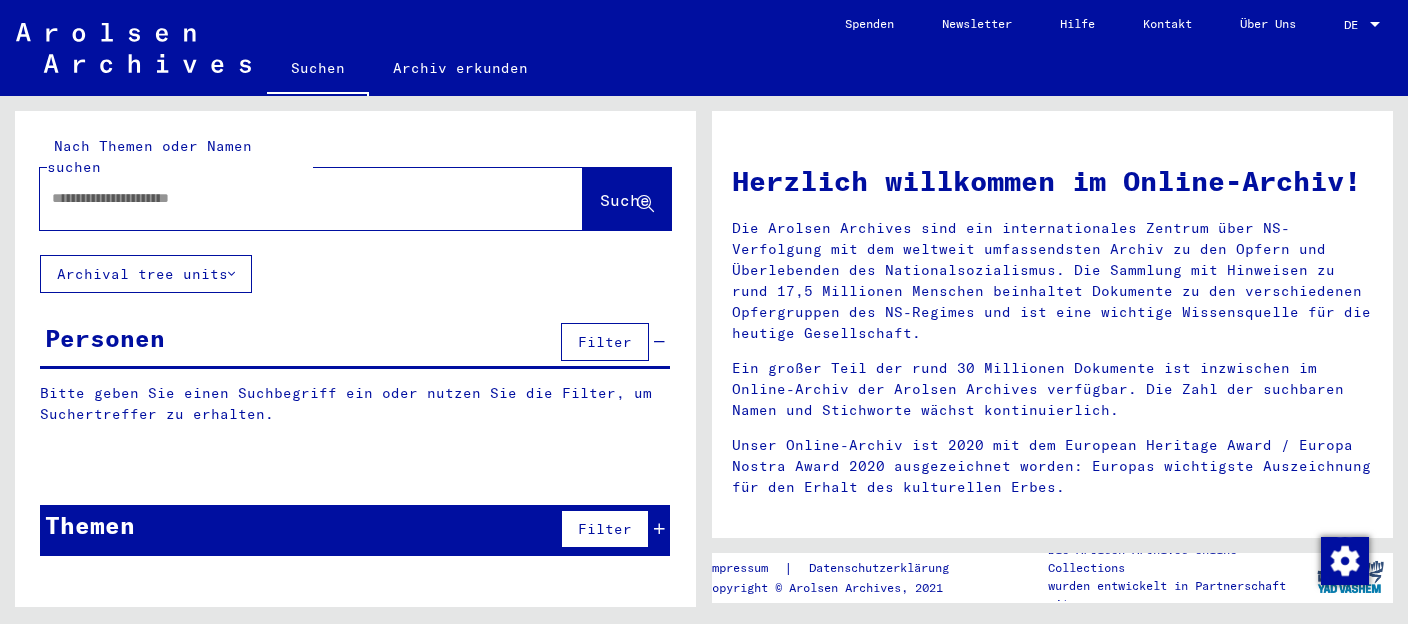 click at bounding box center (287, 198) 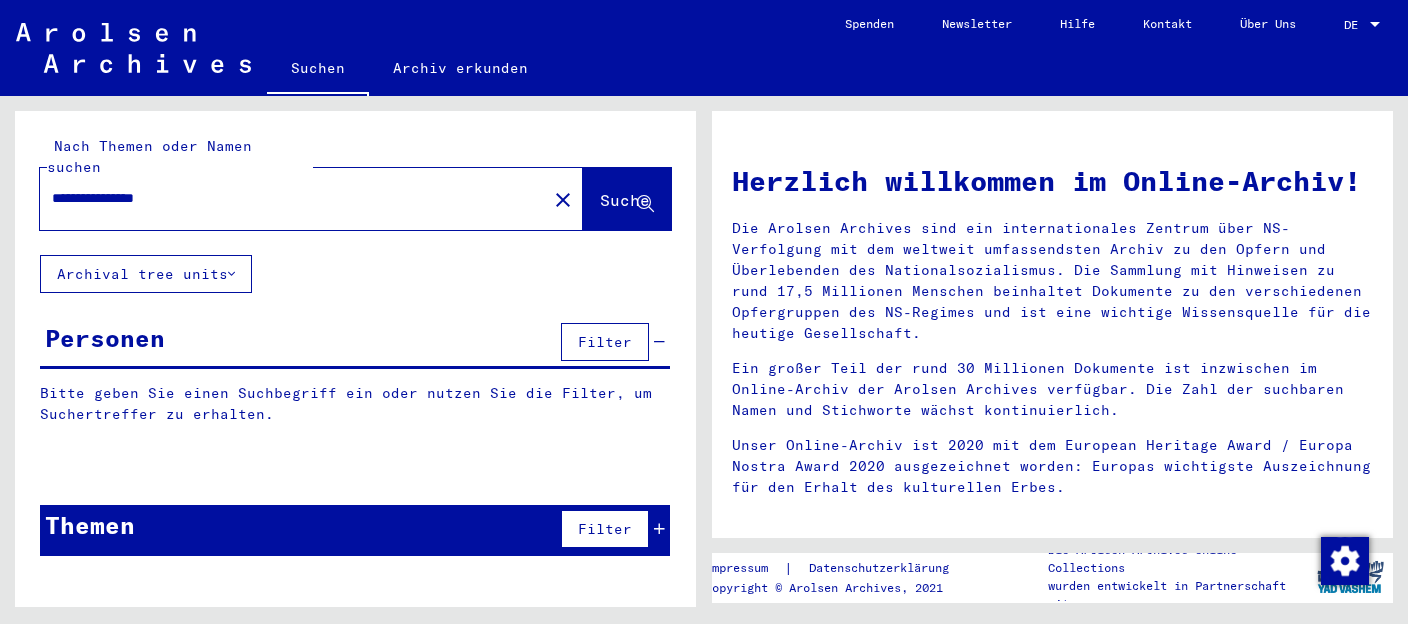 type on "**********" 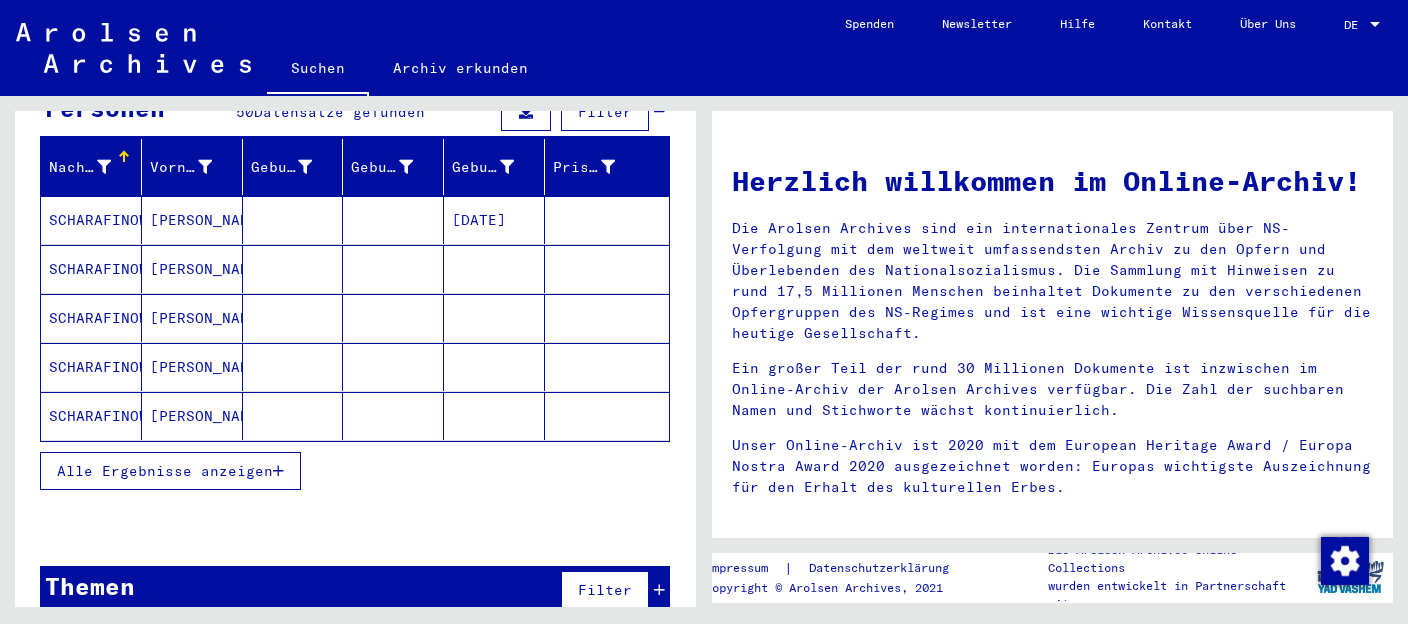 scroll, scrollTop: 236, scrollLeft: 0, axis: vertical 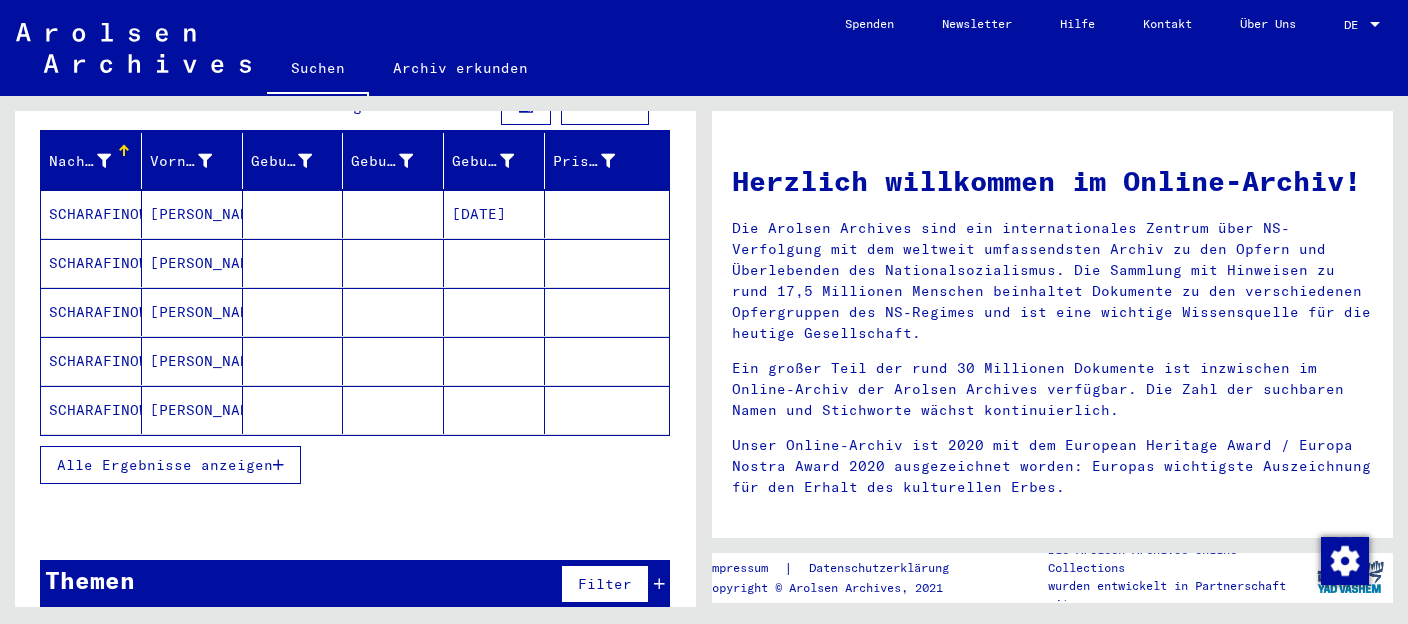 click on "Alle Ergebnisse anzeigen" at bounding box center [165, 465] 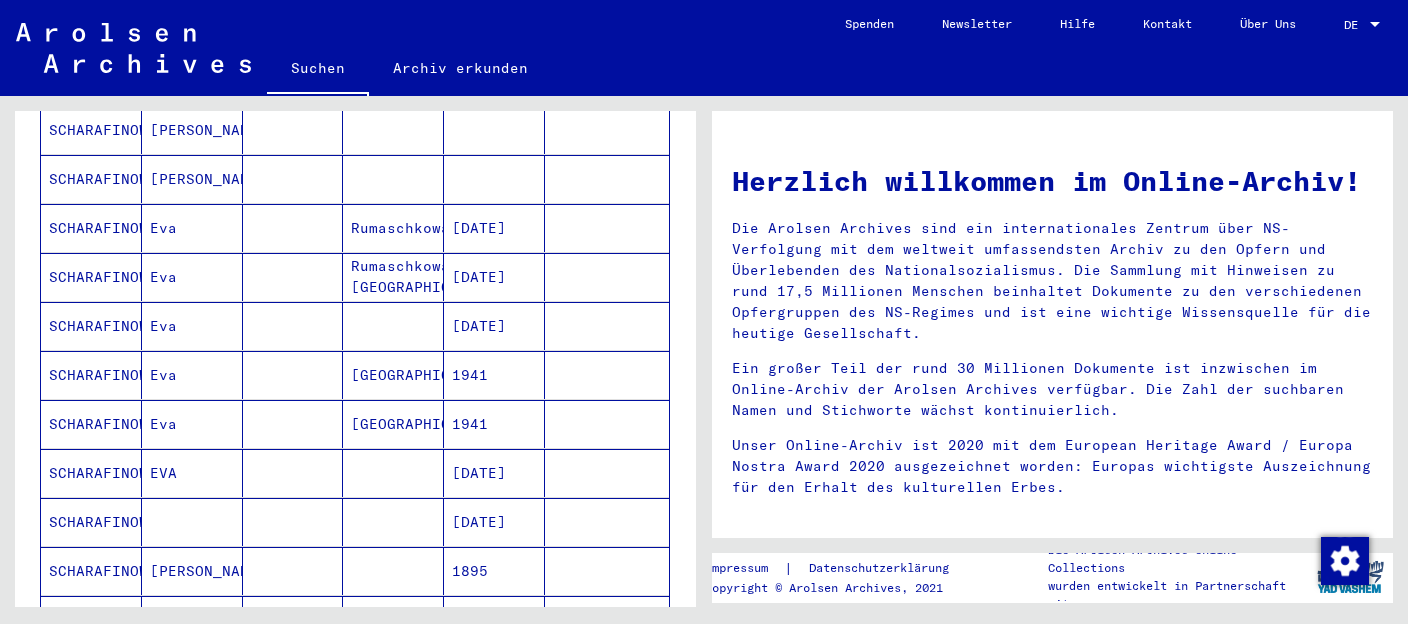 scroll, scrollTop: 524, scrollLeft: 0, axis: vertical 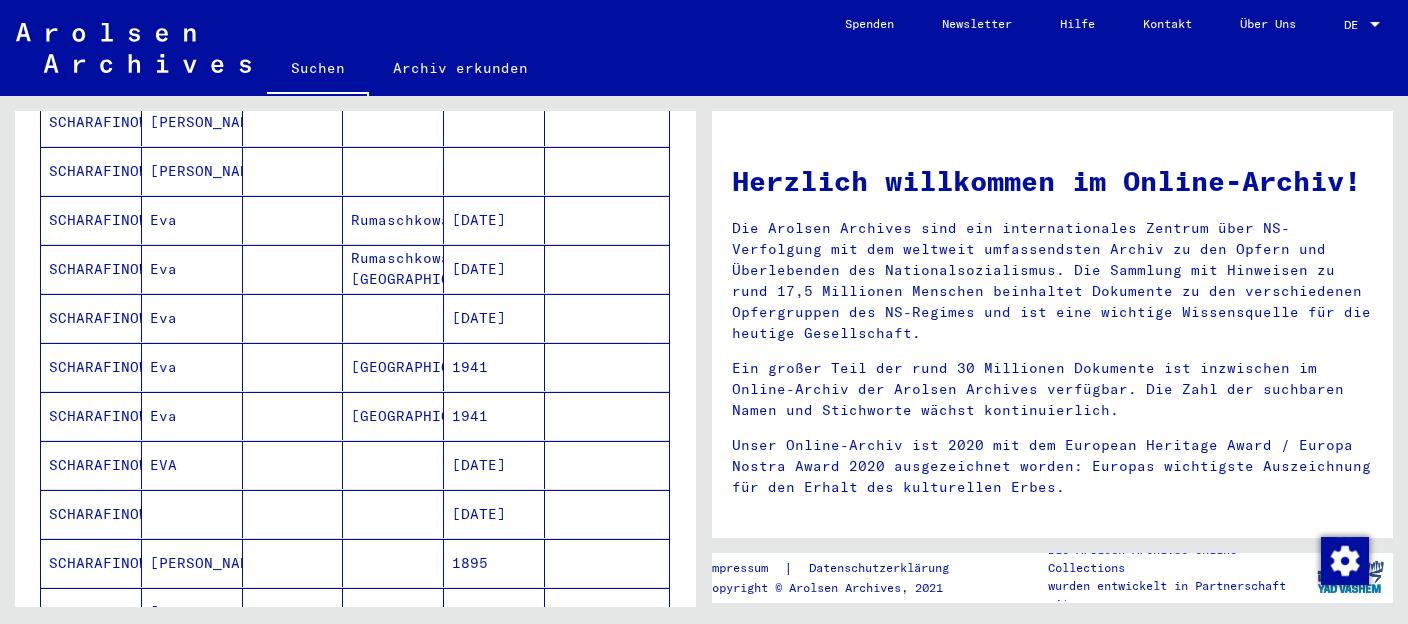 click on "SCHARAFINOWITSCH" at bounding box center (91, 269) 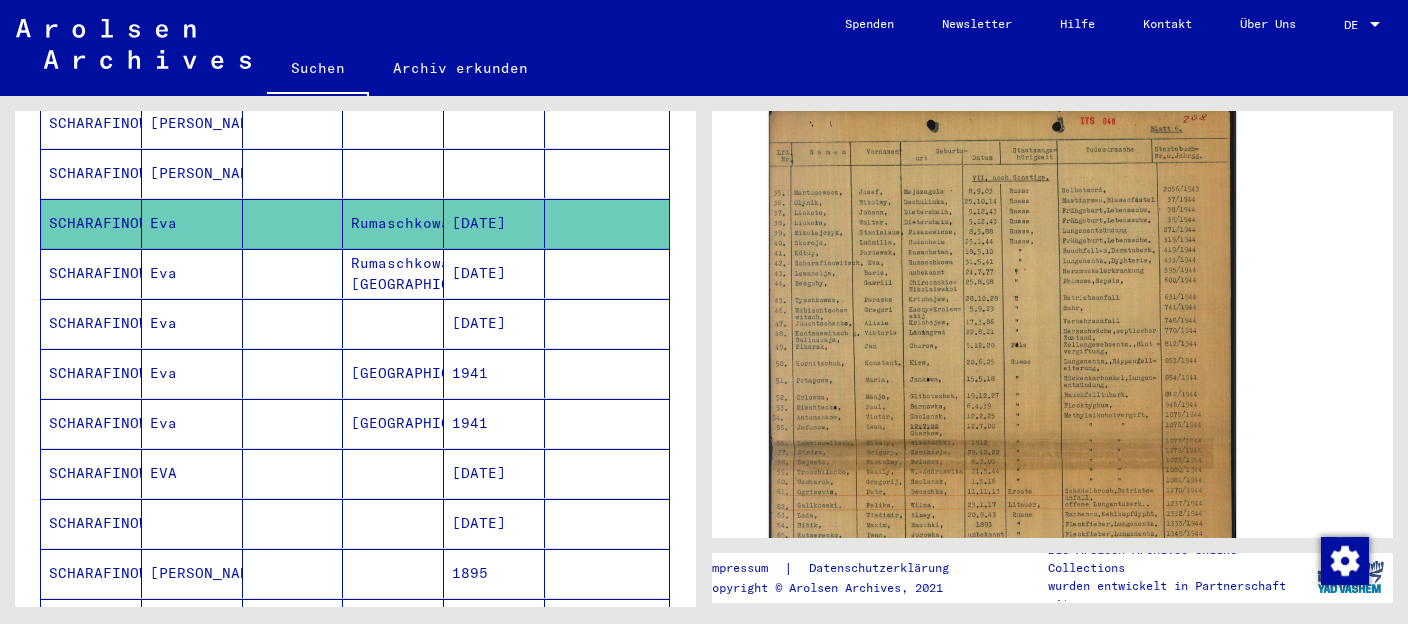 scroll, scrollTop: 407, scrollLeft: 0, axis: vertical 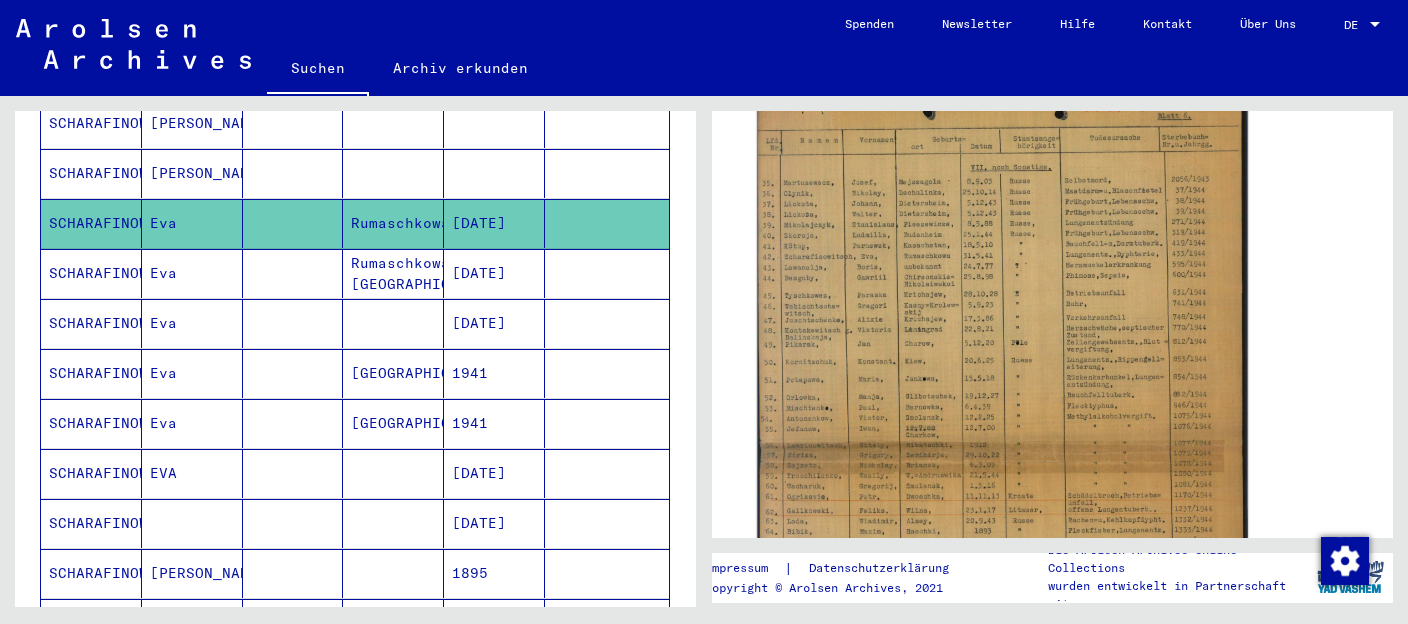 click 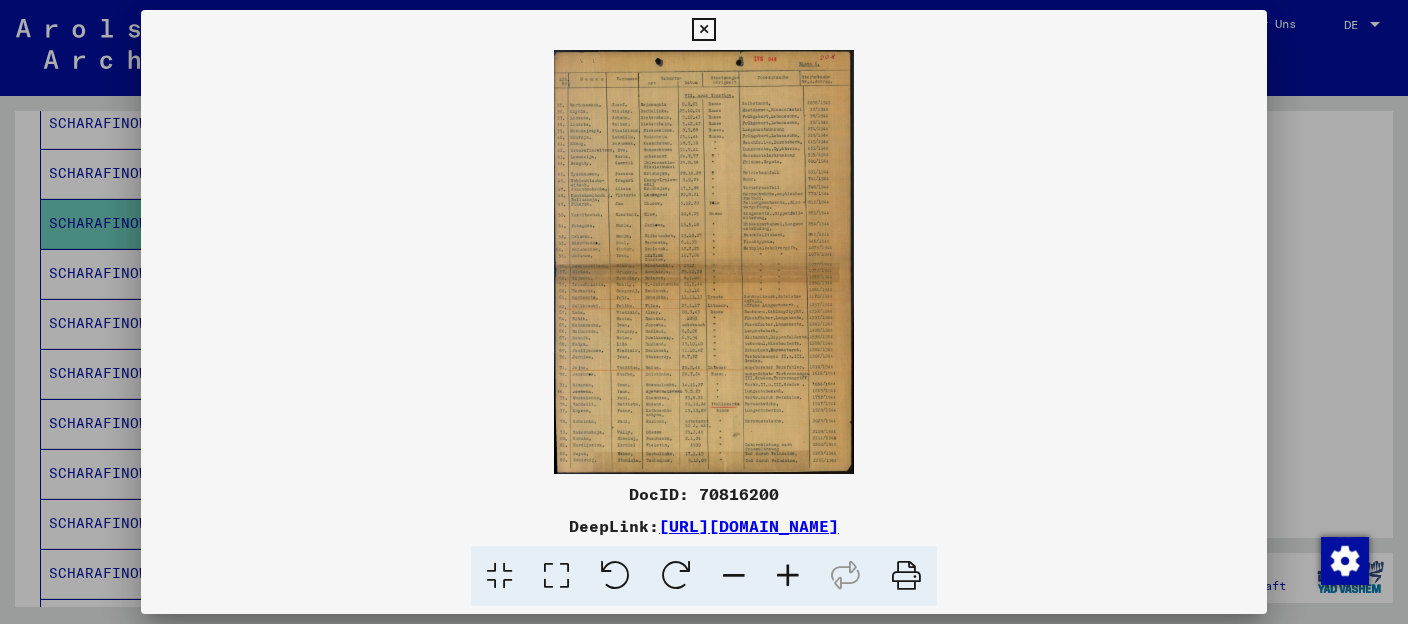 click at bounding box center [703, 30] 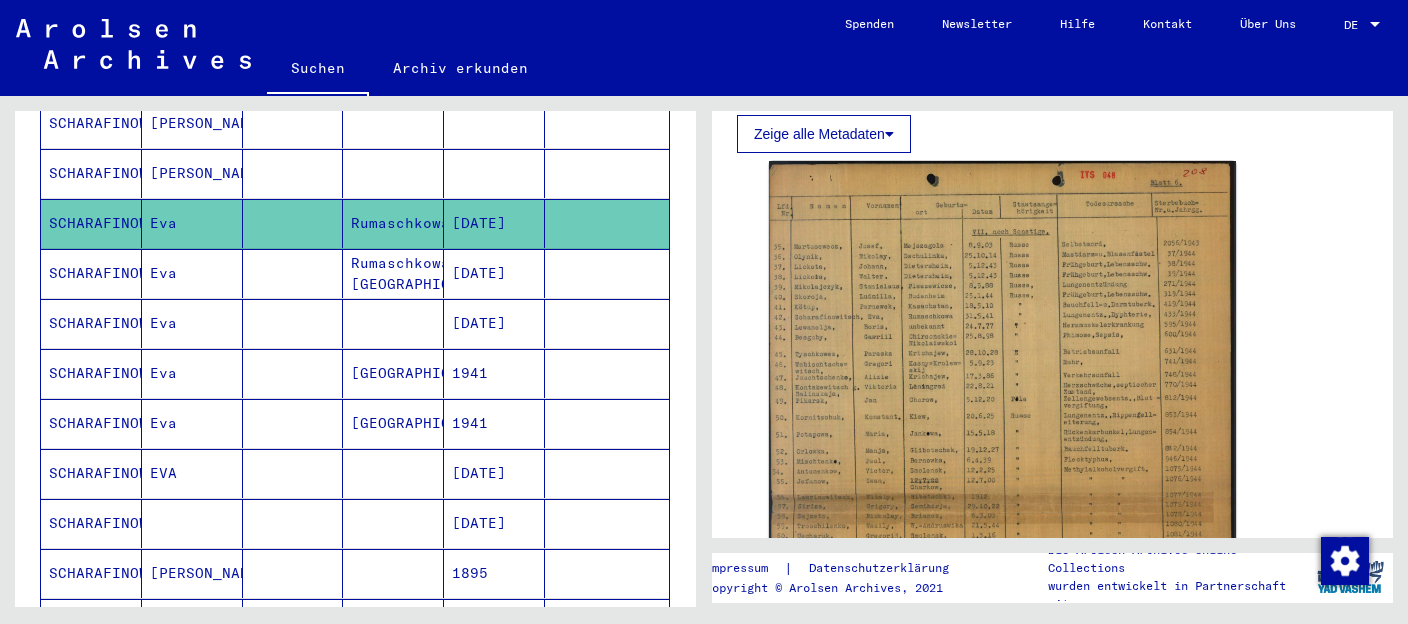 scroll, scrollTop: 372, scrollLeft: 0, axis: vertical 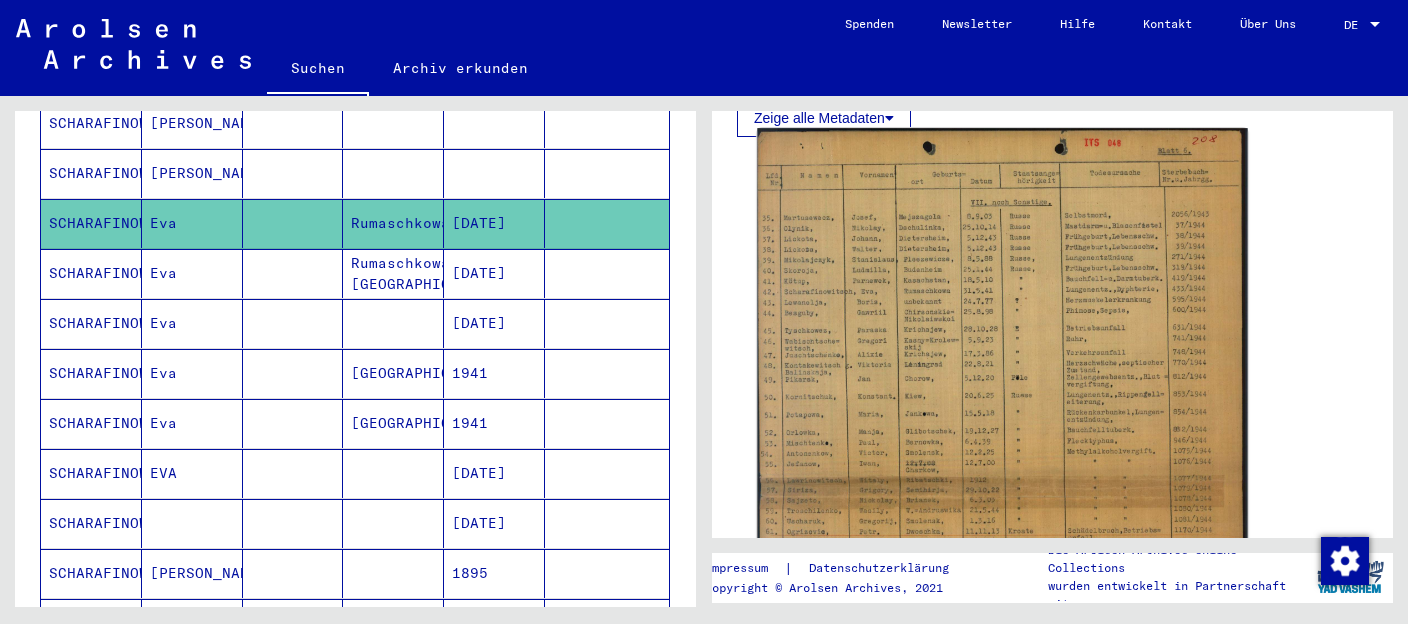 click 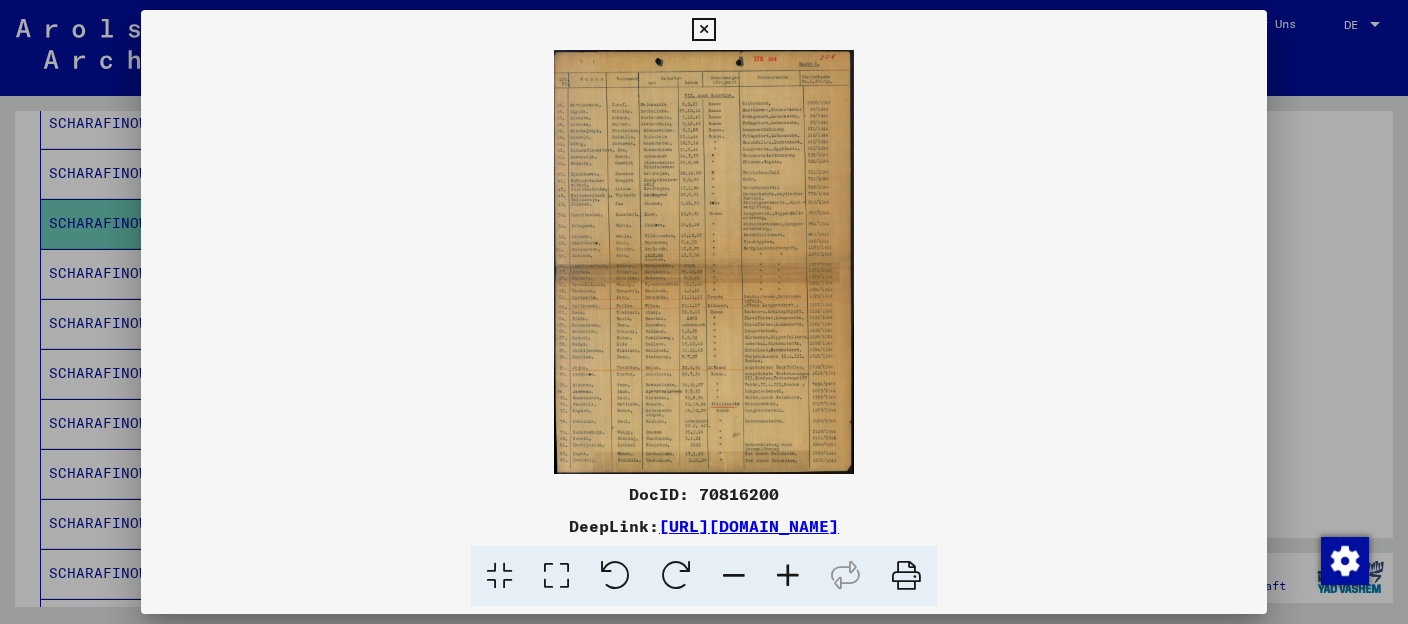 click at bounding box center [788, 576] 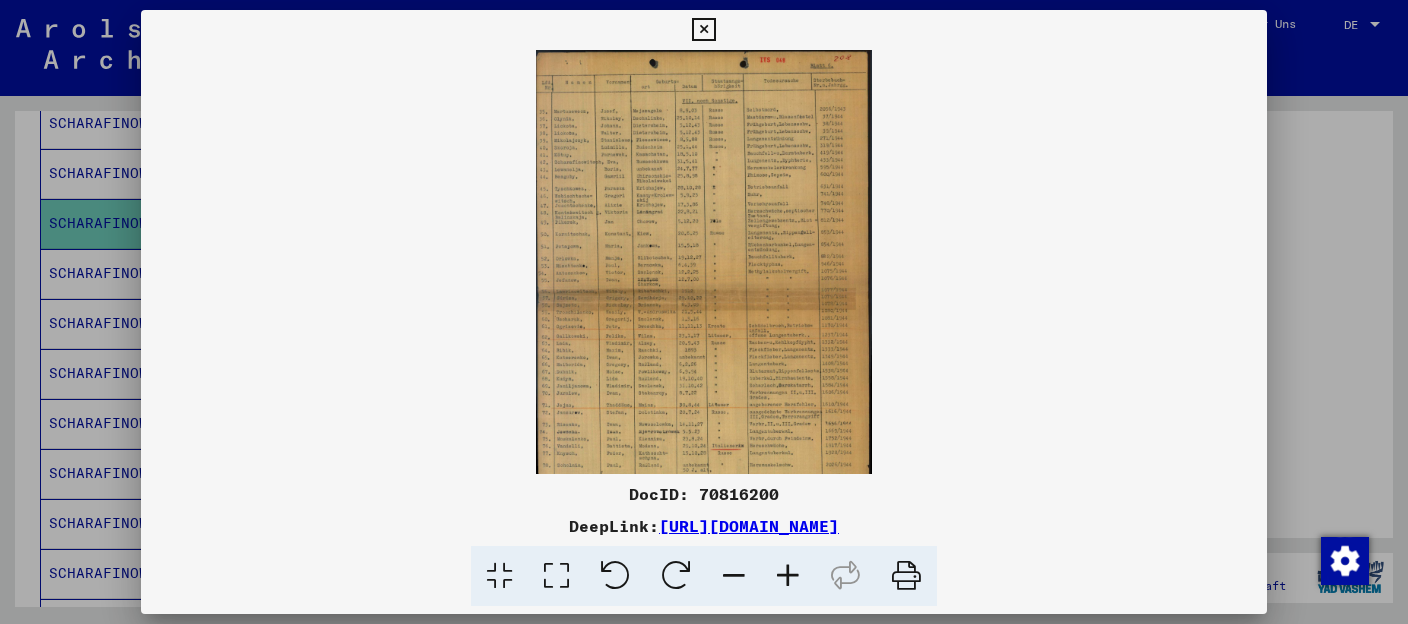 click at bounding box center (788, 576) 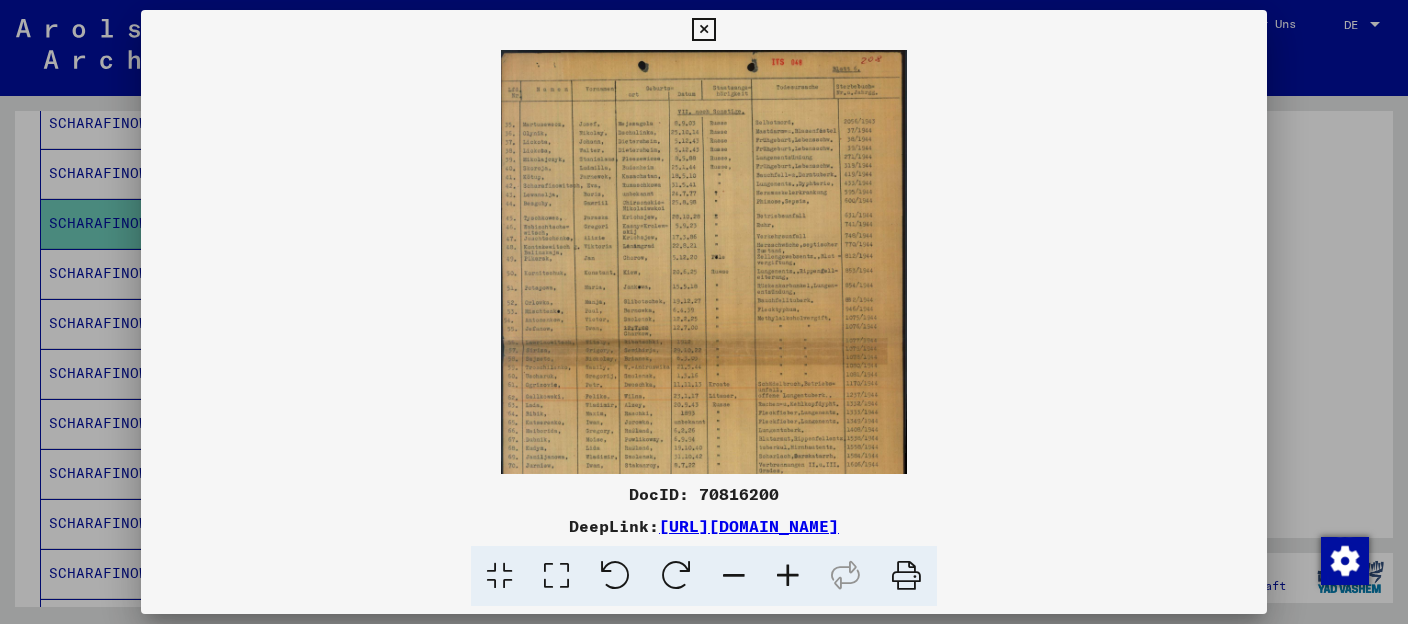 click at bounding box center (788, 576) 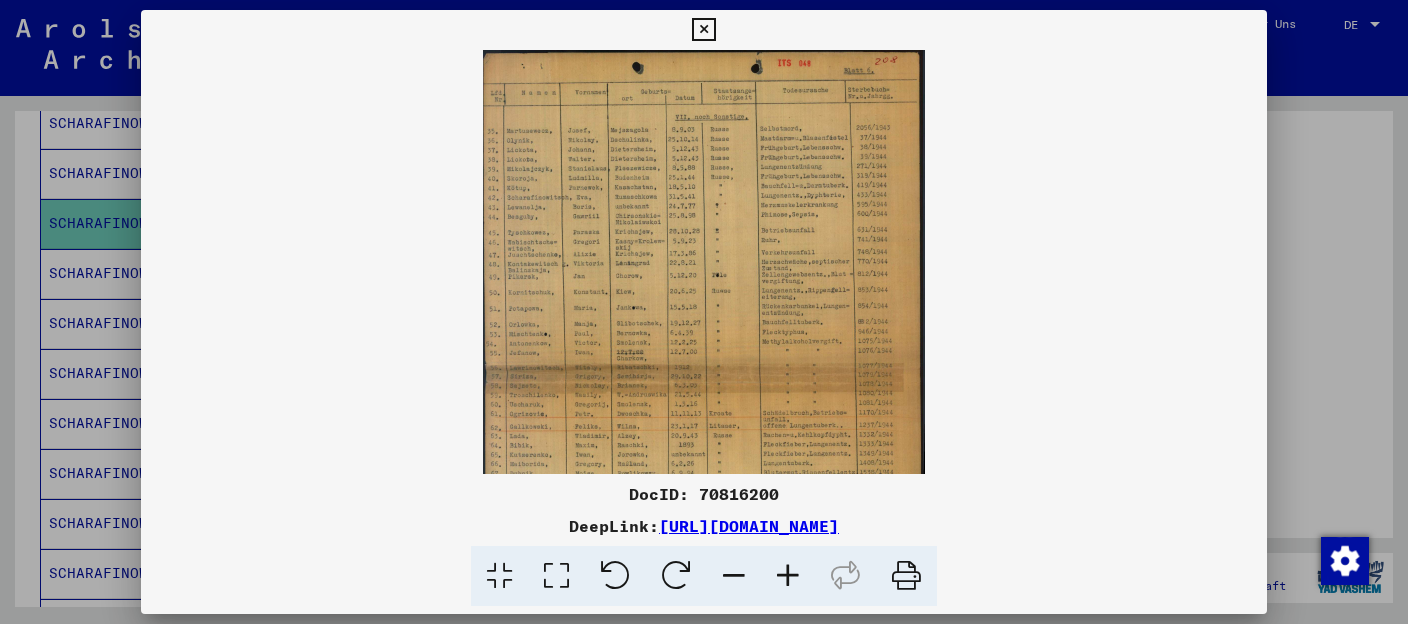 click at bounding box center (788, 576) 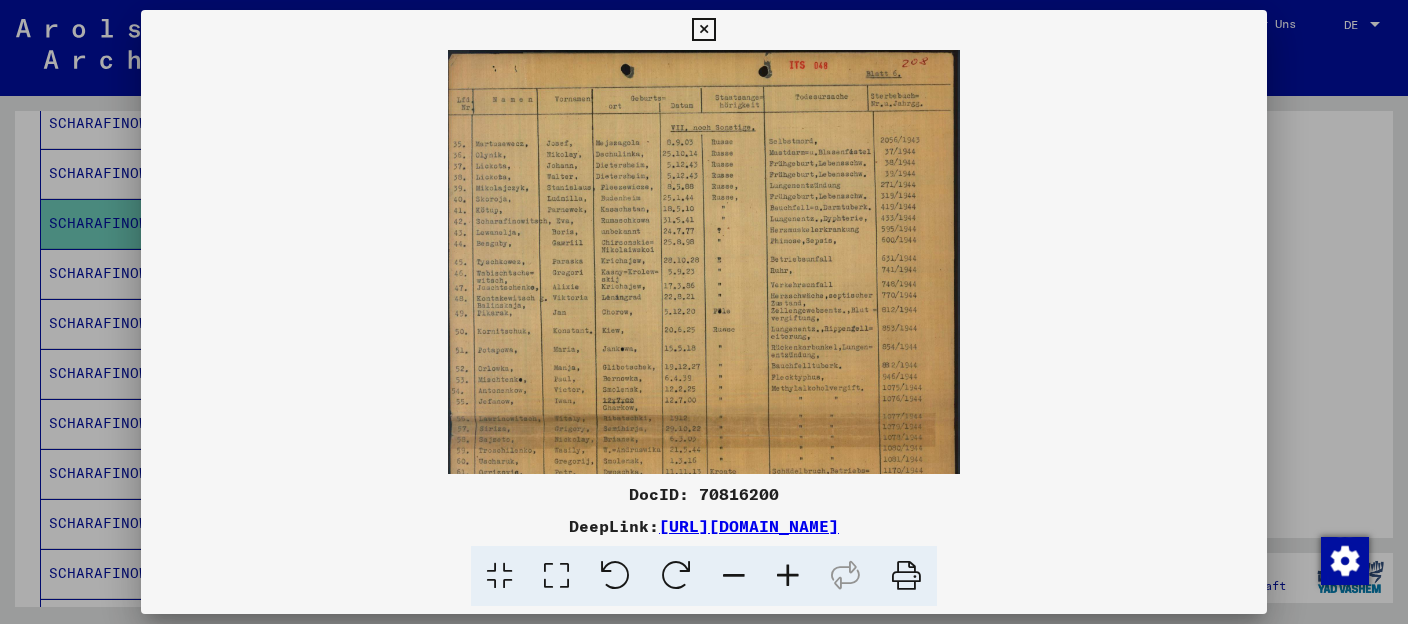 click at bounding box center [788, 576] 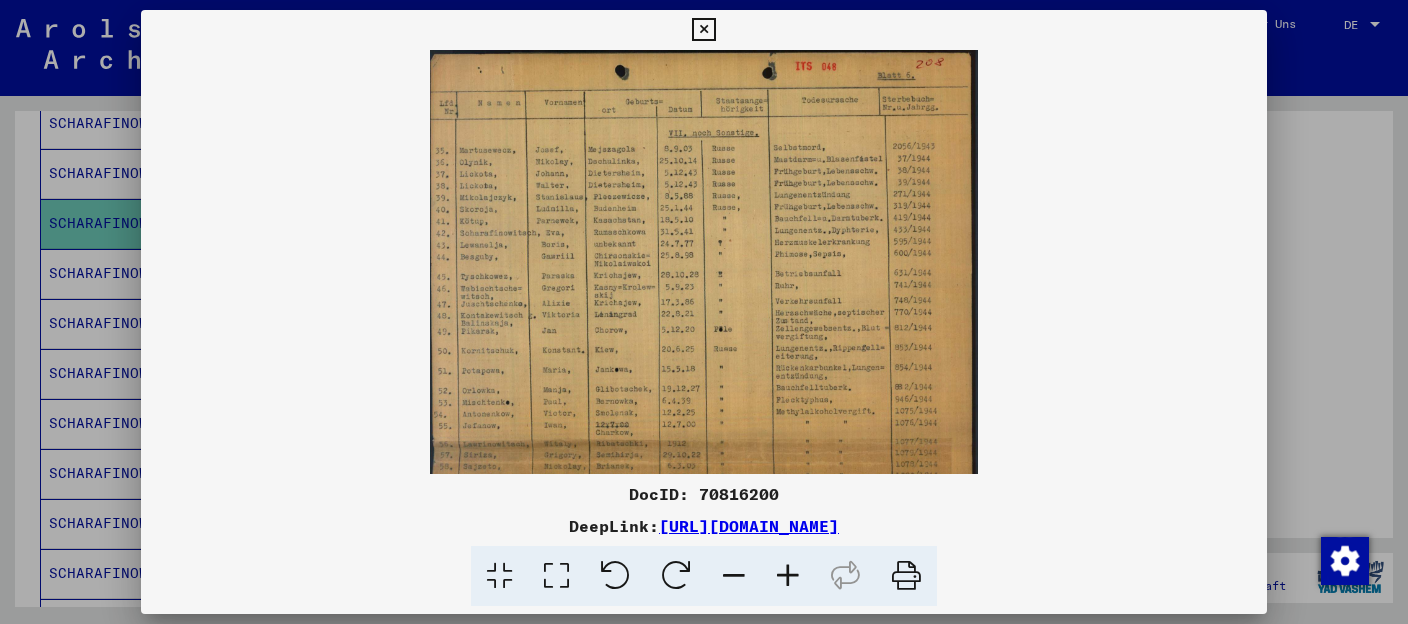 click at bounding box center [788, 576] 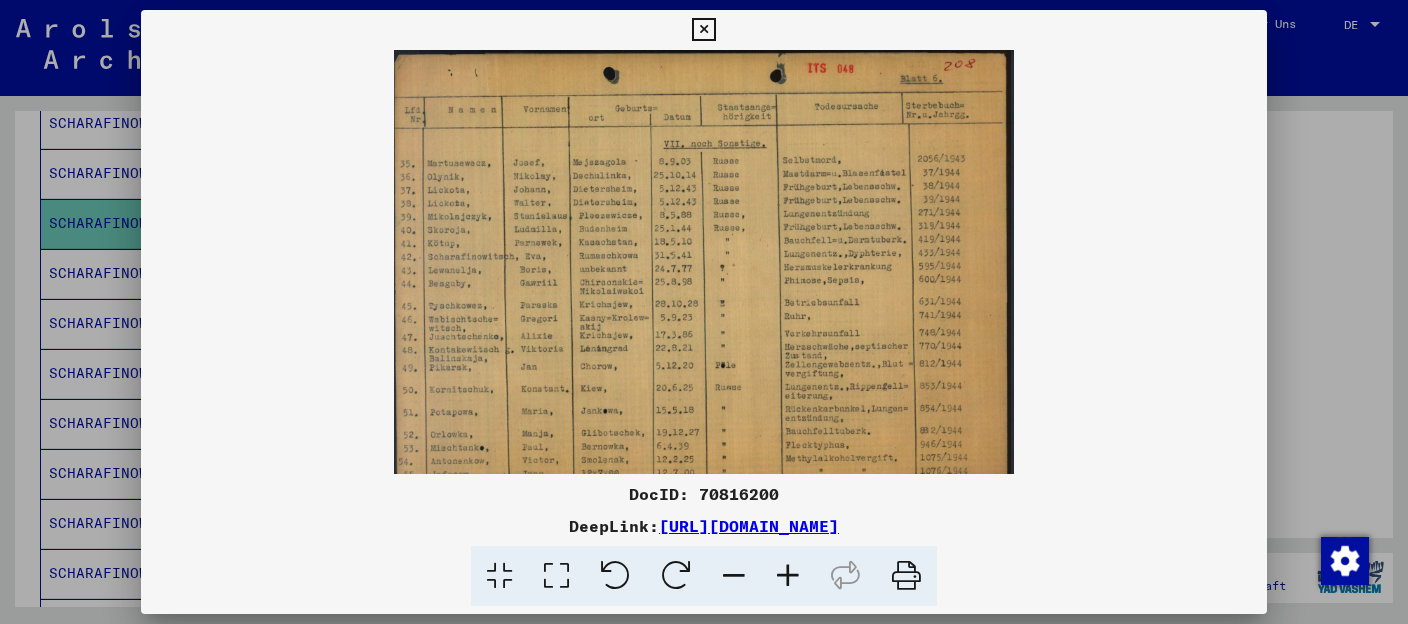 click at bounding box center (788, 576) 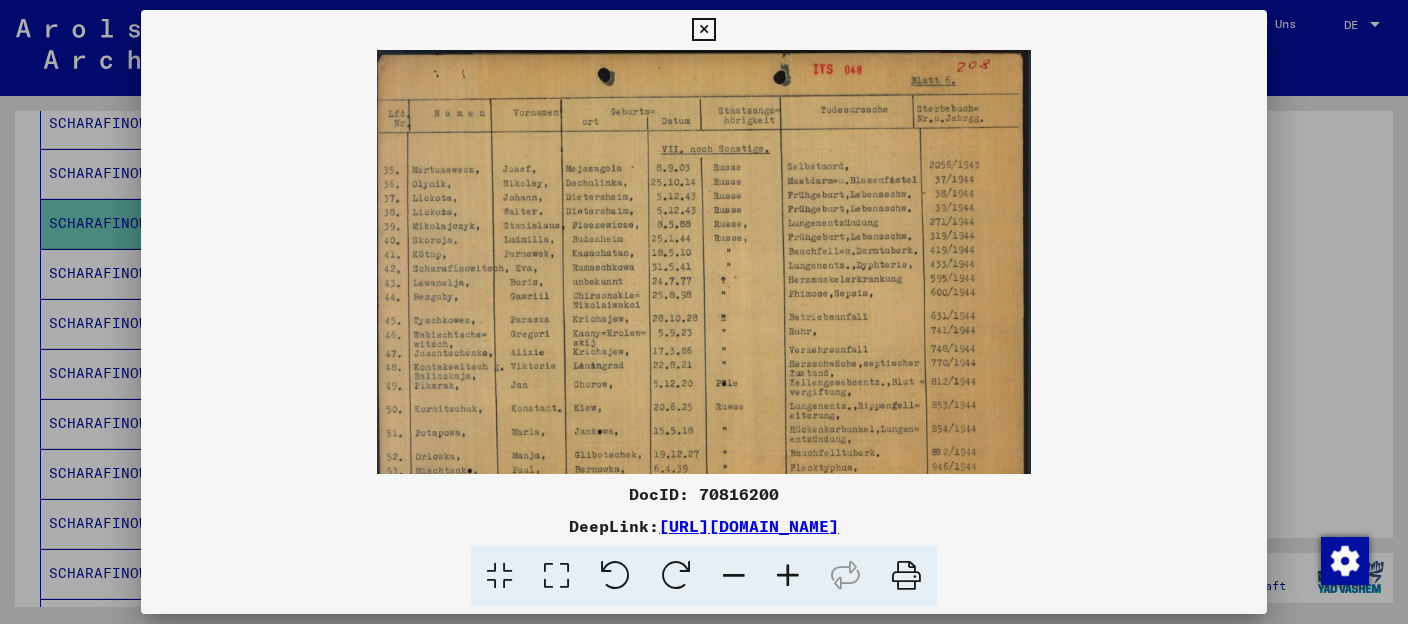 click at bounding box center [788, 576] 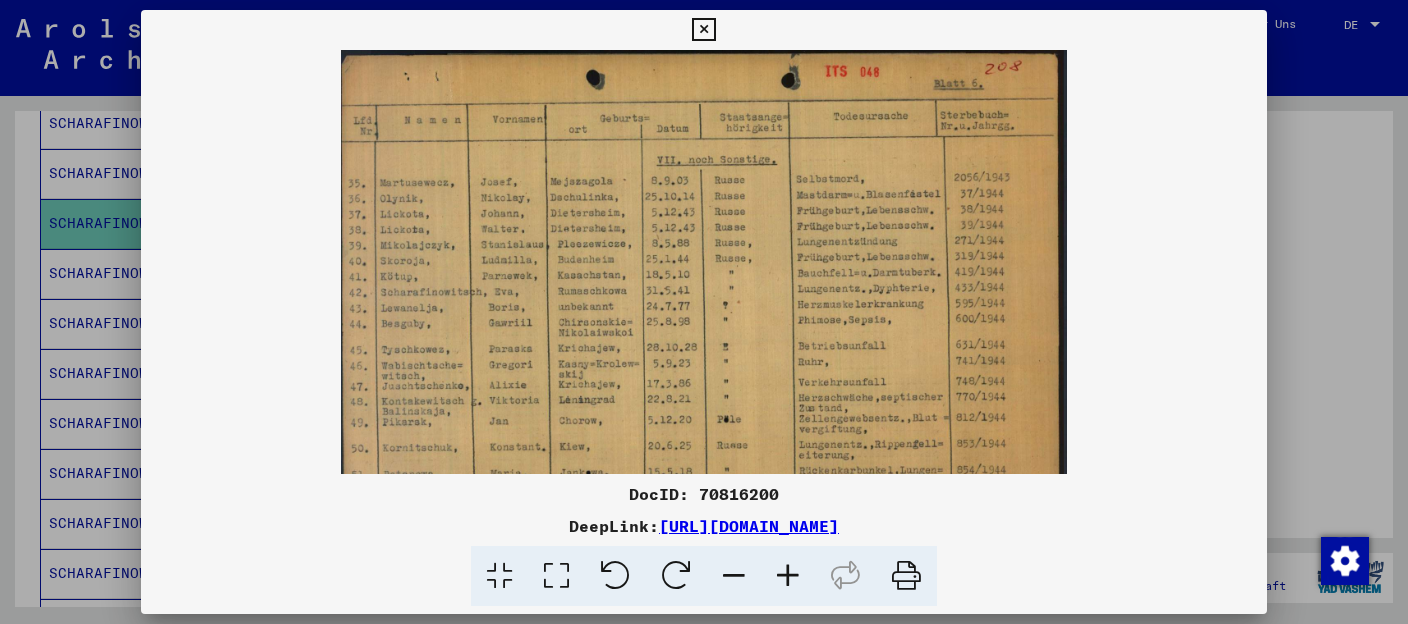 click at bounding box center [788, 576] 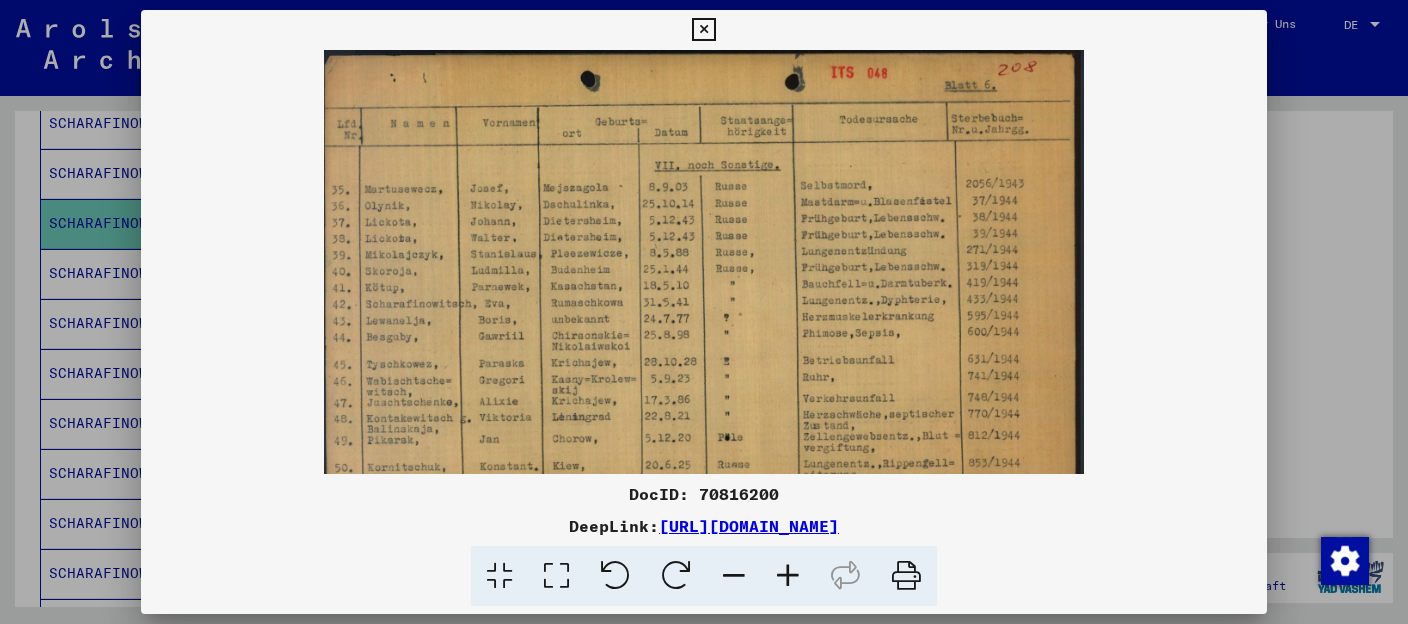 click at bounding box center [788, 576] 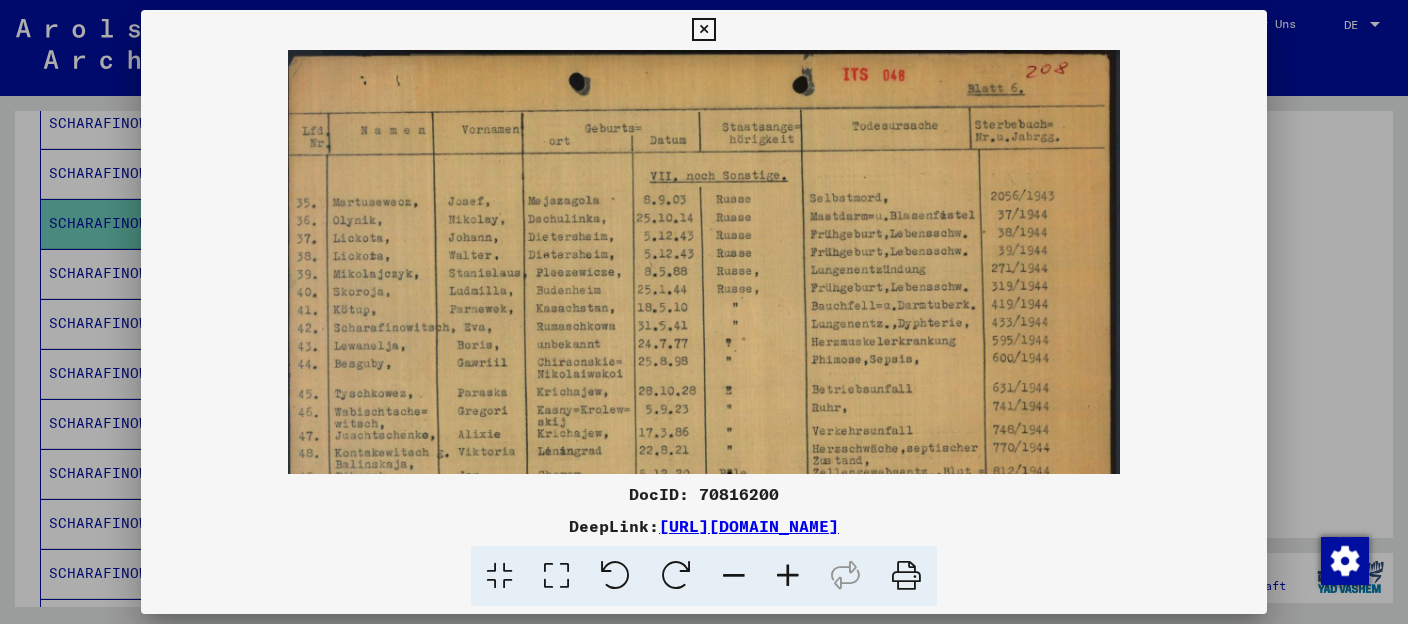 click at bounding box center [788, 576] 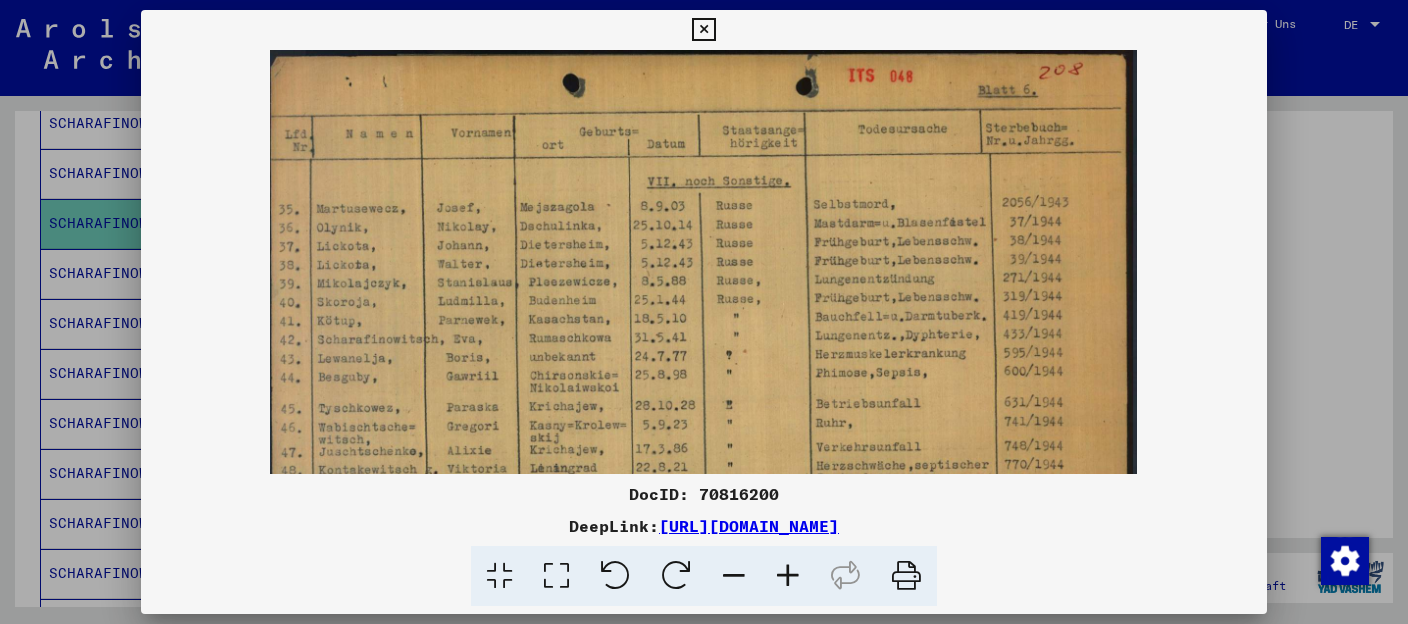 click at bounding box center (788, 576) 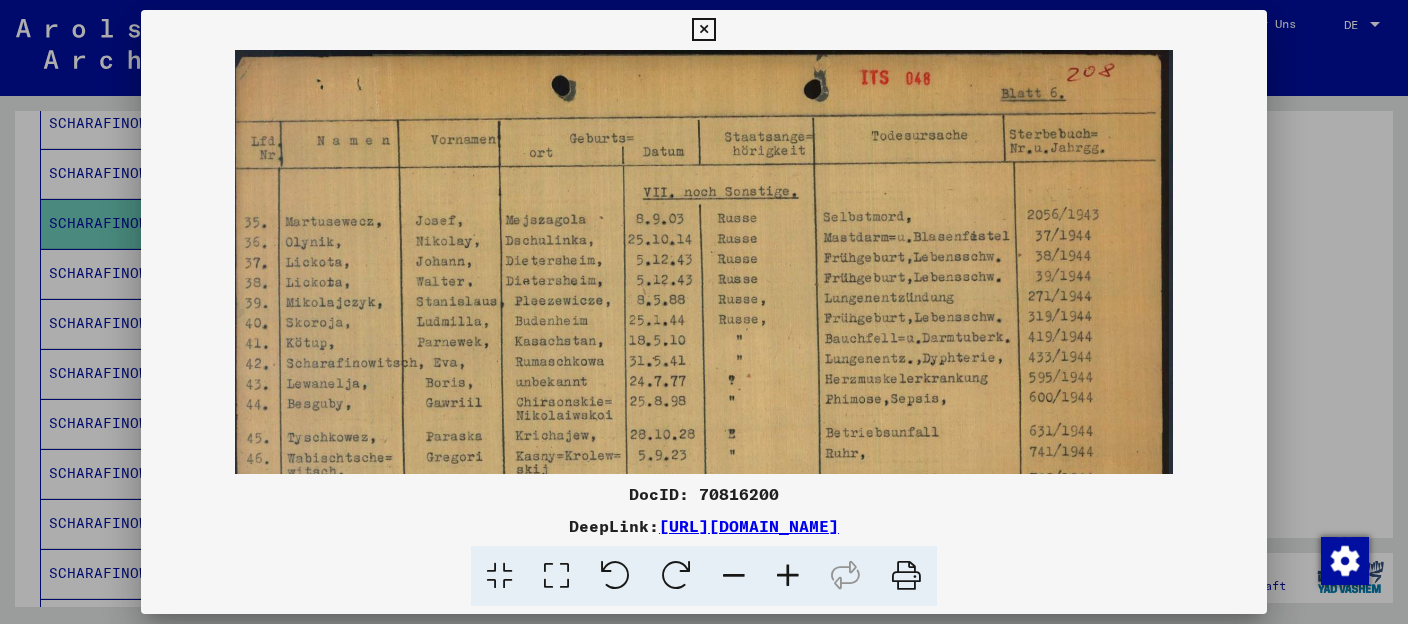 click at bounding box center [788, 576] 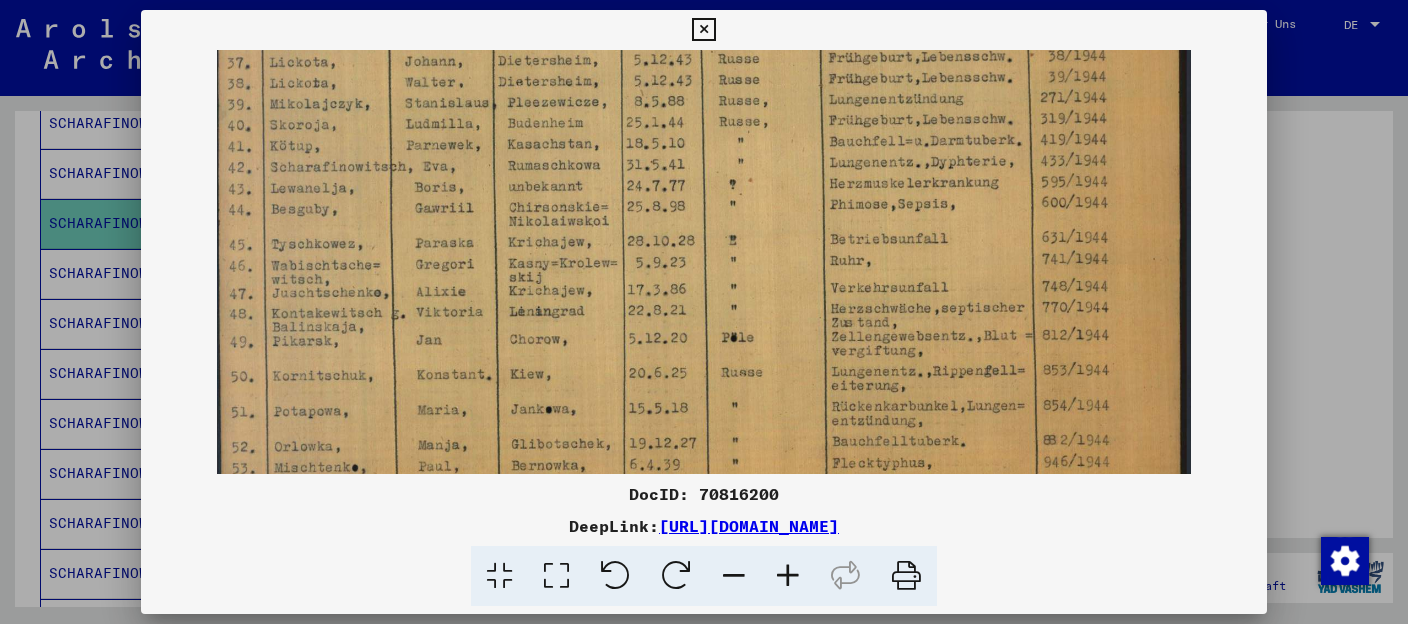 drag, startPoint x: 976, startPoint y: 275, endPoint x: 990, endPoint y: 59, distance: 216.45323 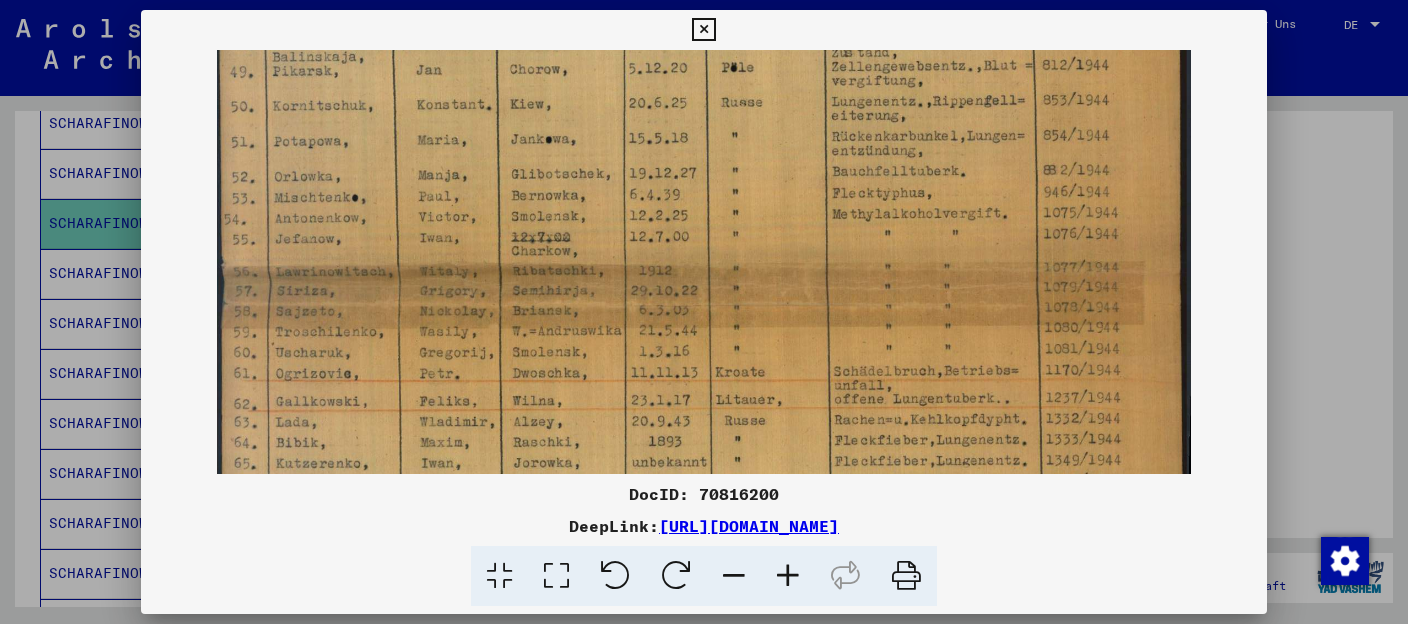 drag, startPoint x: 892, startPoint y: 346, endPoint x: 926, endPoint y: 81, distance: 267.17224 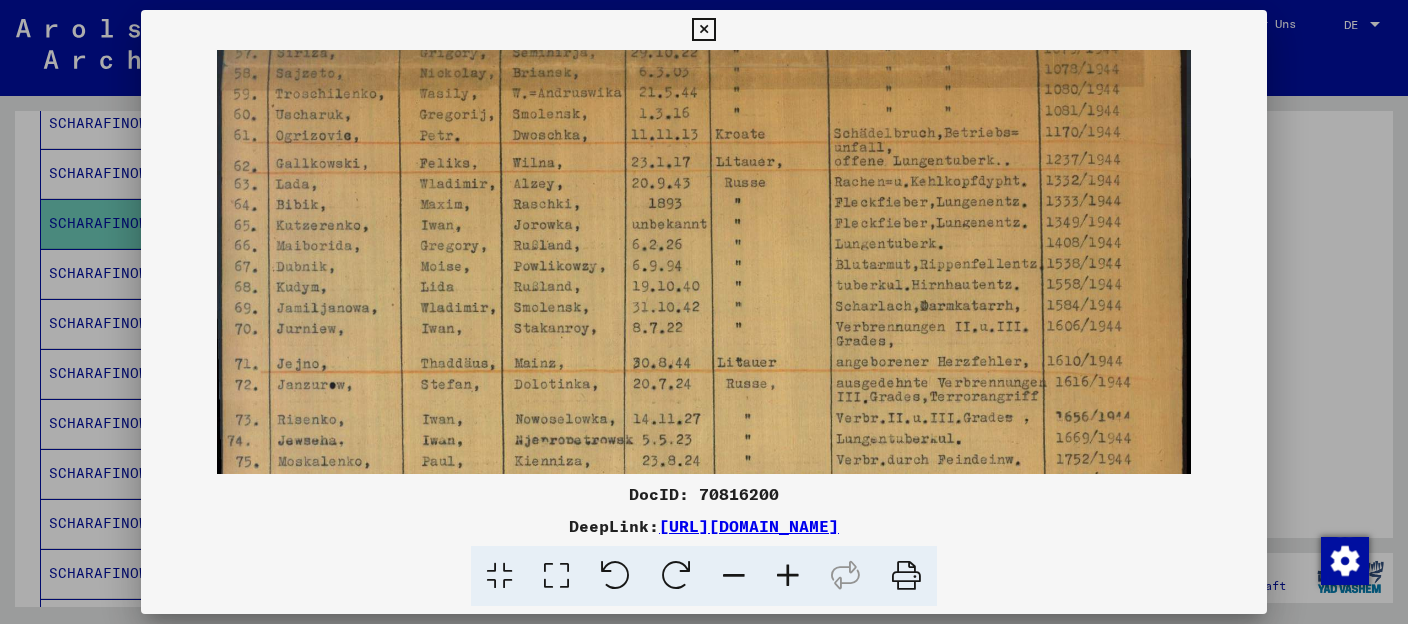 drag, startPoint x: 856, startPoint y: 227, endPoint x: 888, endPoint y: -17, distance: 246.08942 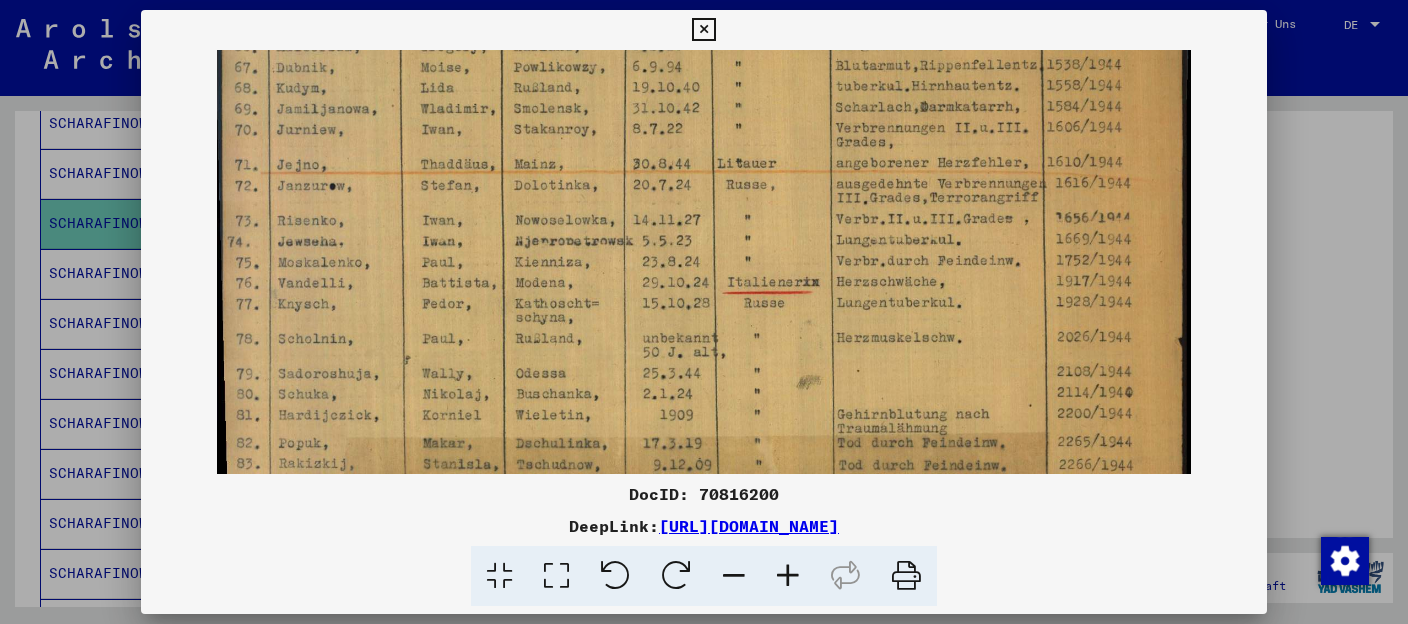 scroll, scrollTop: 950, scrollLeft: 0, axis: vertical 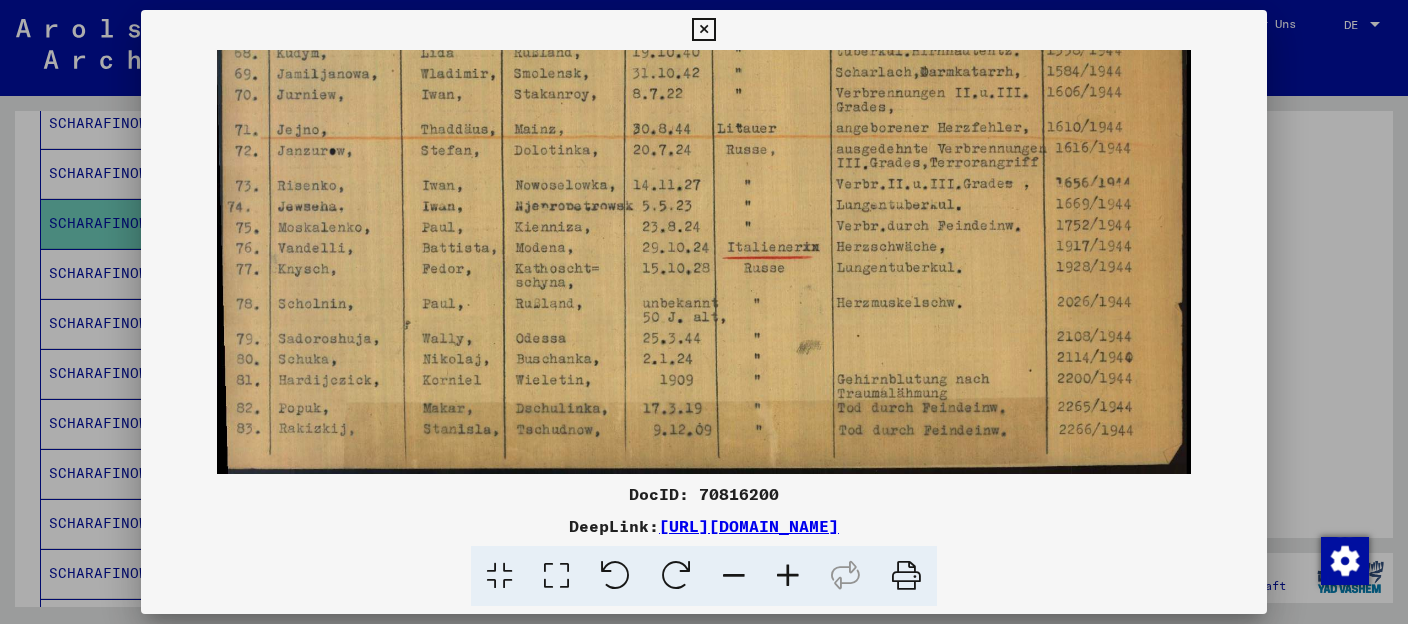 drag, startPoint x: 799, startPoint y: 262, endPoint x: 833, endPoint y: 4, distance: 260.23065 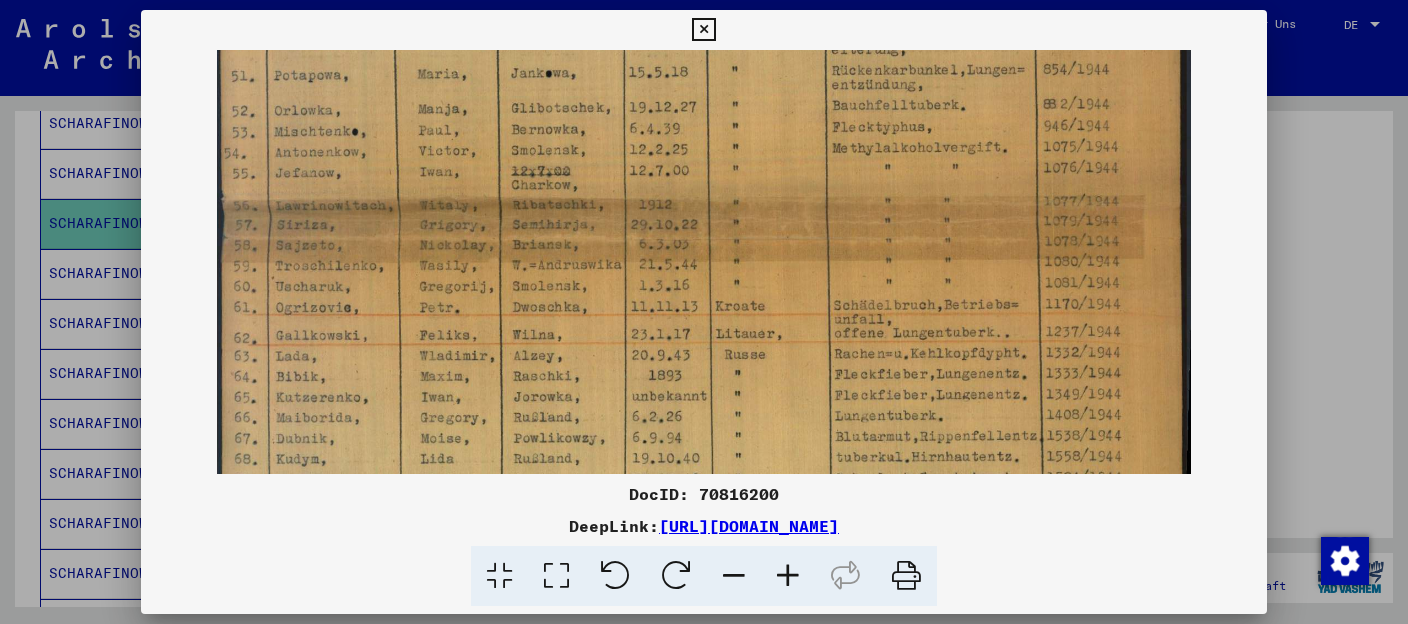 drag, startPoint x: 802, startPoint y: 214, endPoint x: 834, endPoint y: 559, distance: 346.48087 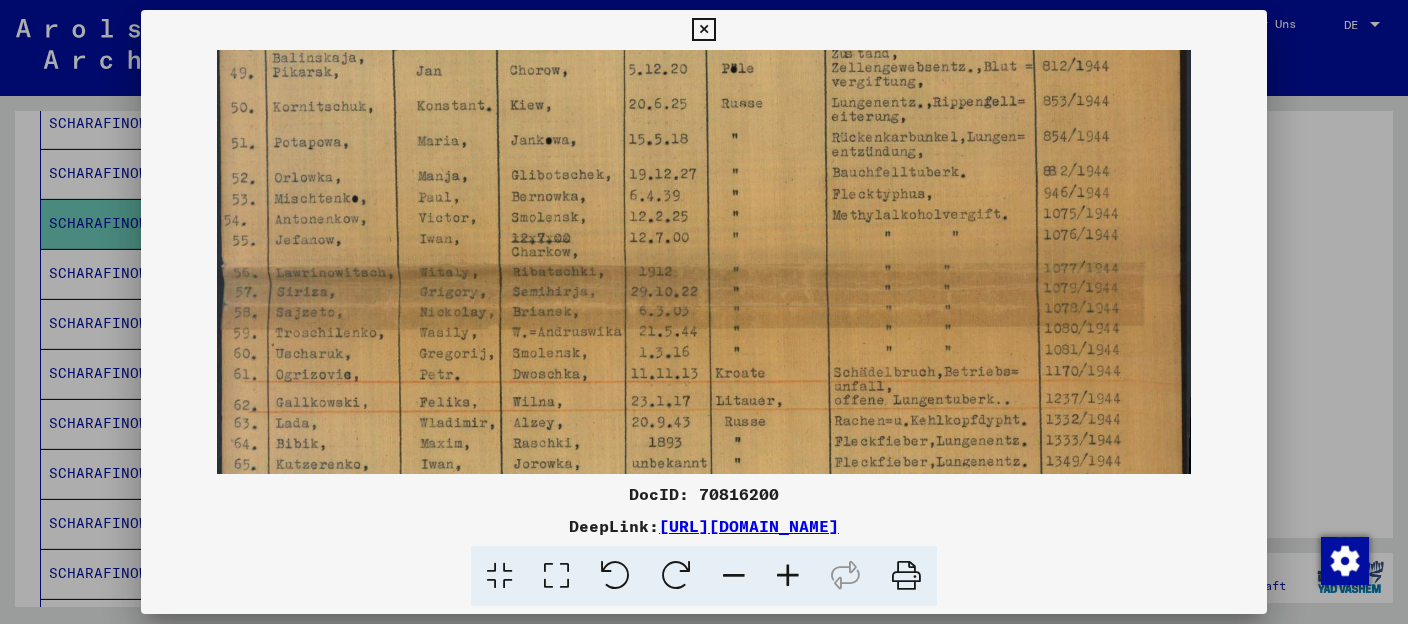 click at bounding box center [703, 30] 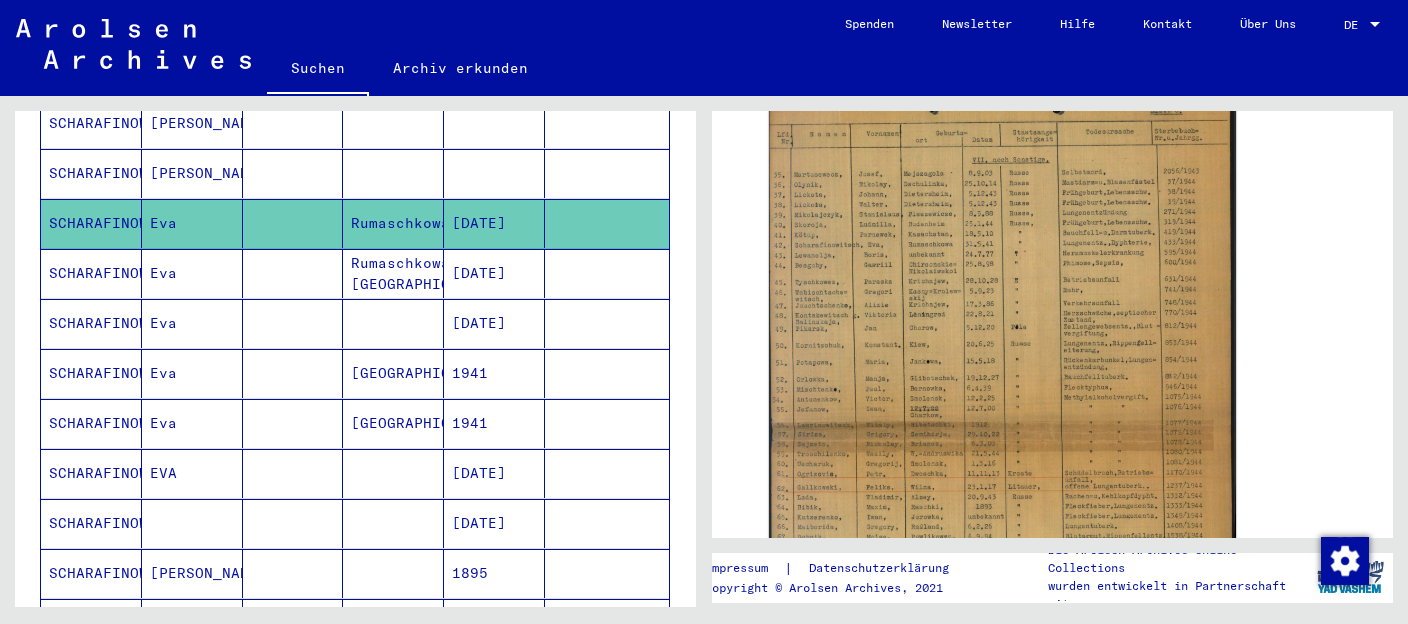 scroll, scrollTop: 422, scrollLeft: 0, axis: vertical 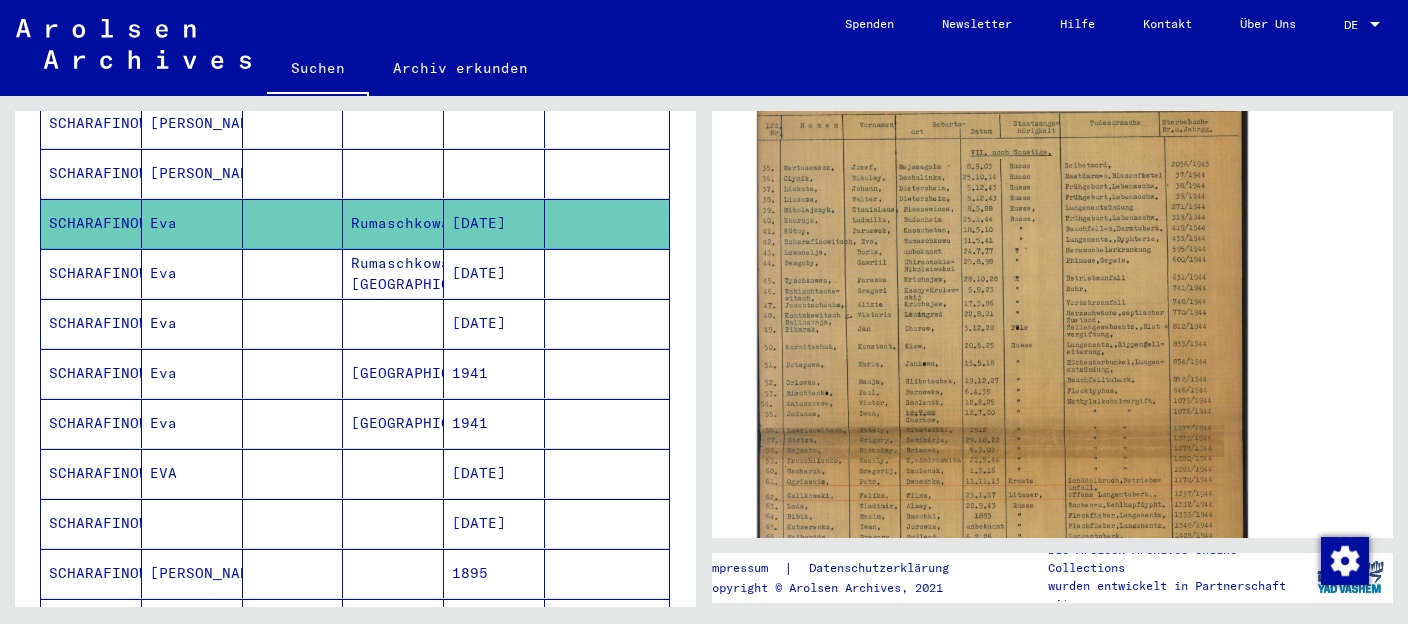 click 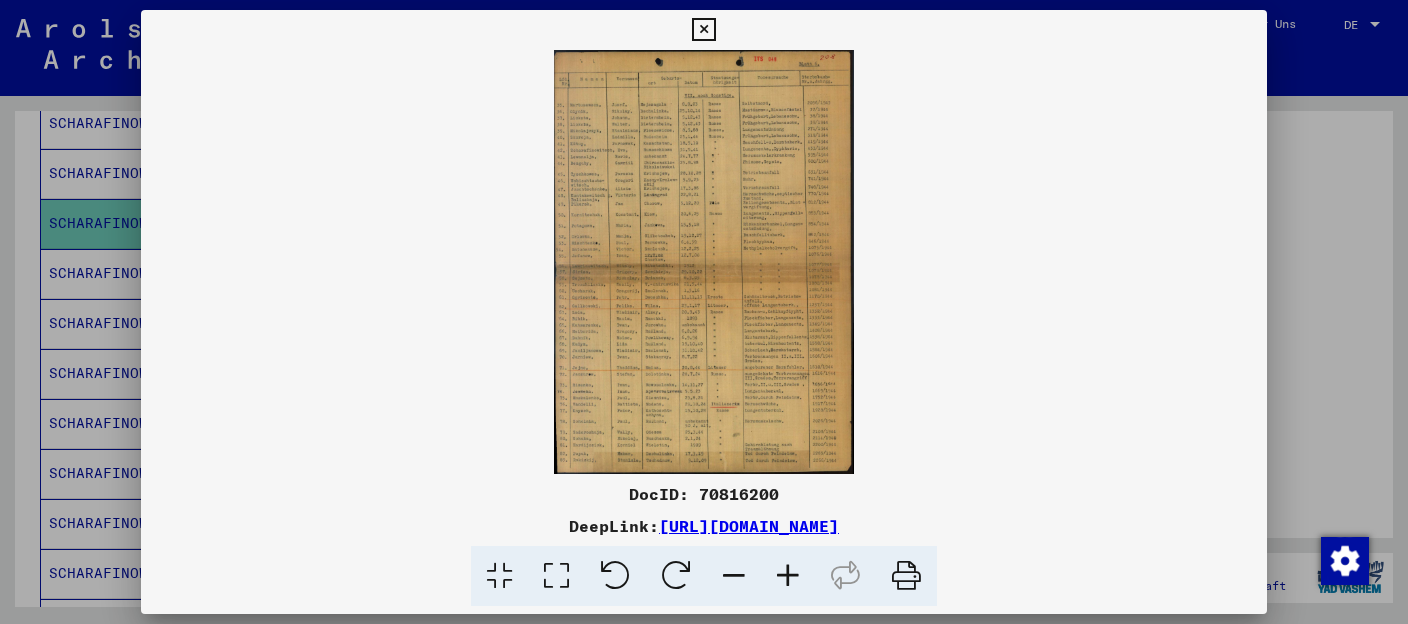 click at bounding box center [704, 262] 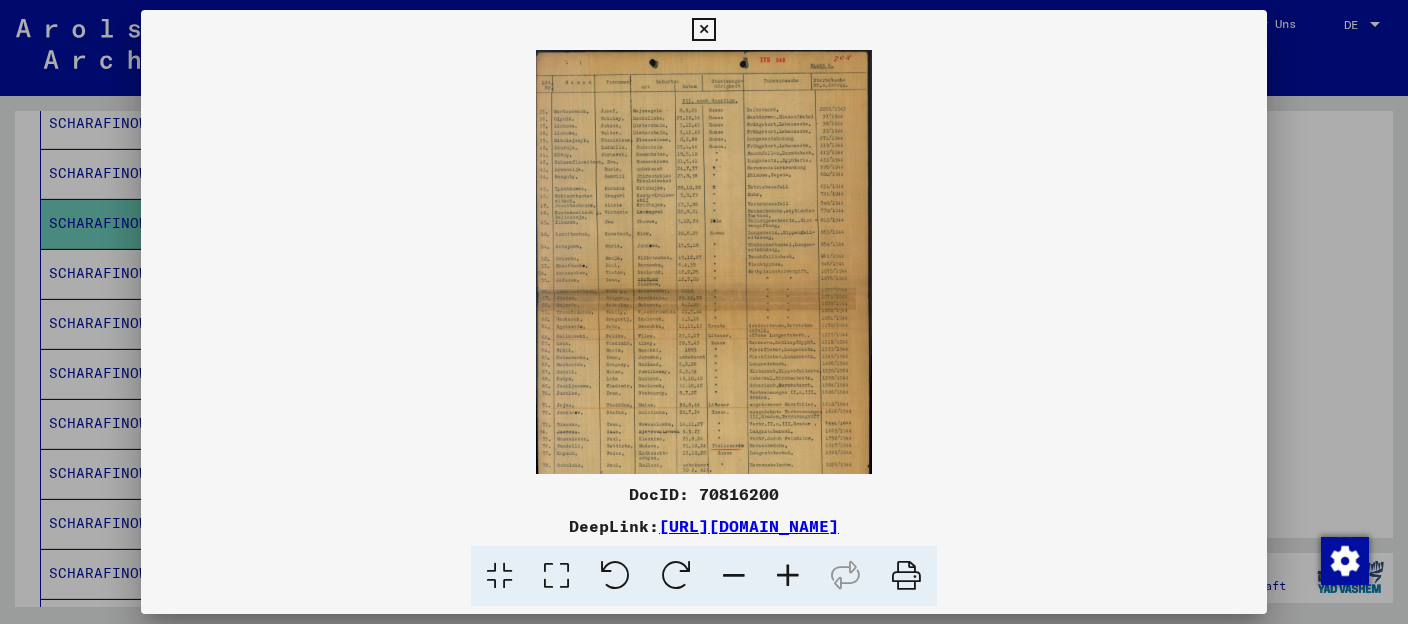 click at bounding box center (788, 576) 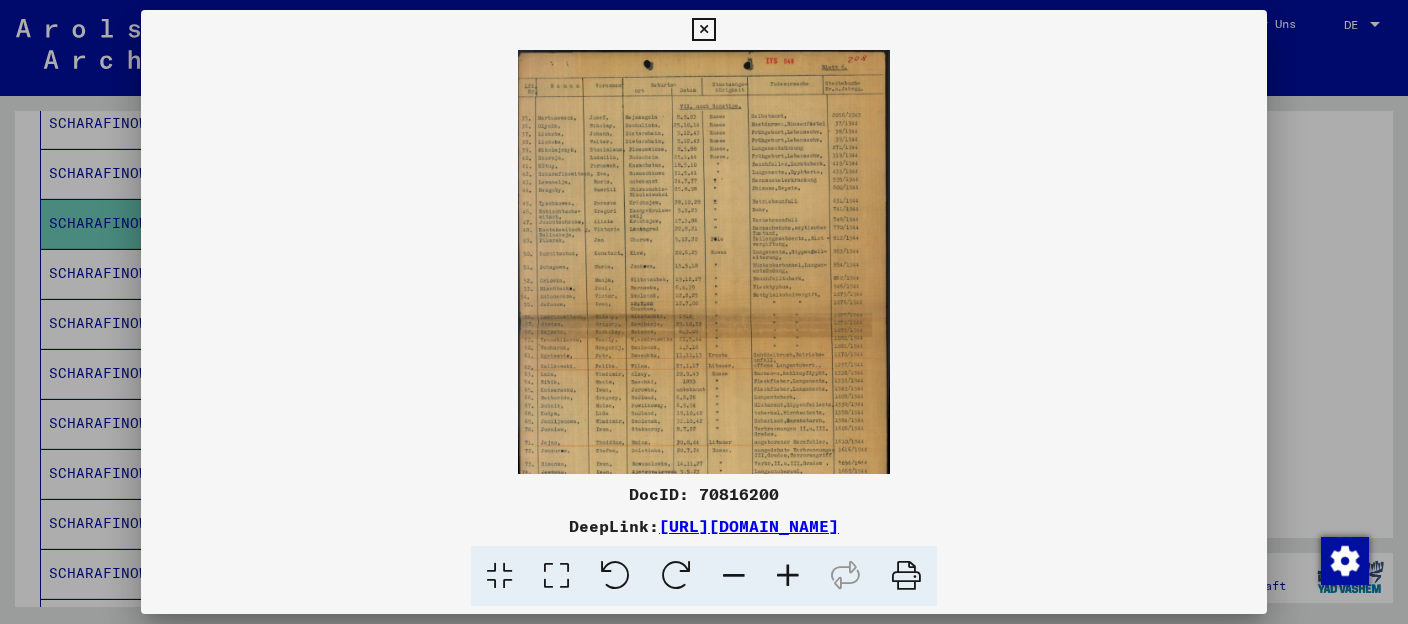 click at bounding box center [788, 576] 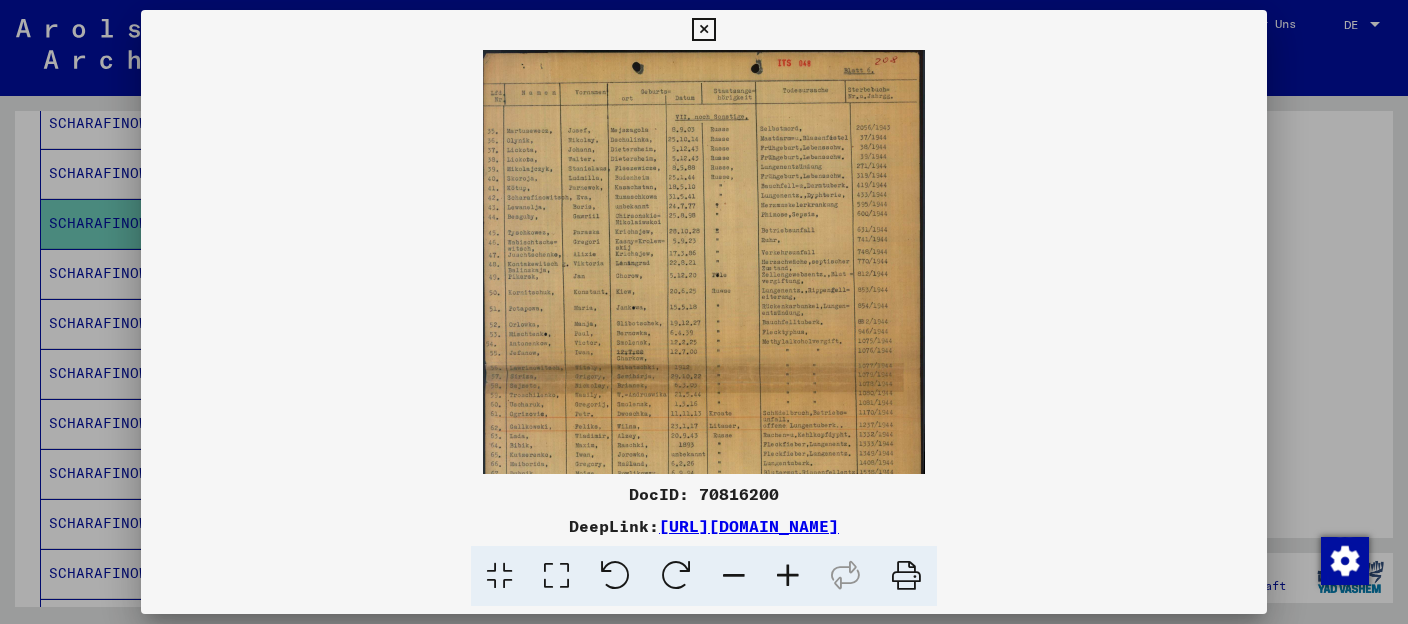 click at bounding box center [788, 576] 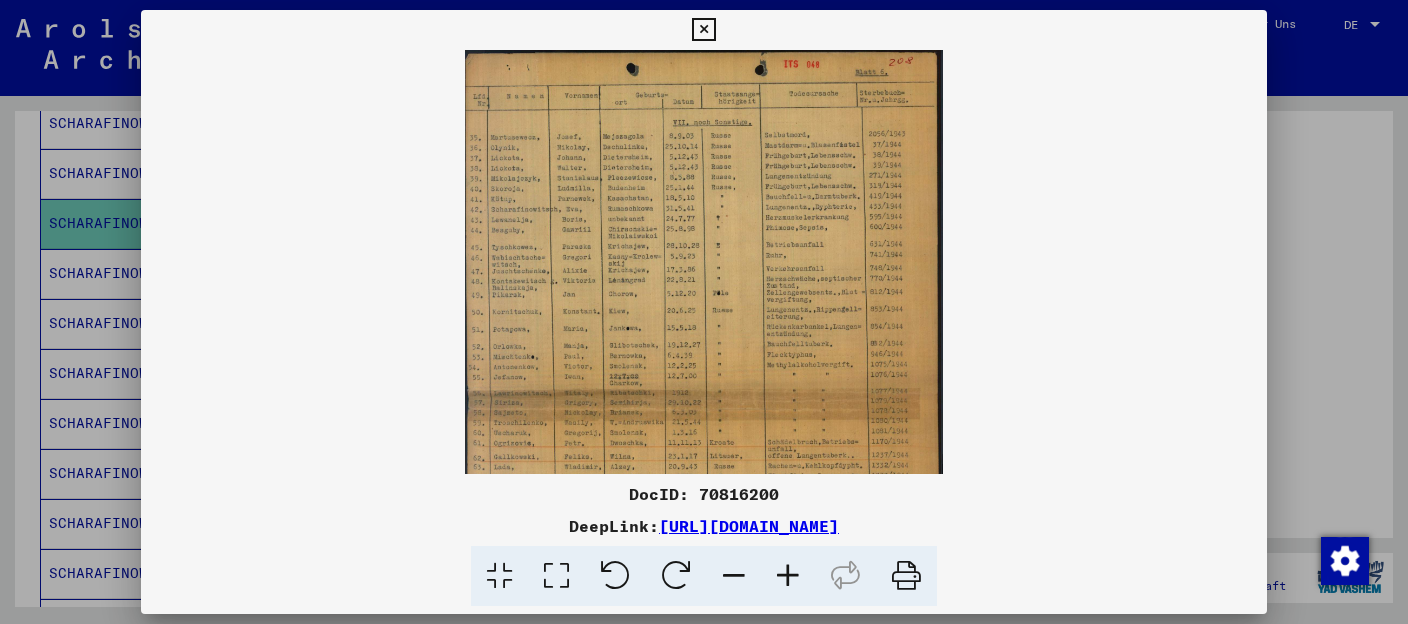 click at bounding box center [788, 576] 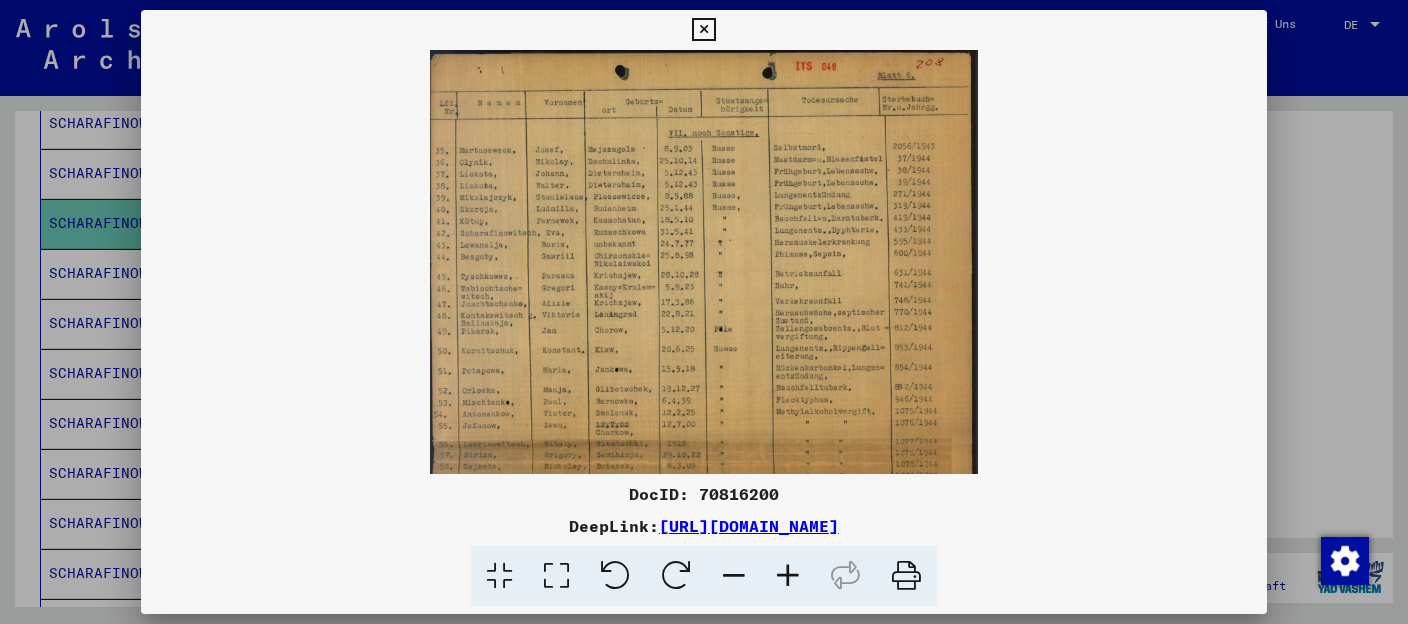 click at bounding box center (788, 576) 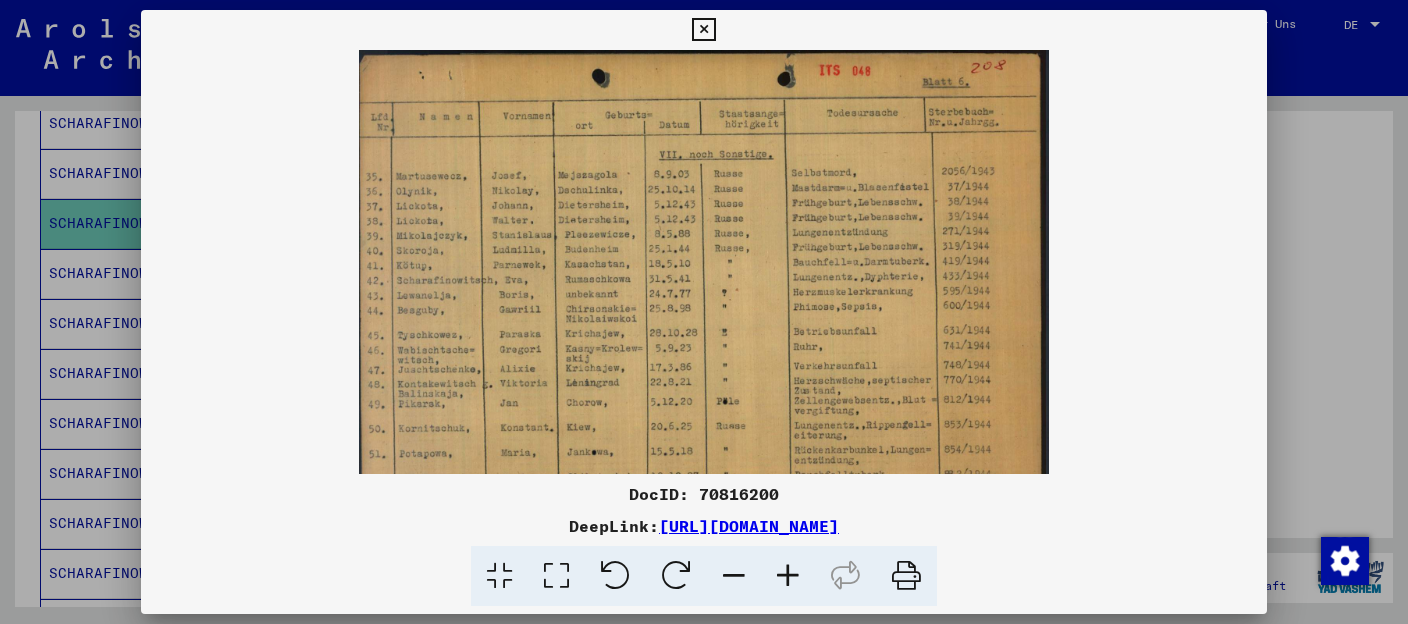 click at bounding box center (788, 576) 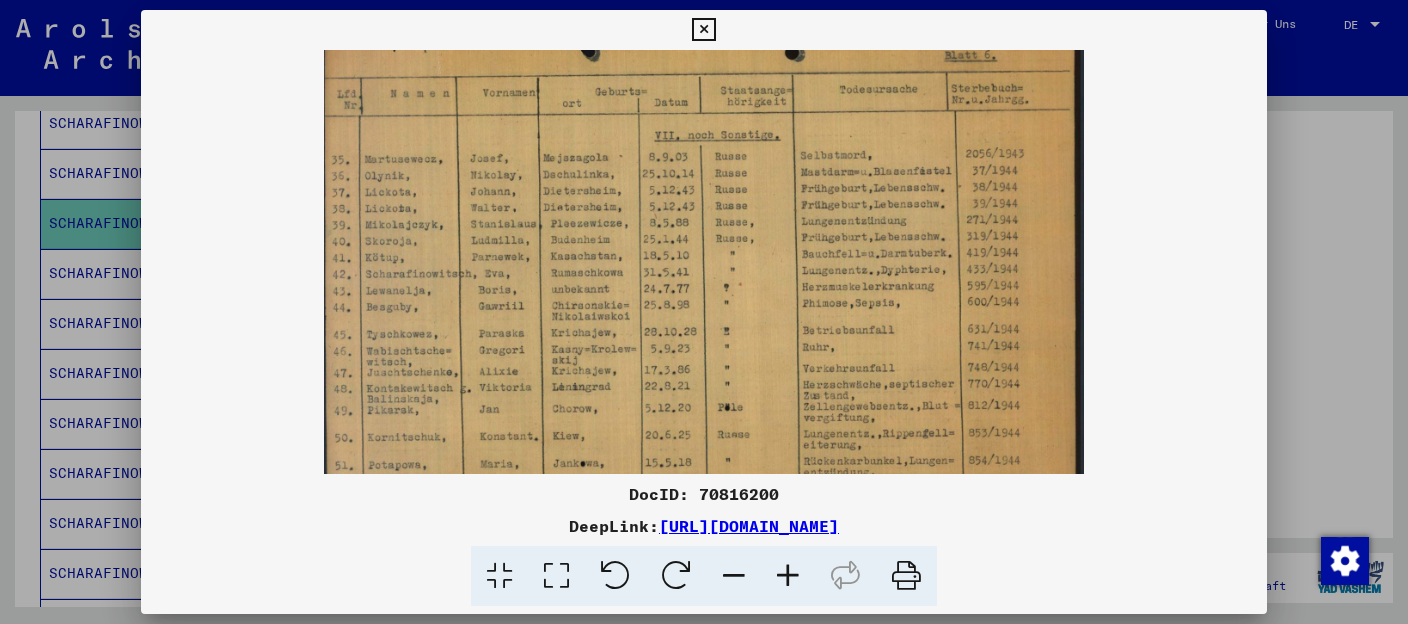 scroll, scrollTop: 32, scrollLeft: 0, axis: vertical 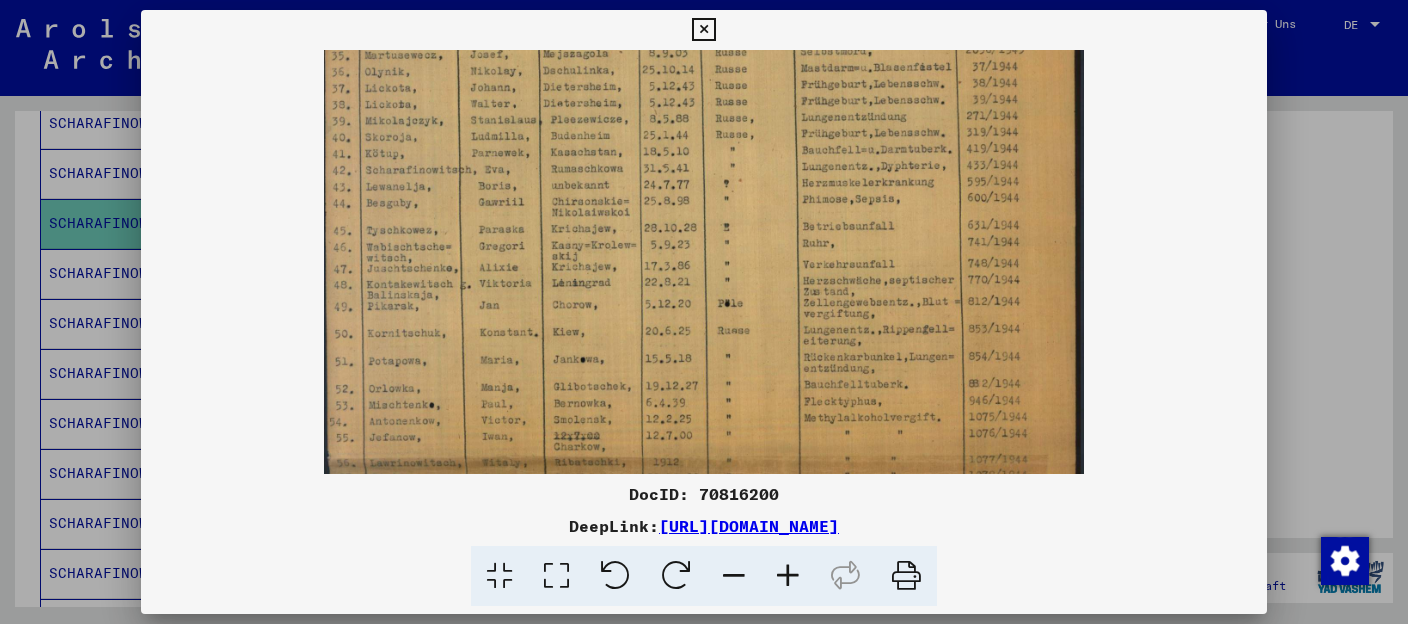 drag, startPoint x: 909, startPoint y: 337, endPoint x: 930, endPoint y: 202, distance: 136.62357 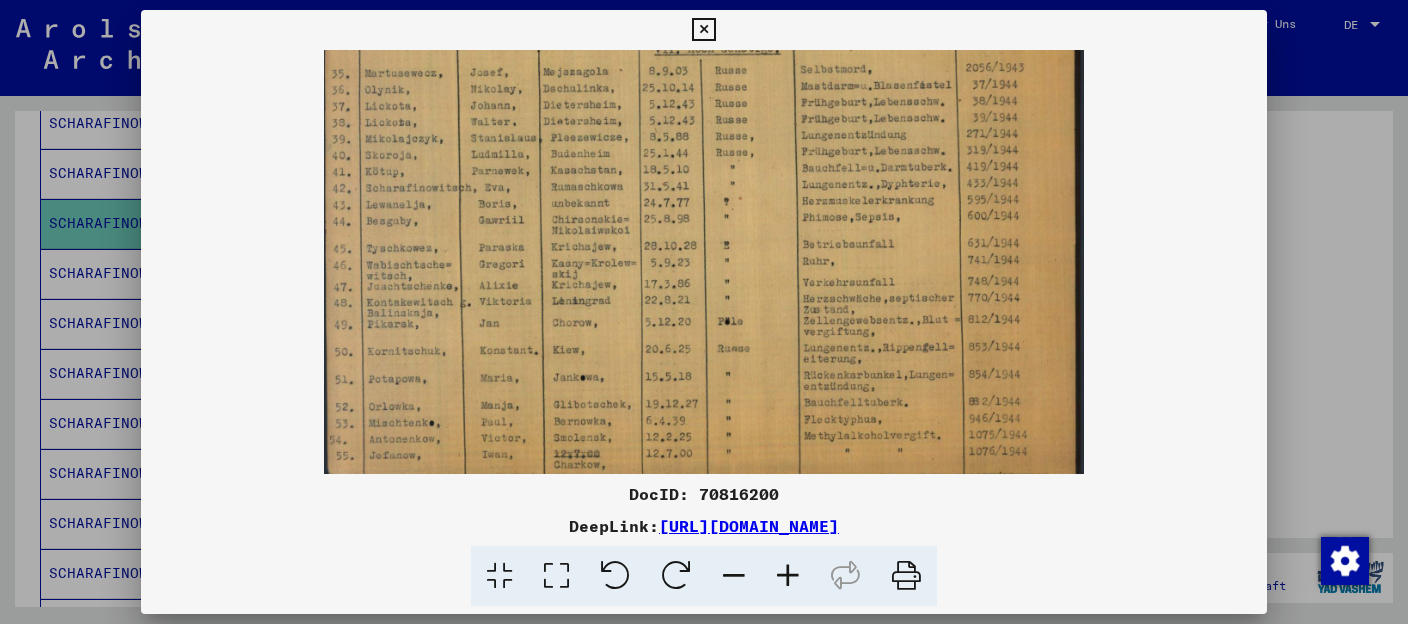 scroll, scrollTop: 113, scrollLeft: 0, axis: vertical 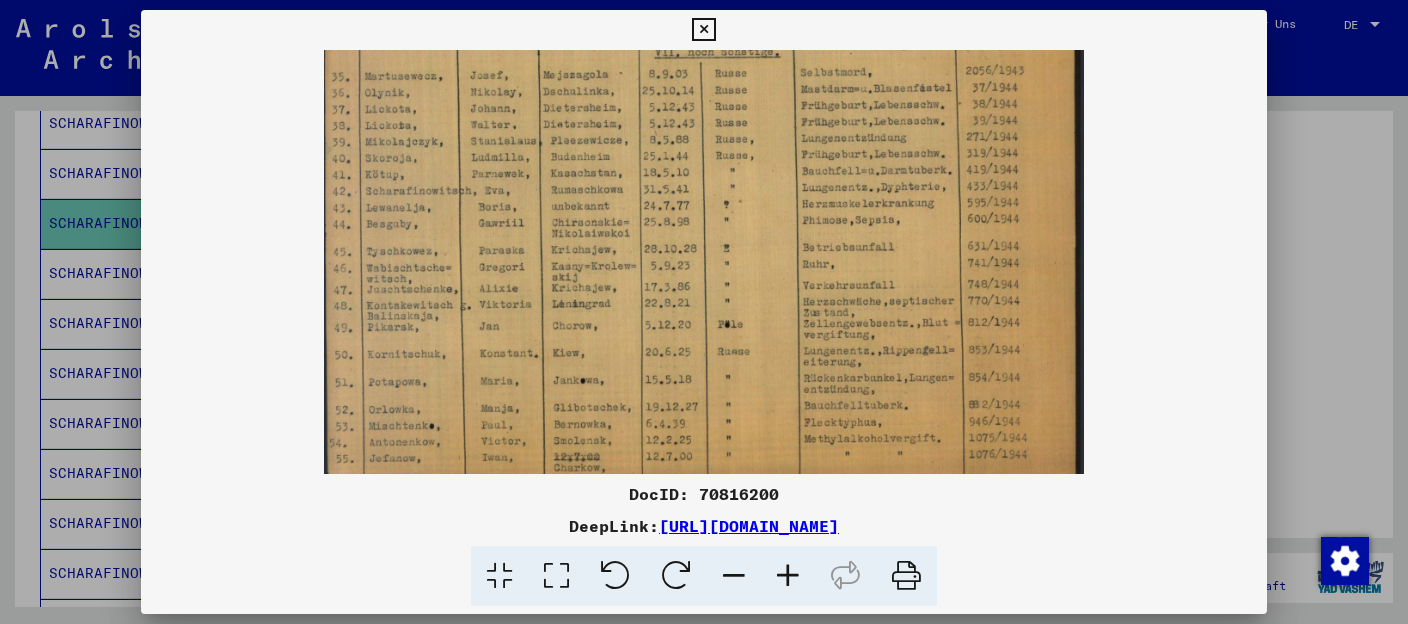 drag, startPoint x: 824, startPoint y: 194, endPoint x: 824, endPoint y: 216, distance: 22 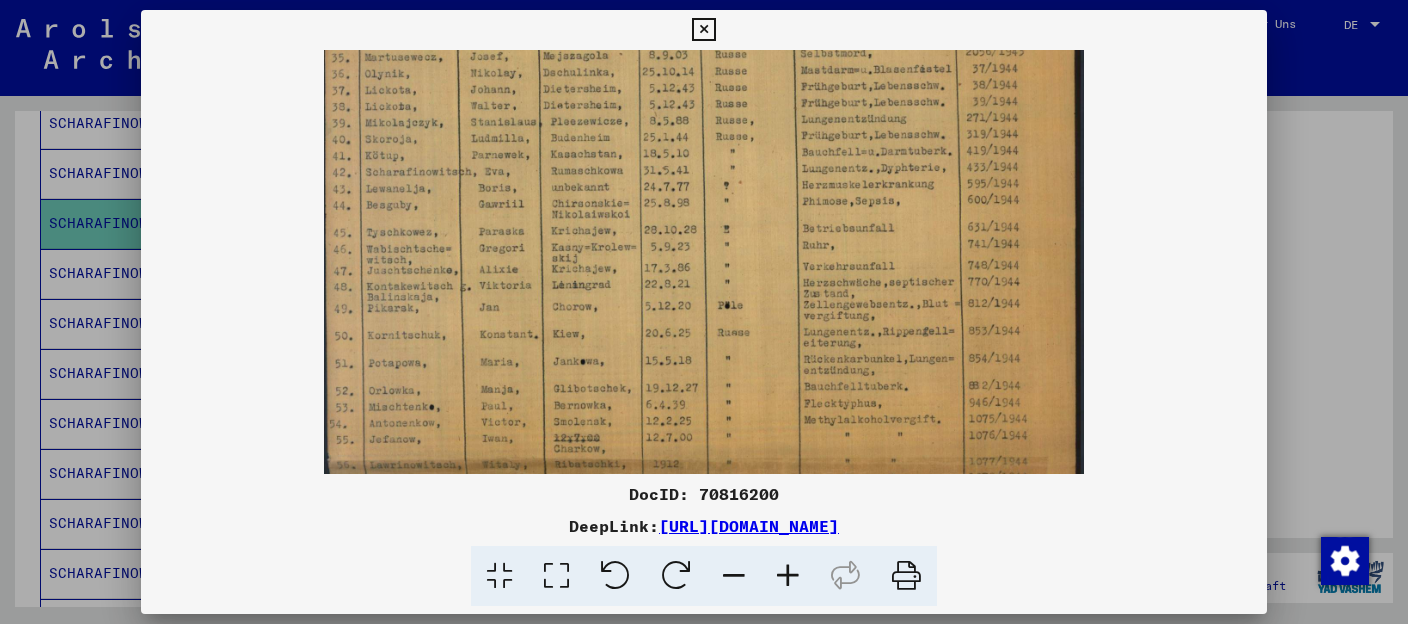 scroll, scrollTop: 133, scrollLeft: 0, axis: vertical 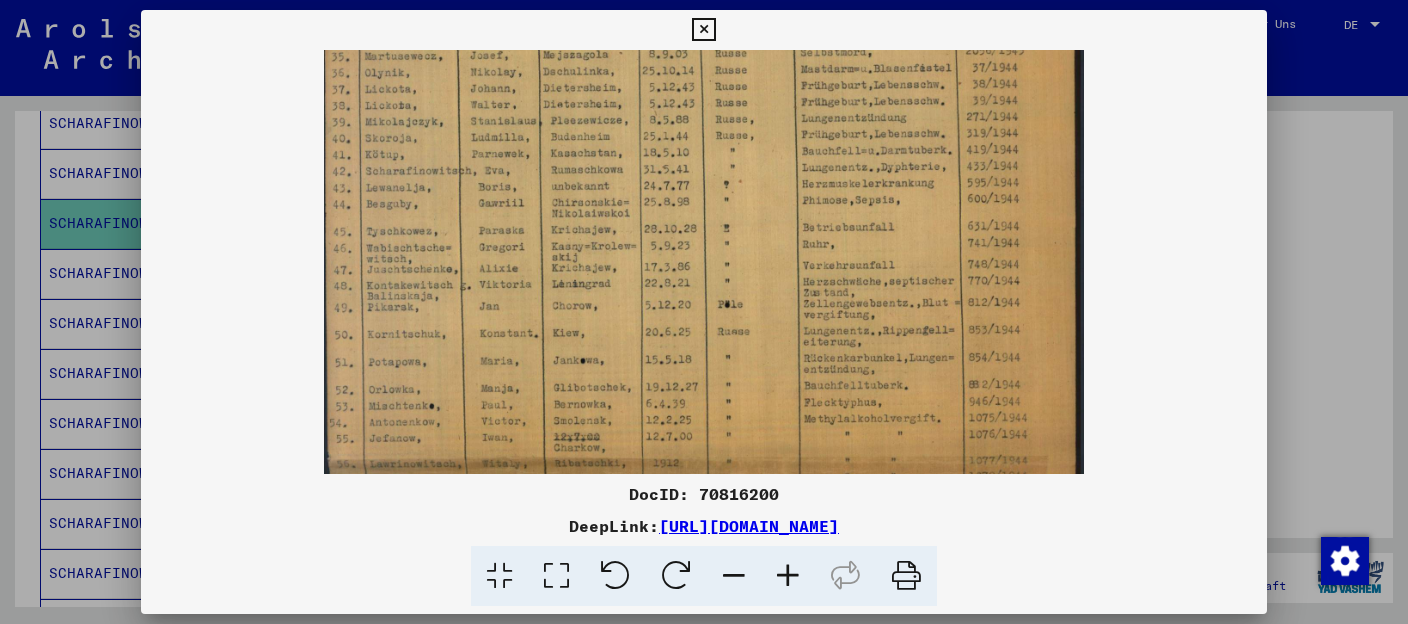 drag, startPoint x: 903, startPoint y: 193, endPoint x: 909, endPoint y: 209, distance: 17.088007 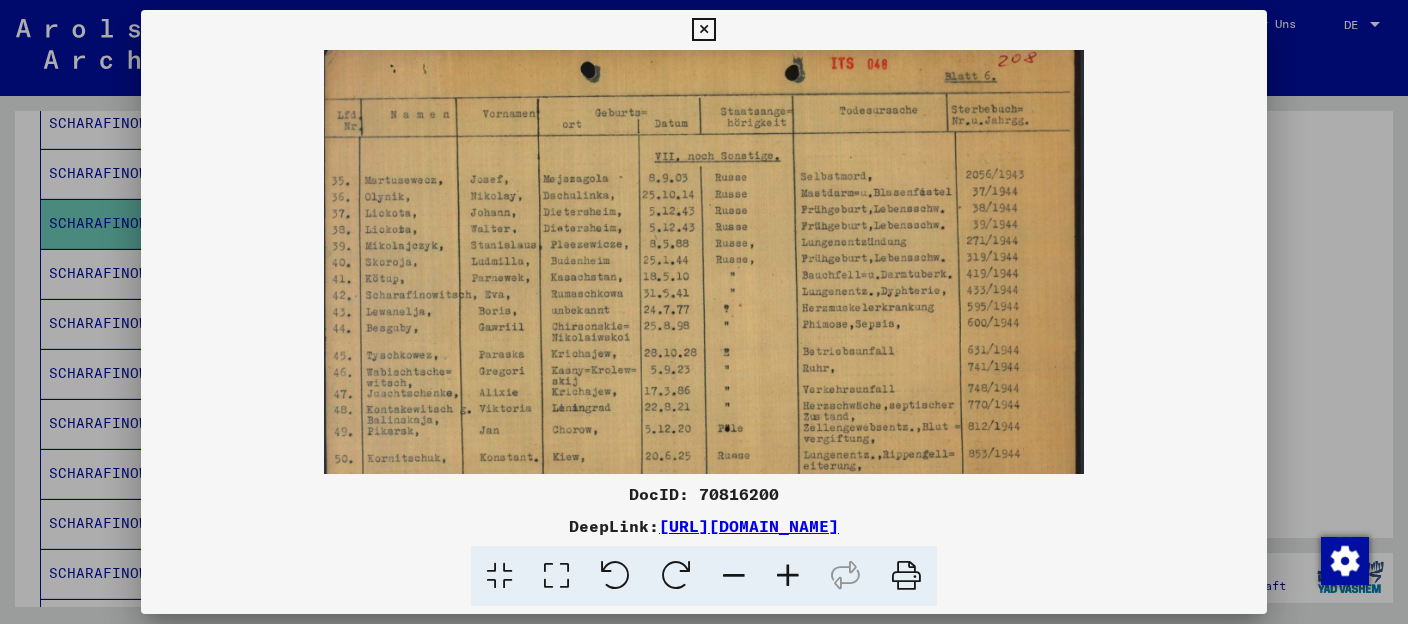 scroll, scrollTop: 10, scrollLeft: 0, axis: vertical 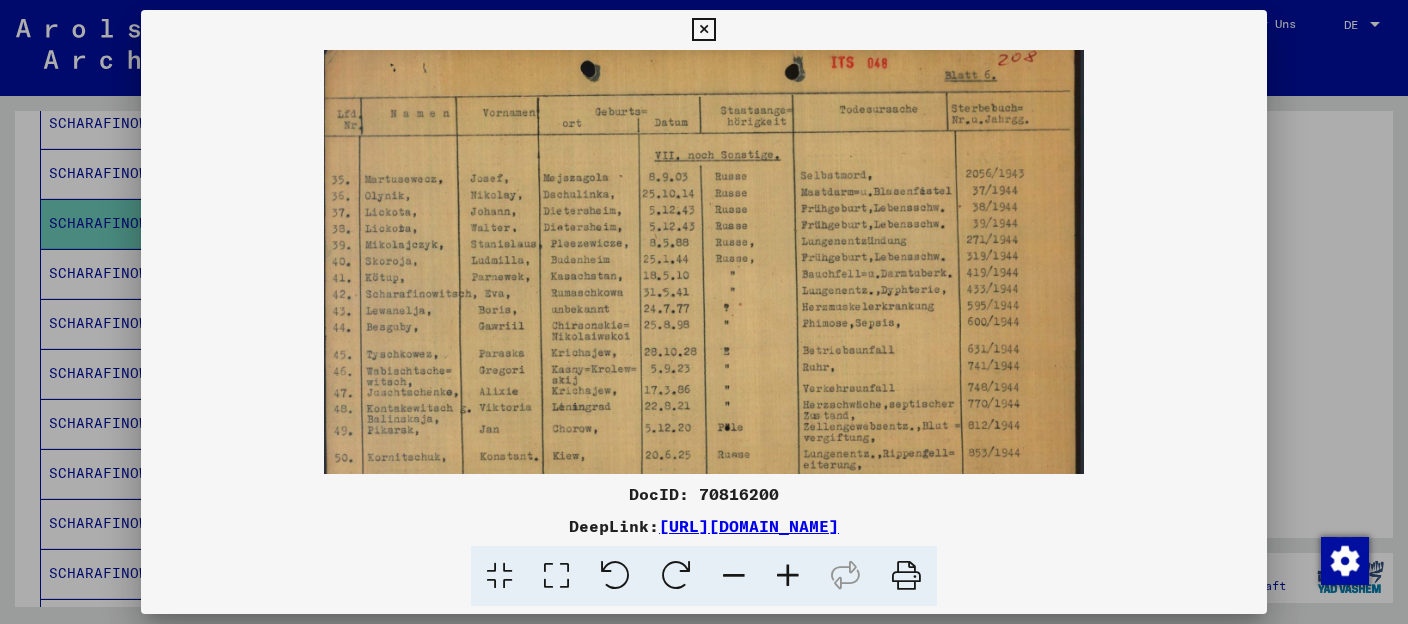 drag, startPoint x: 909, startPoint y: 209, endPoint x: 898, endPoint y: 332, distance: 123.49089 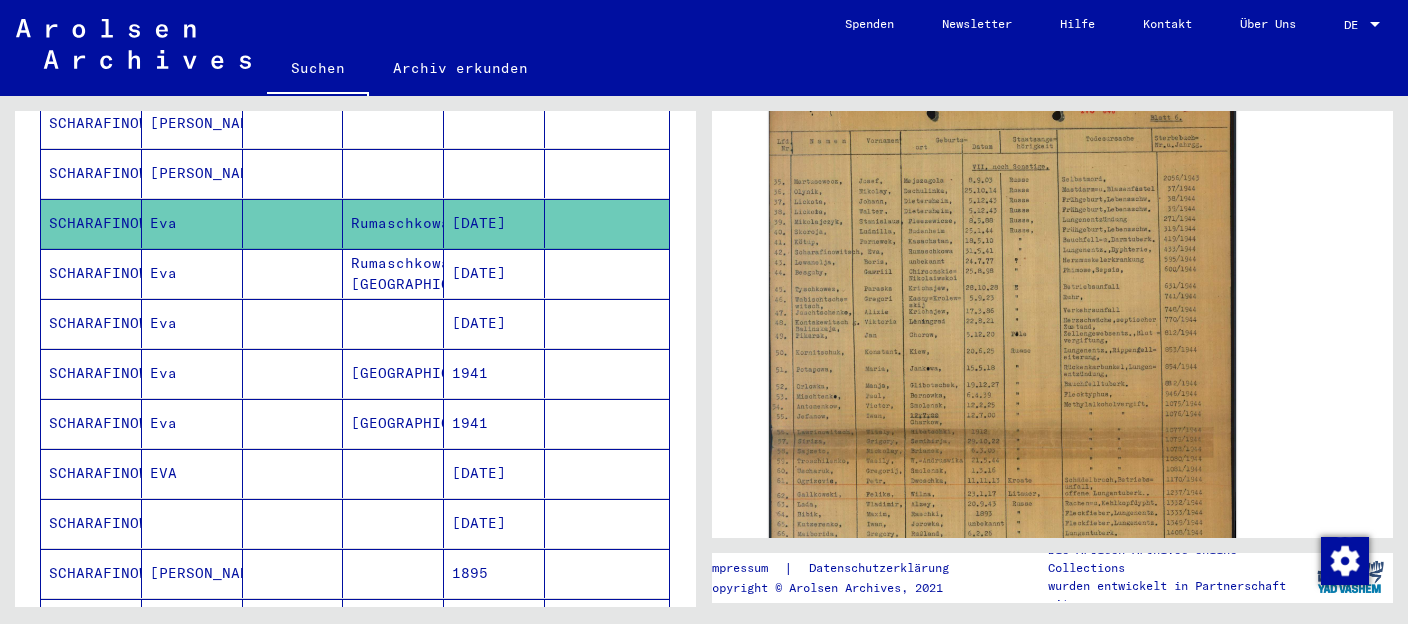 click on "SCHARAFINOWITSCH" at bounding box center (91, 323) 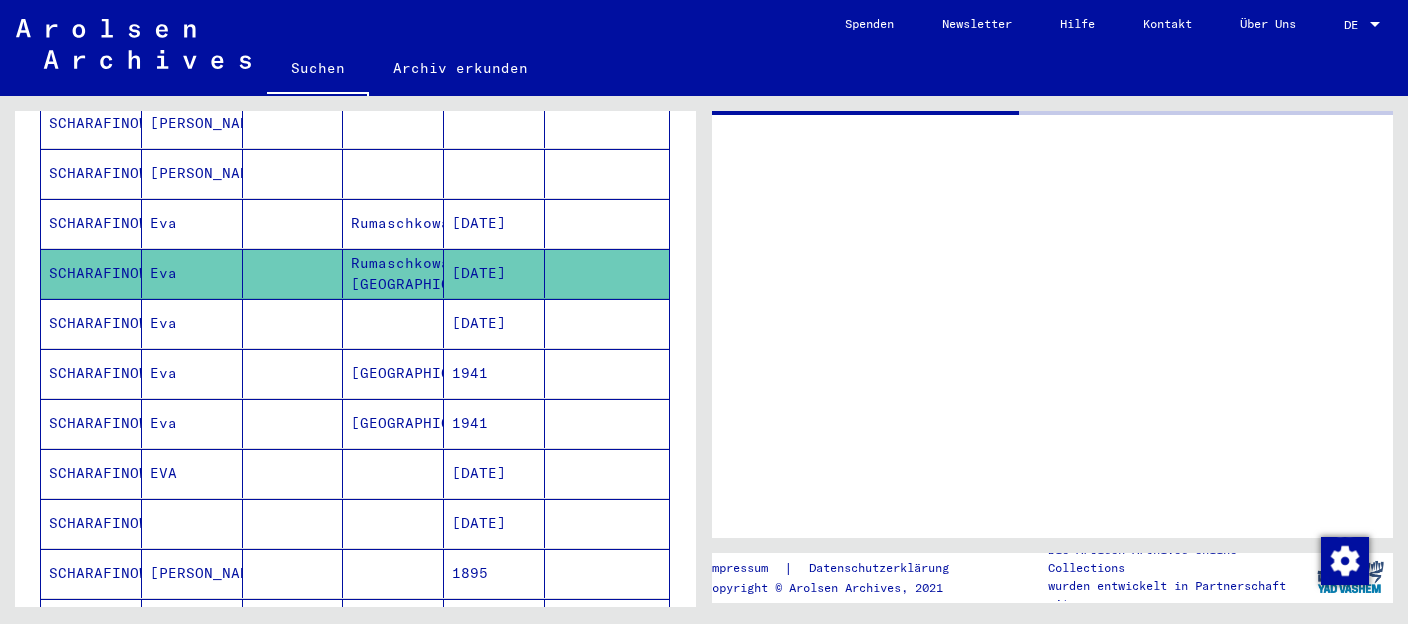 click on "SCHARAFINOWITSCH" 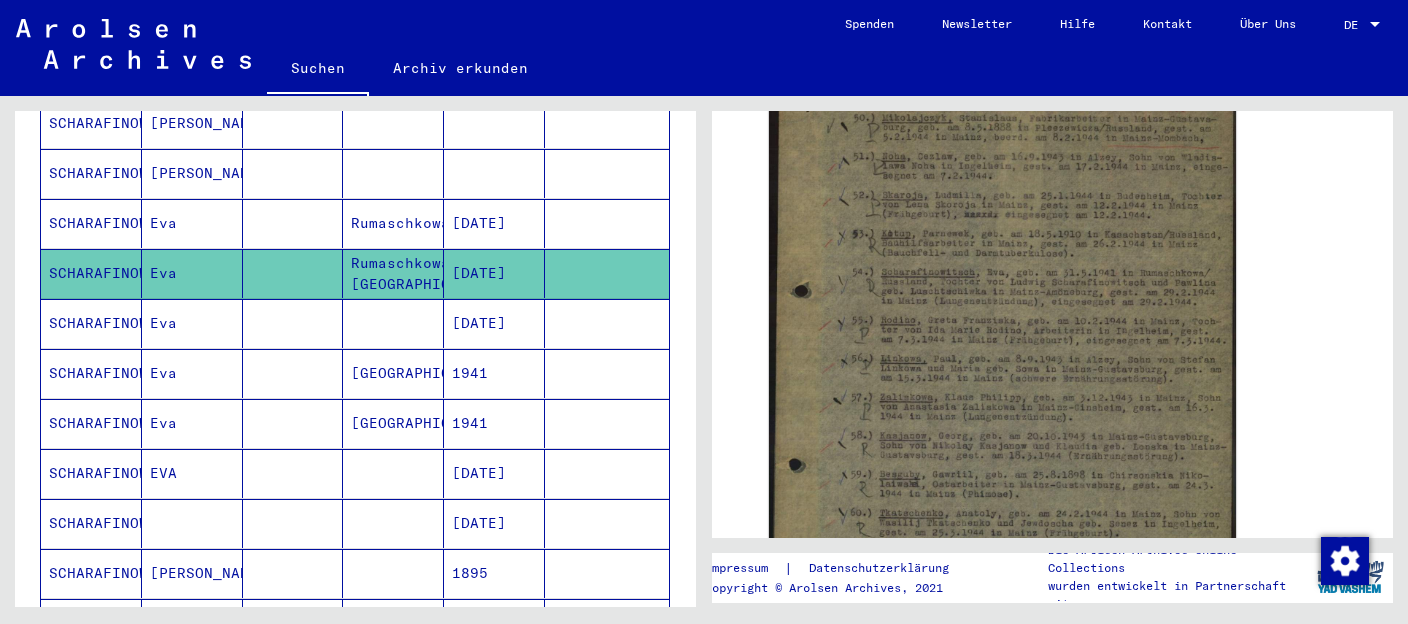 scroll, scrollTop: 479, scrollLeft: 0, axis: vertical 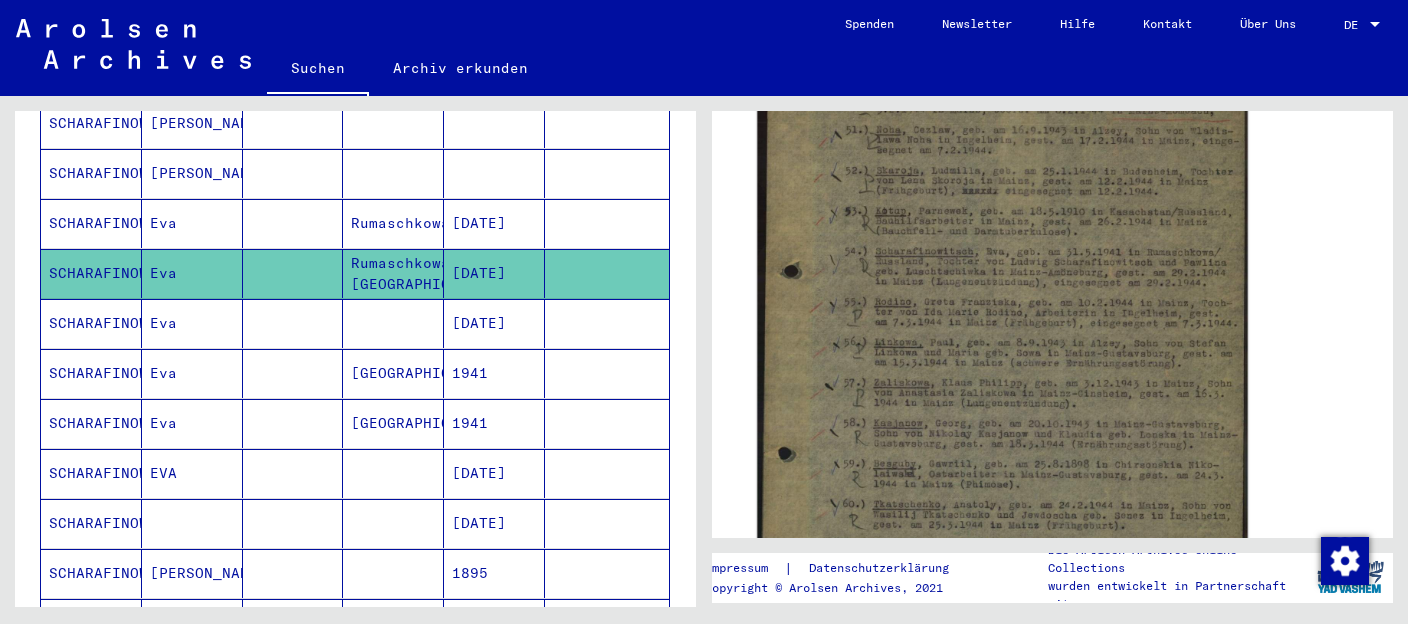click 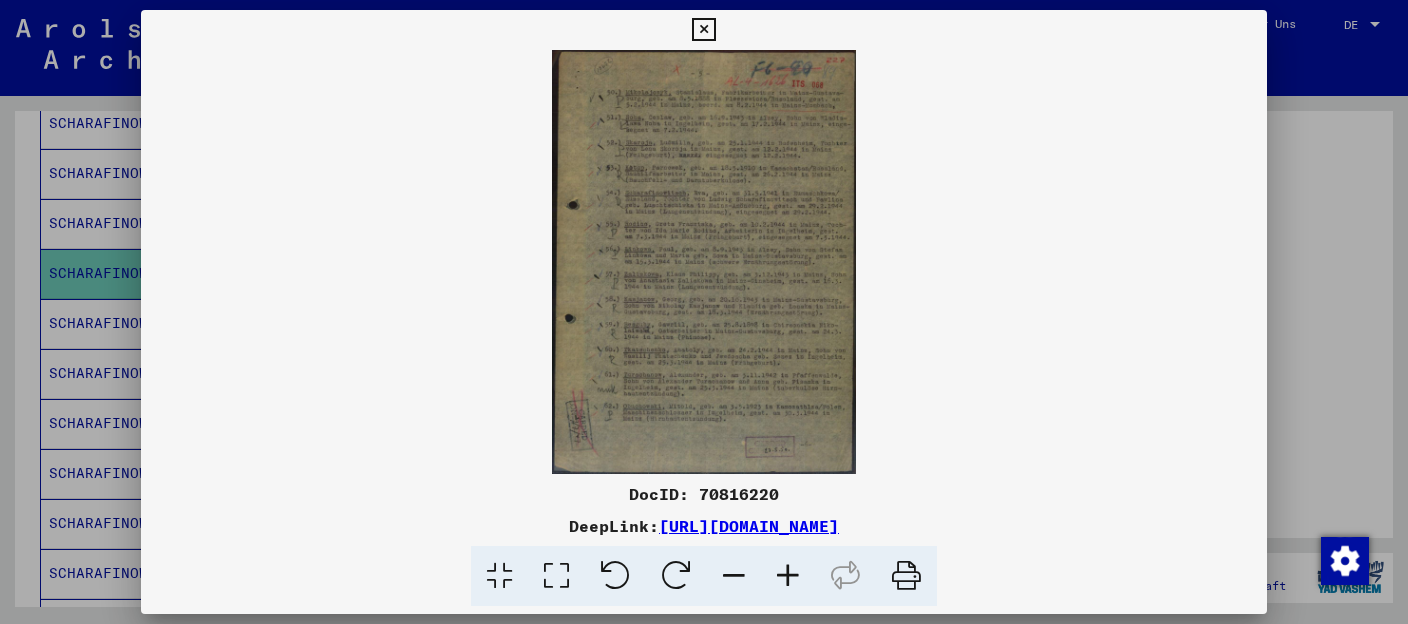 click at bounding box center [704, 262] 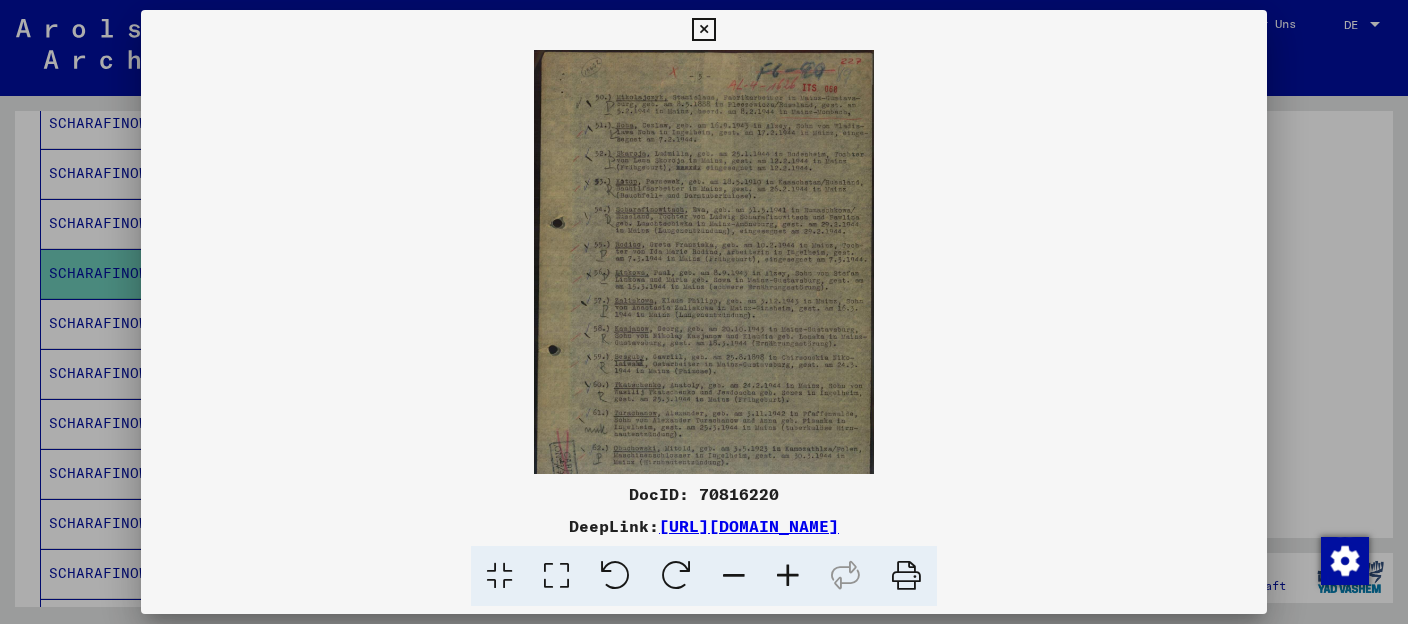 click at bounding box center [788, 576] 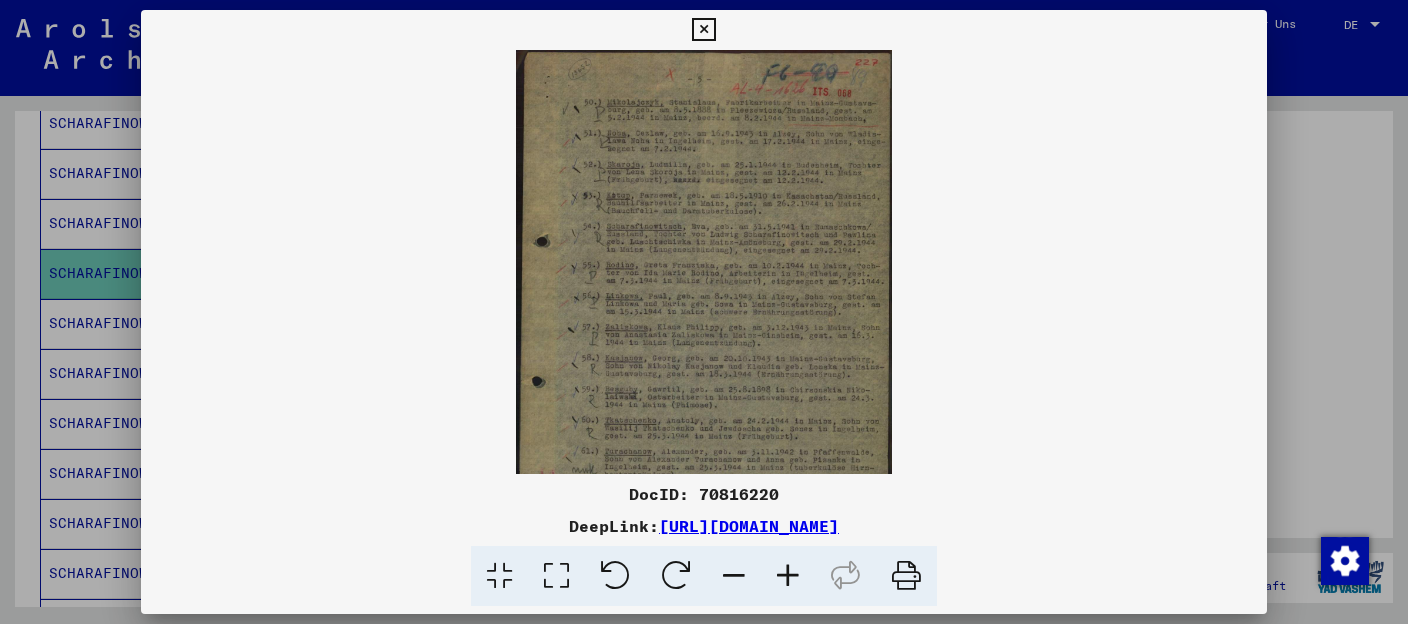 click at bounding box center [788, 576] 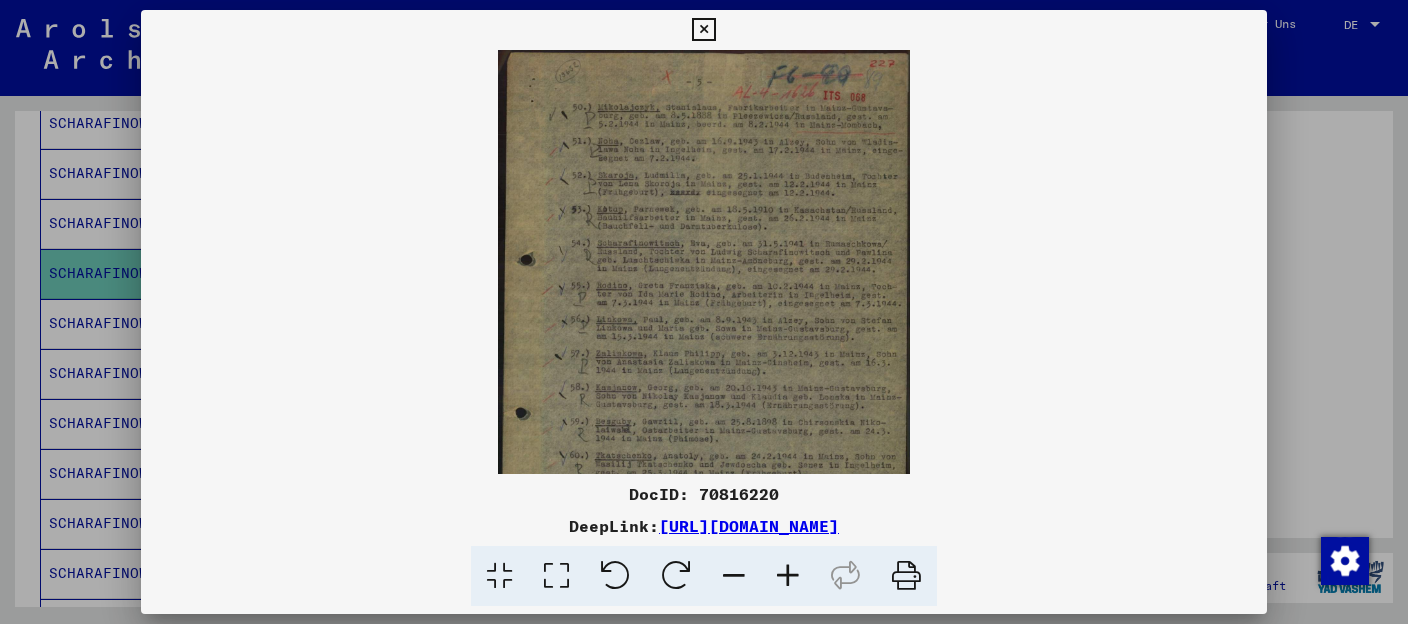 click at bounding box center [788, 576] 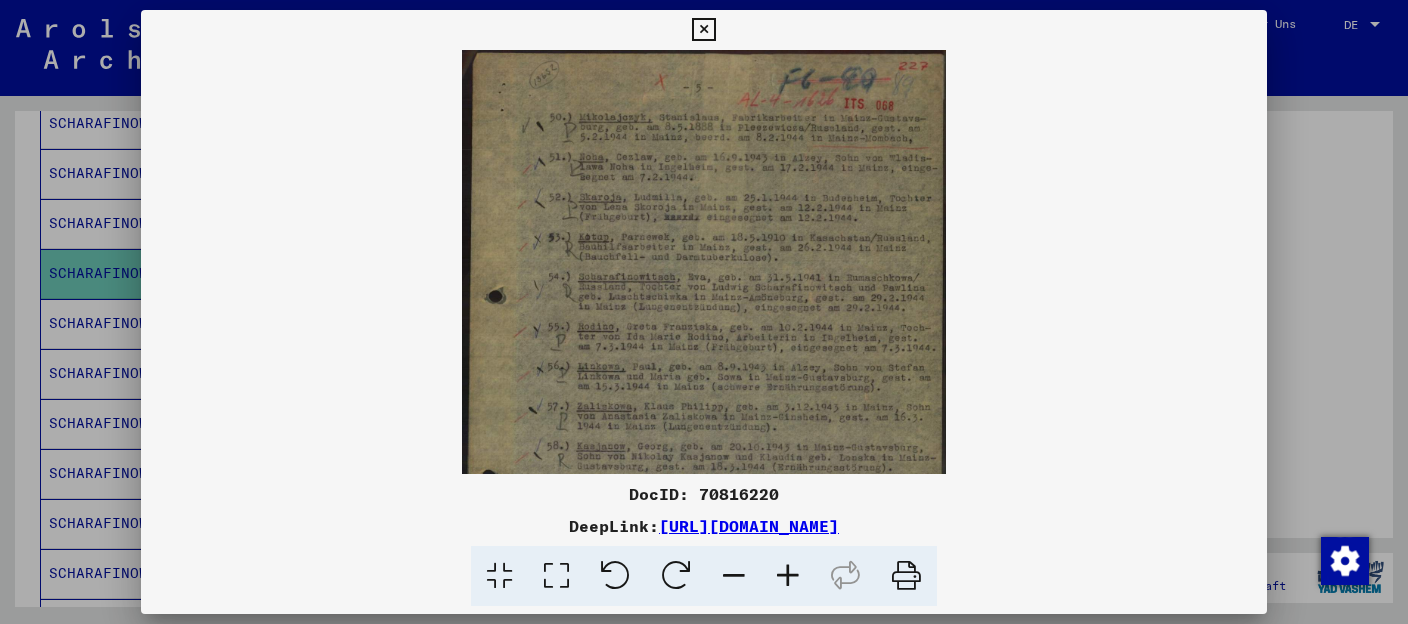click at bounding box center [788, 576] 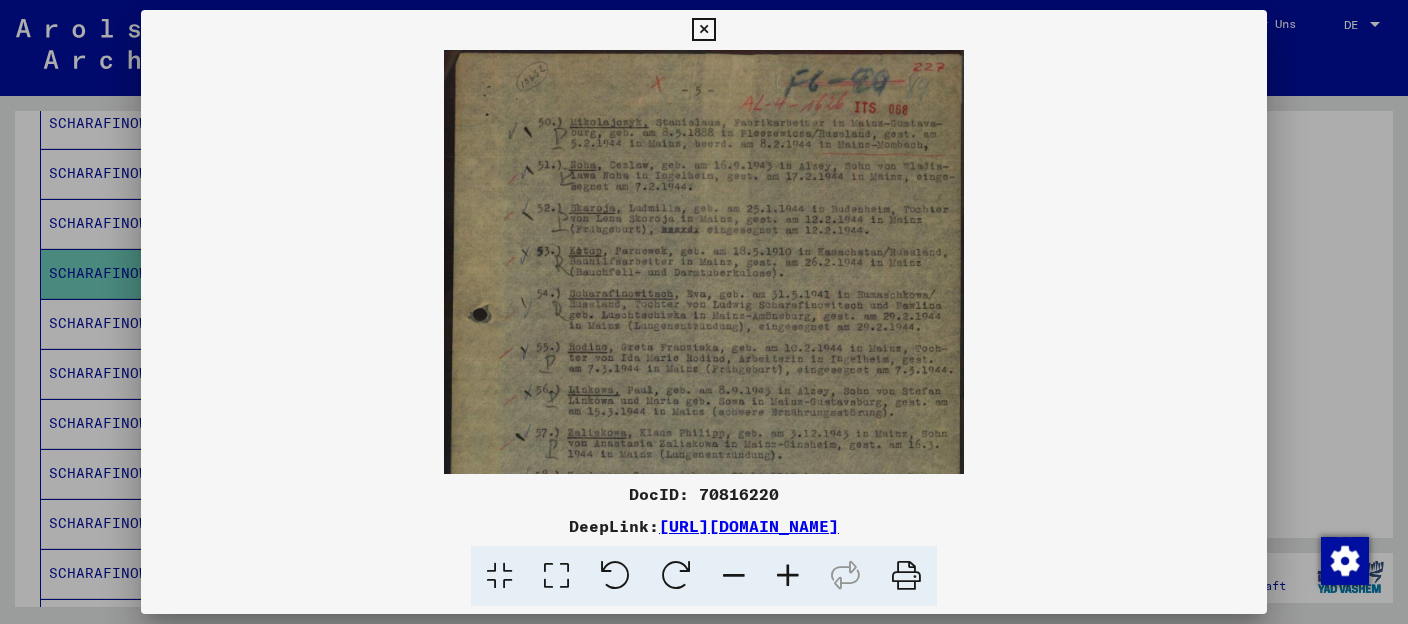 click at bounding box center (788, 576) 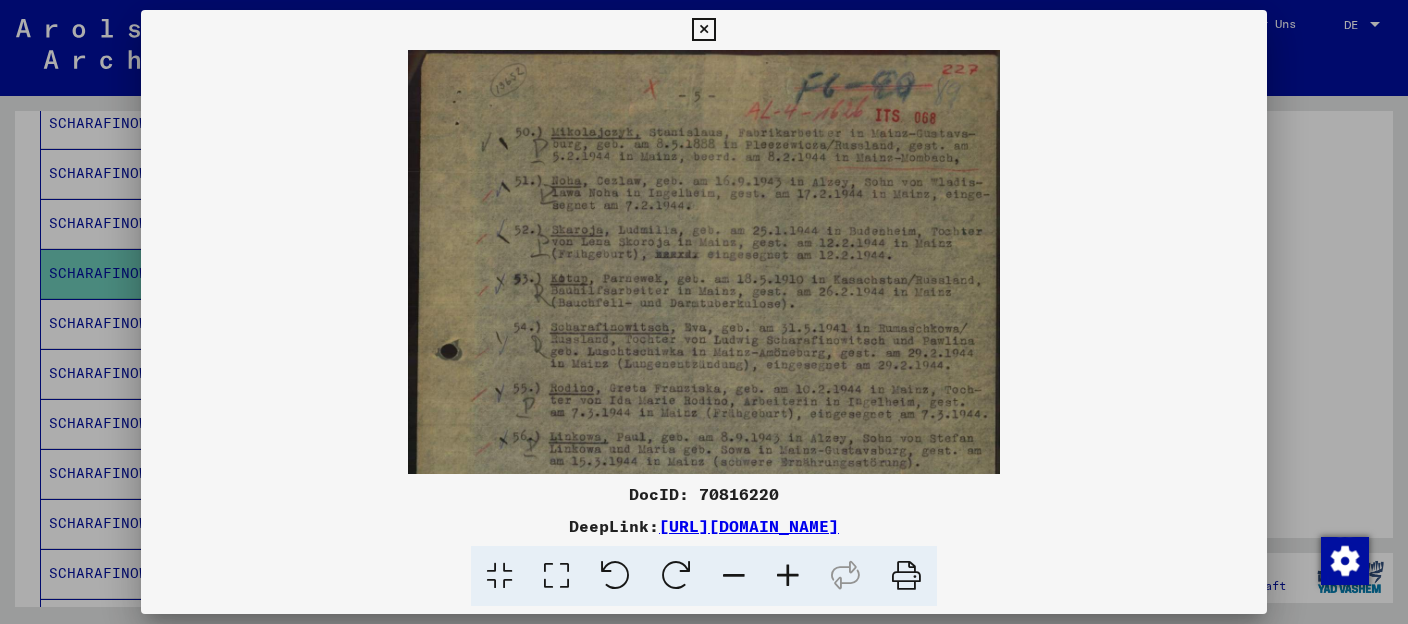 click at bounding box center [788, 576] 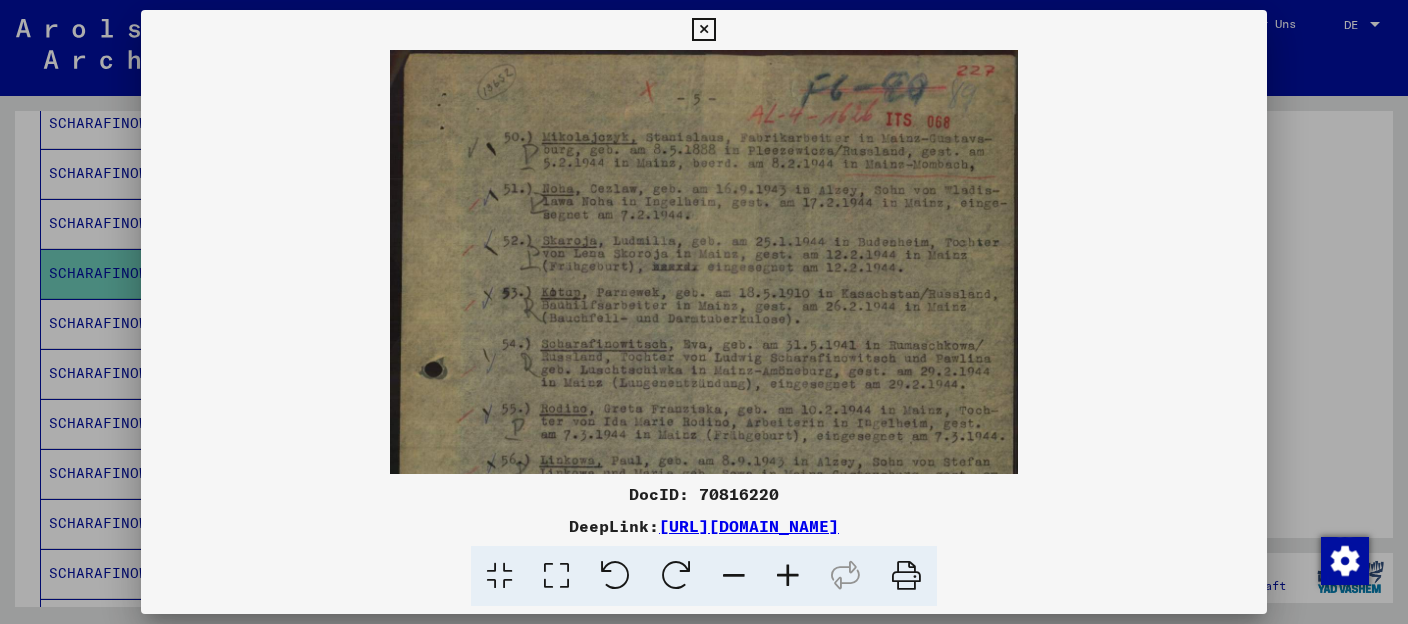 click at bounding box center [788, 576] 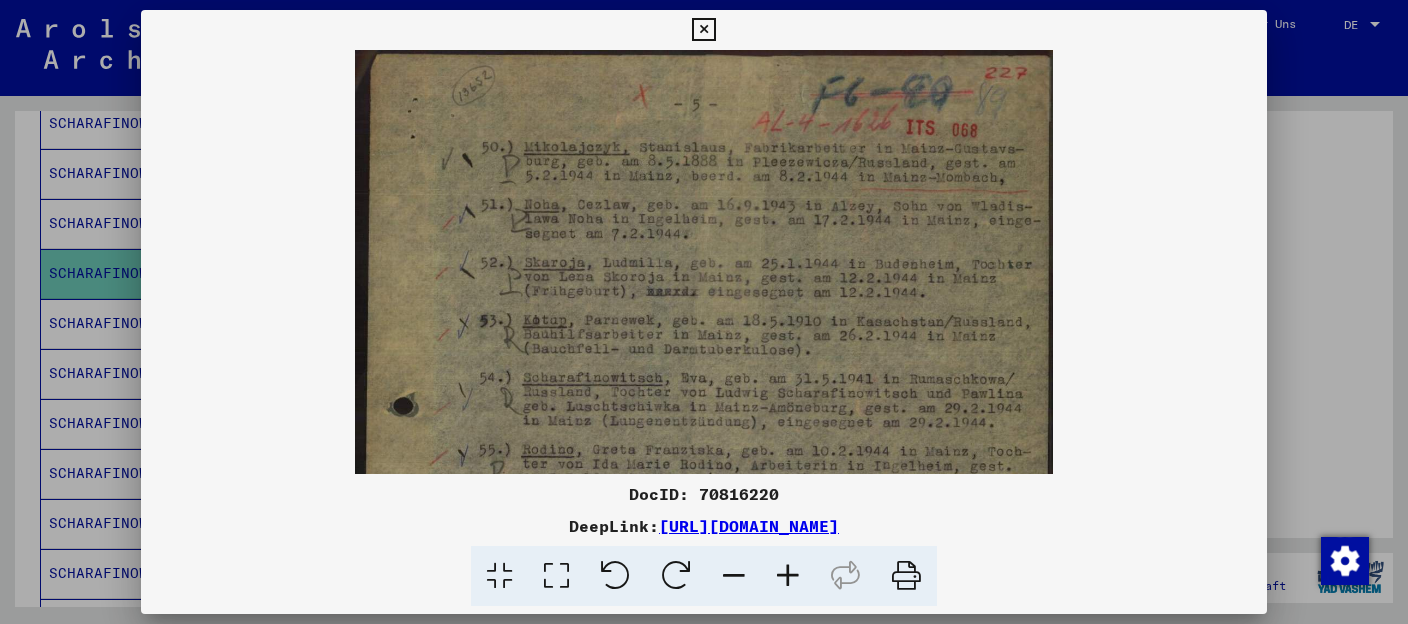 click at bounding box center (788, 576) 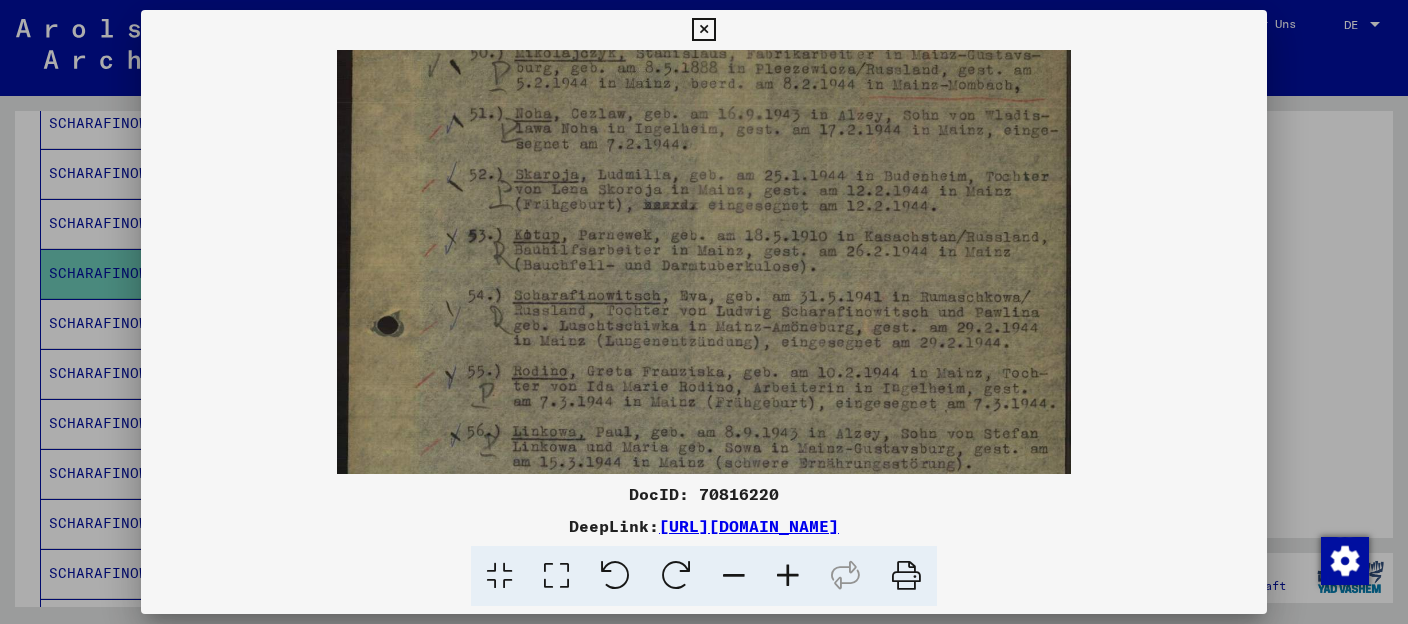 drag, startPoint x: 785, startPoint y: 323, endPoint x: 785, endPoint y: 221, distance: 102 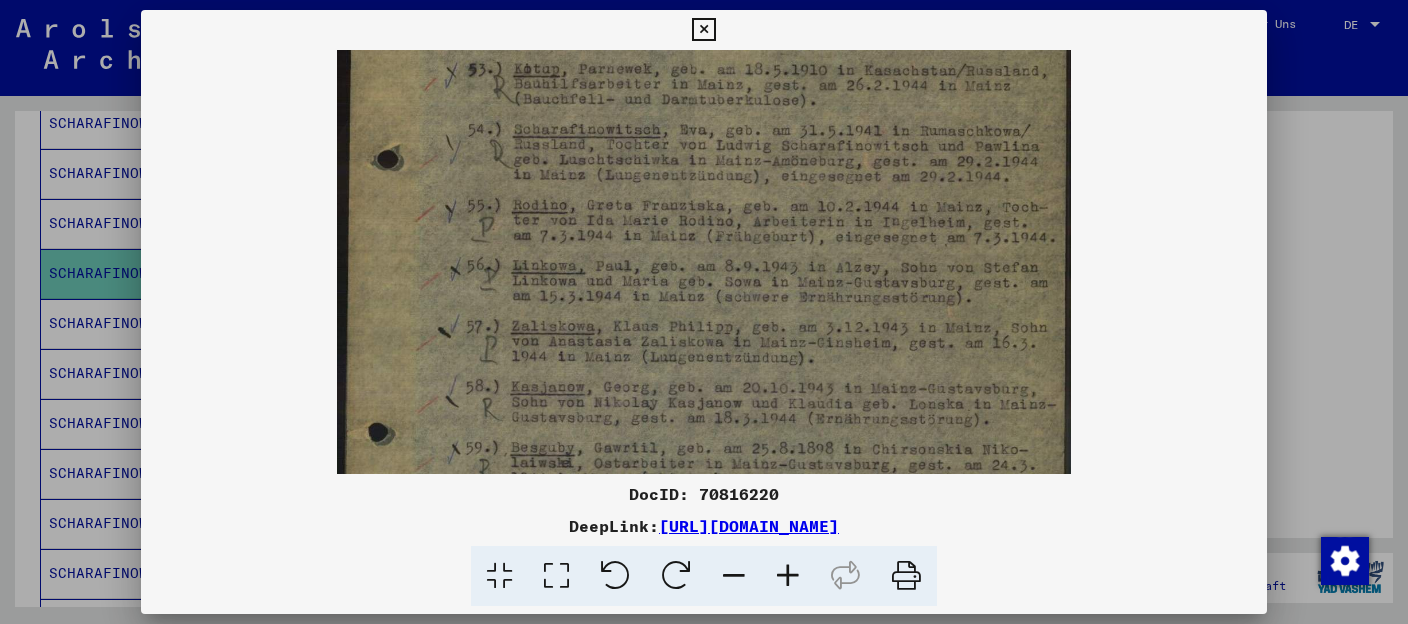 scroll, scrollTop: 267, scrollLeft: 0, axis: vertical 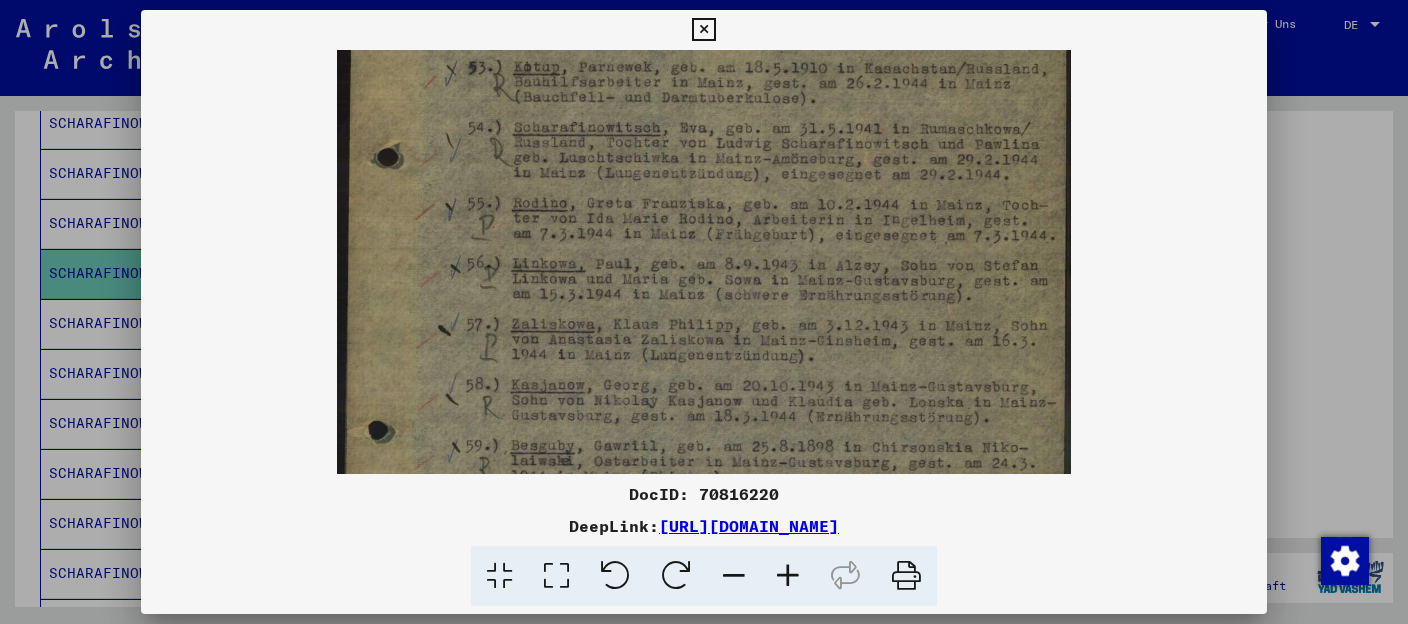 drag, startPoint x: 945, startPoint y: 219, endPoint x: 966, endPoint y: 232, distance: 24.698177 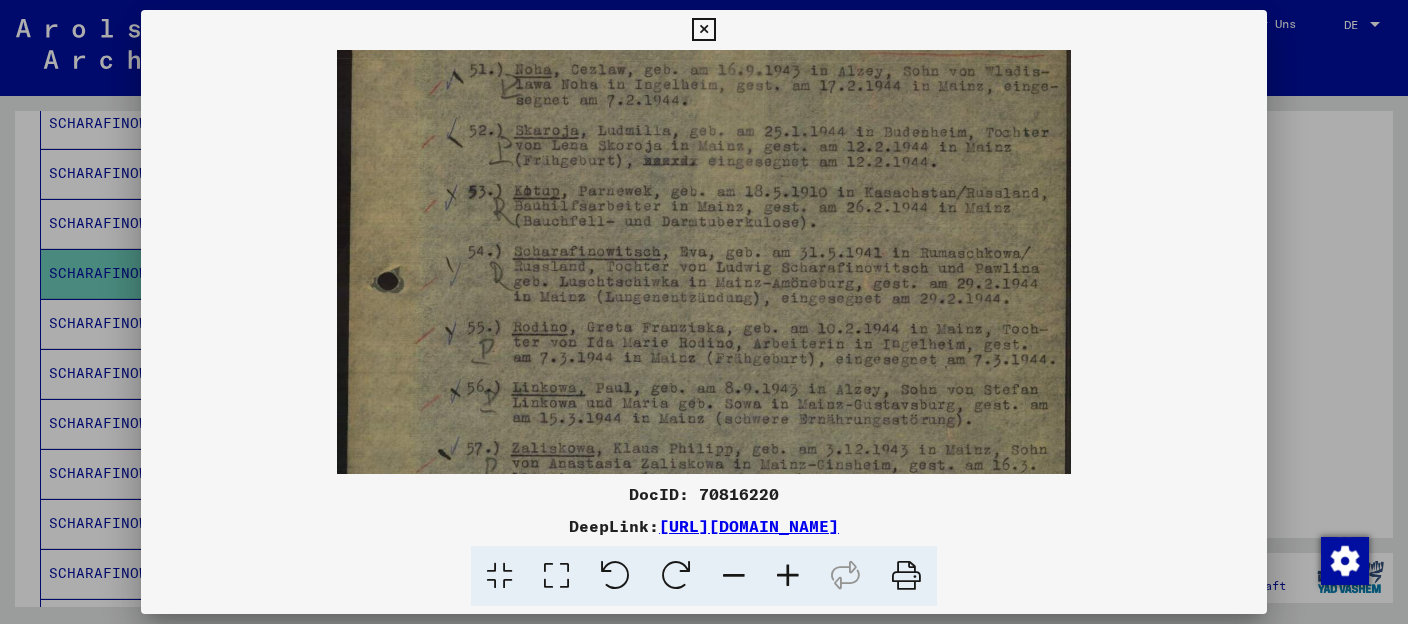 scroll, scrollTop: 144, scrollLeft: 0, axis: vertical 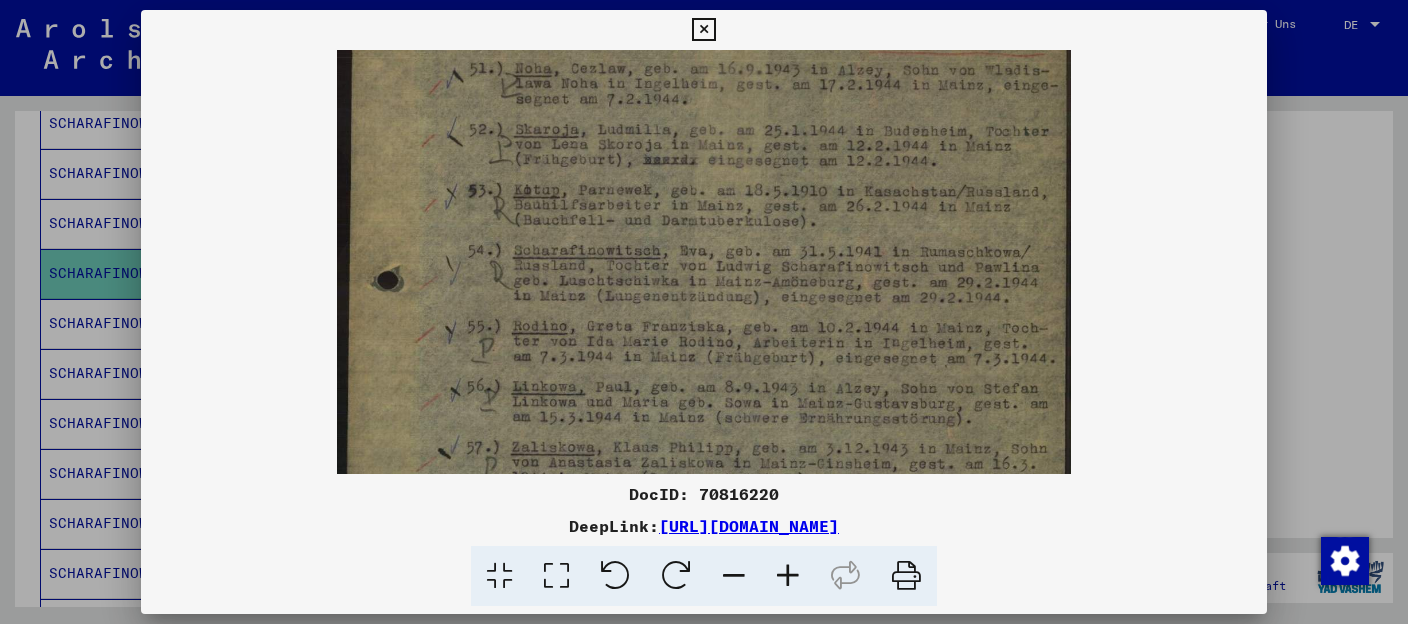 drag, startPoint x: 972, startPoint y: 235, endPoint x: 956, endPoint y: 358, distance: 124.036285 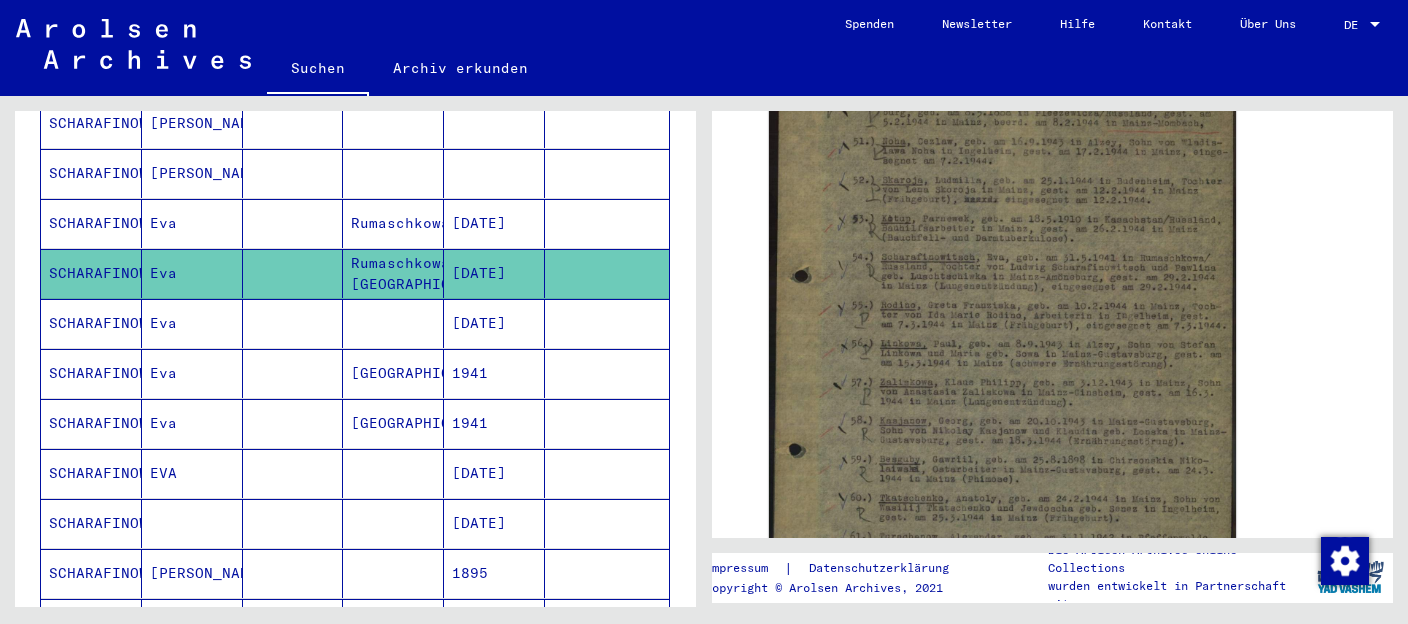click on "Eva" 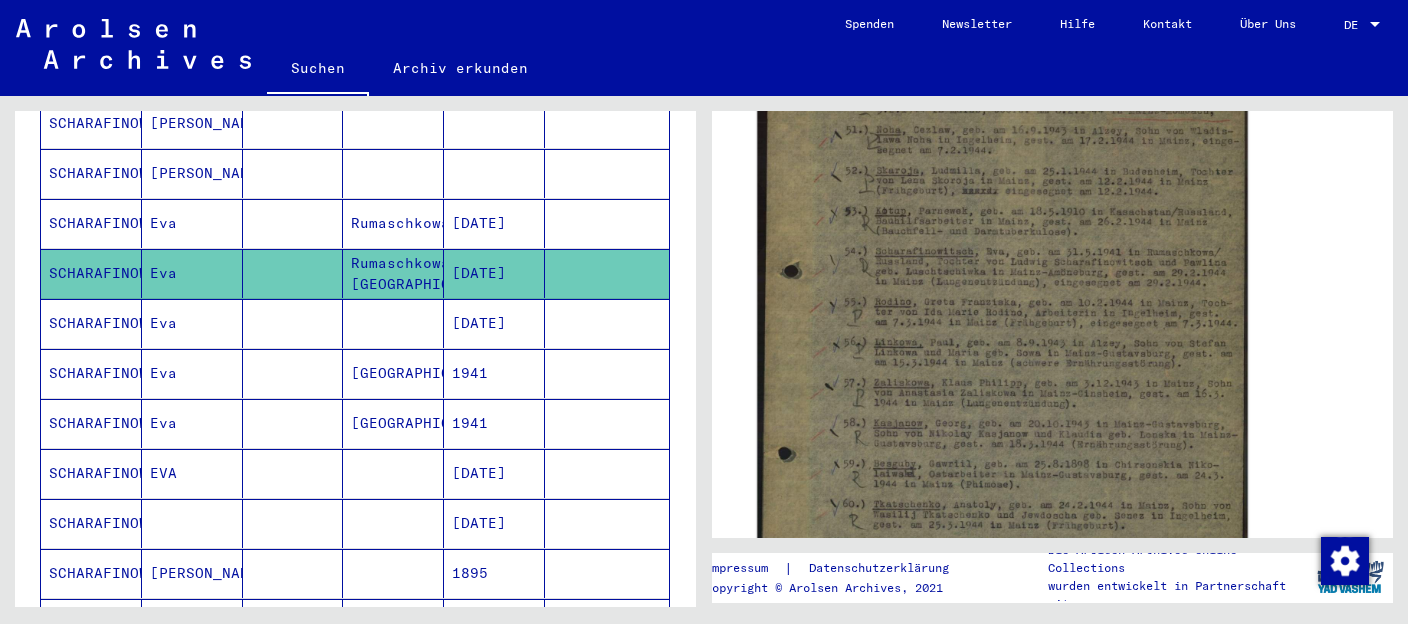 click 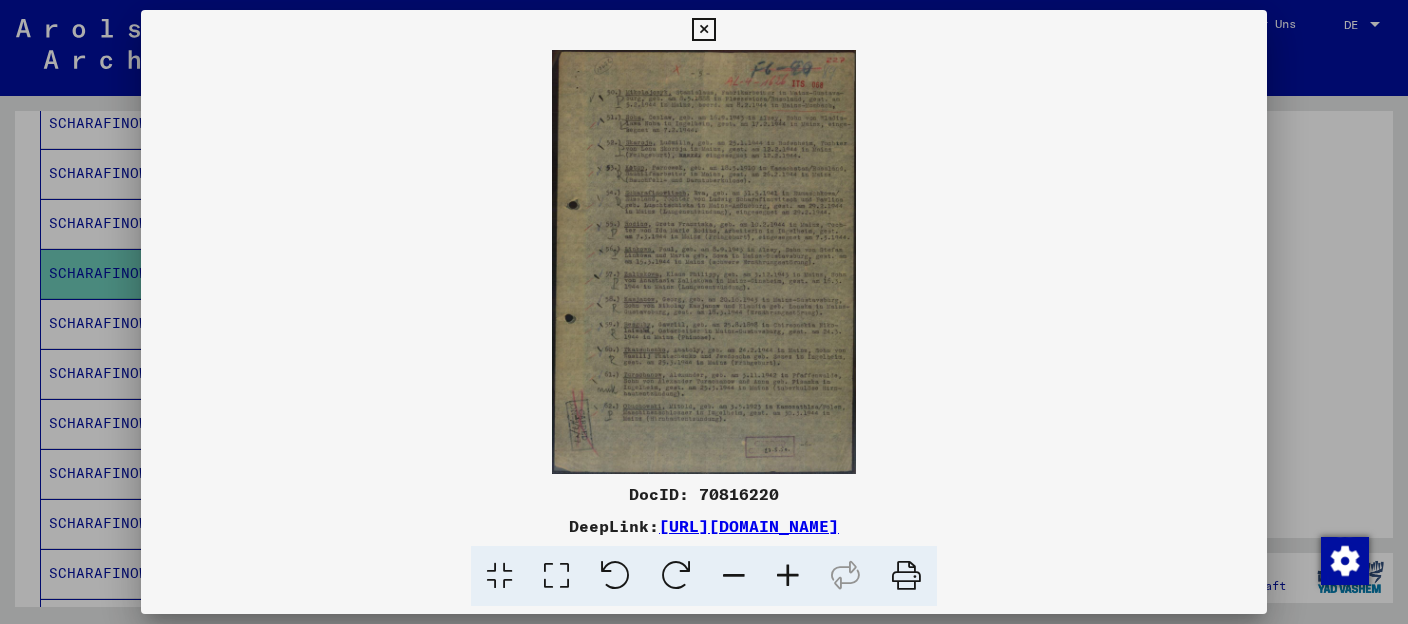 scroll, scrollTop: 478, scrollLeft: 0, axis: vertical 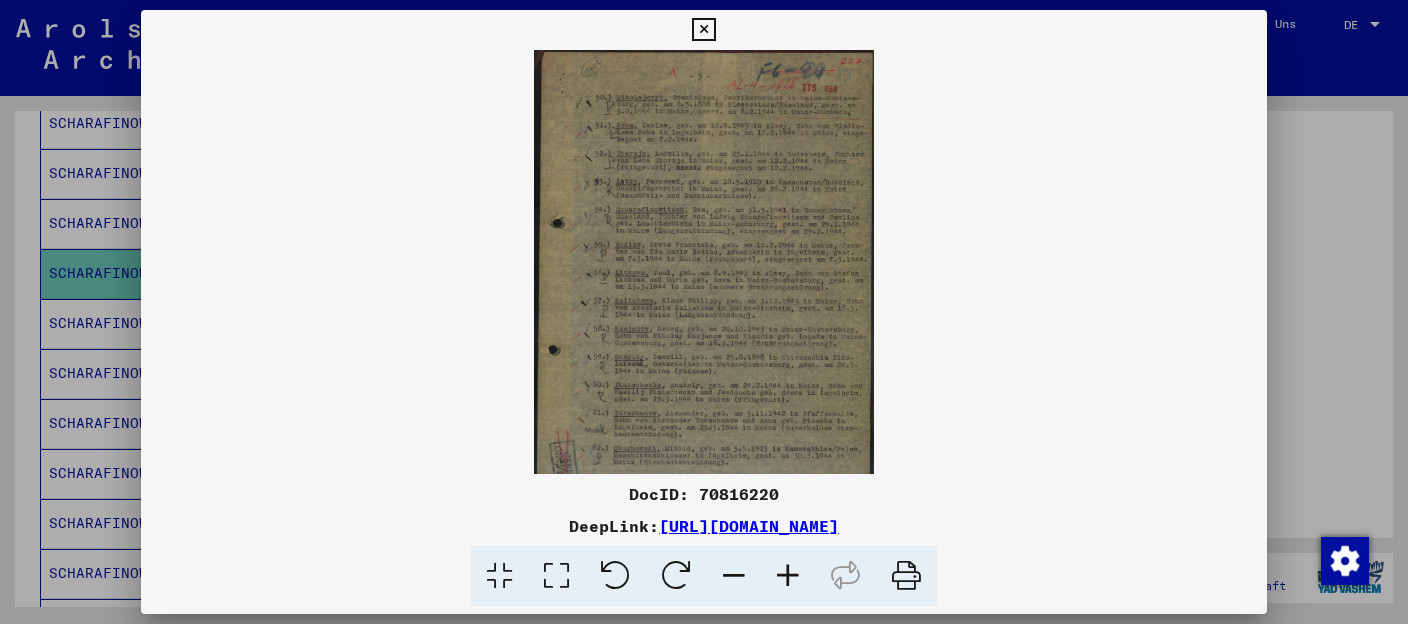 click at bounding box center [788, 576] 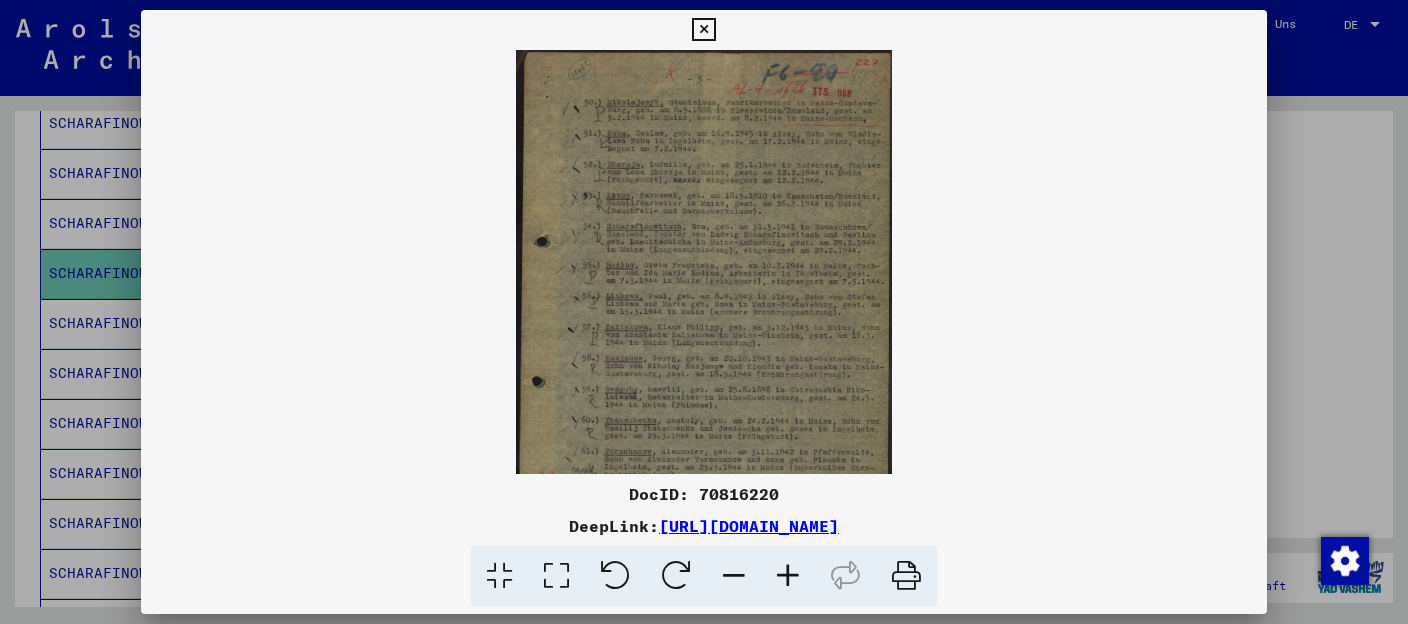 click at bounding box center (788, 576) 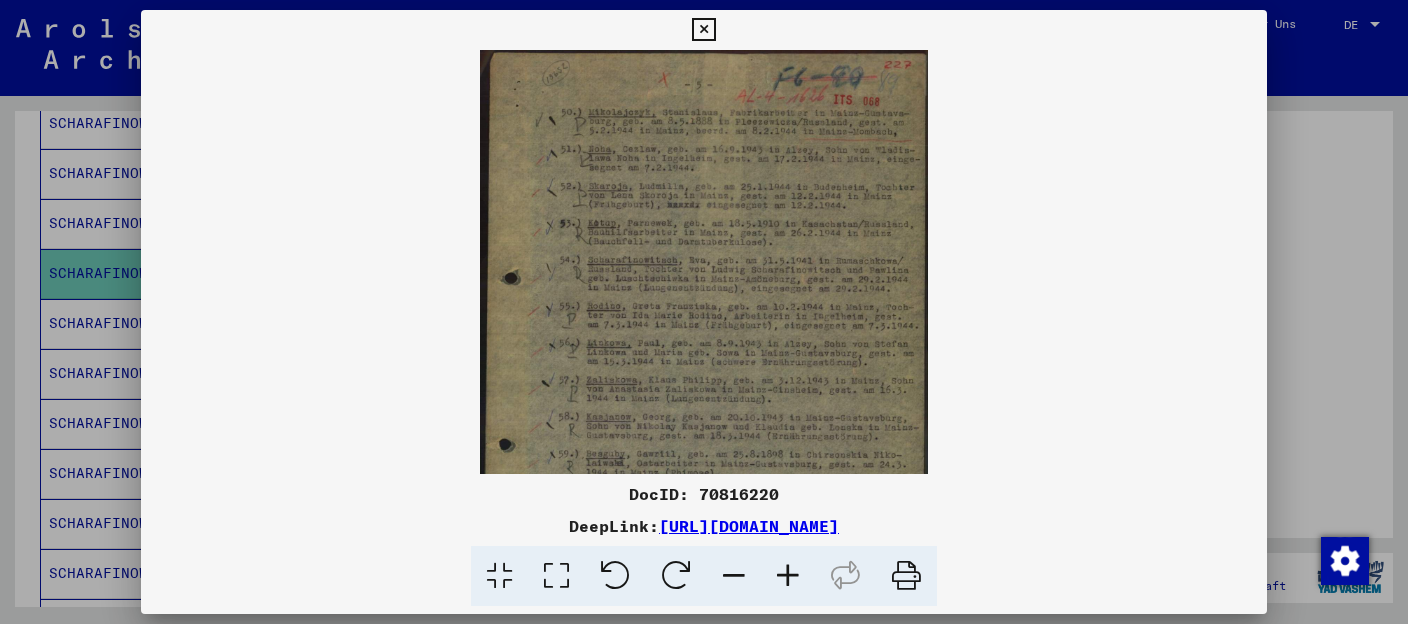 click at bounding box center [788, 576] 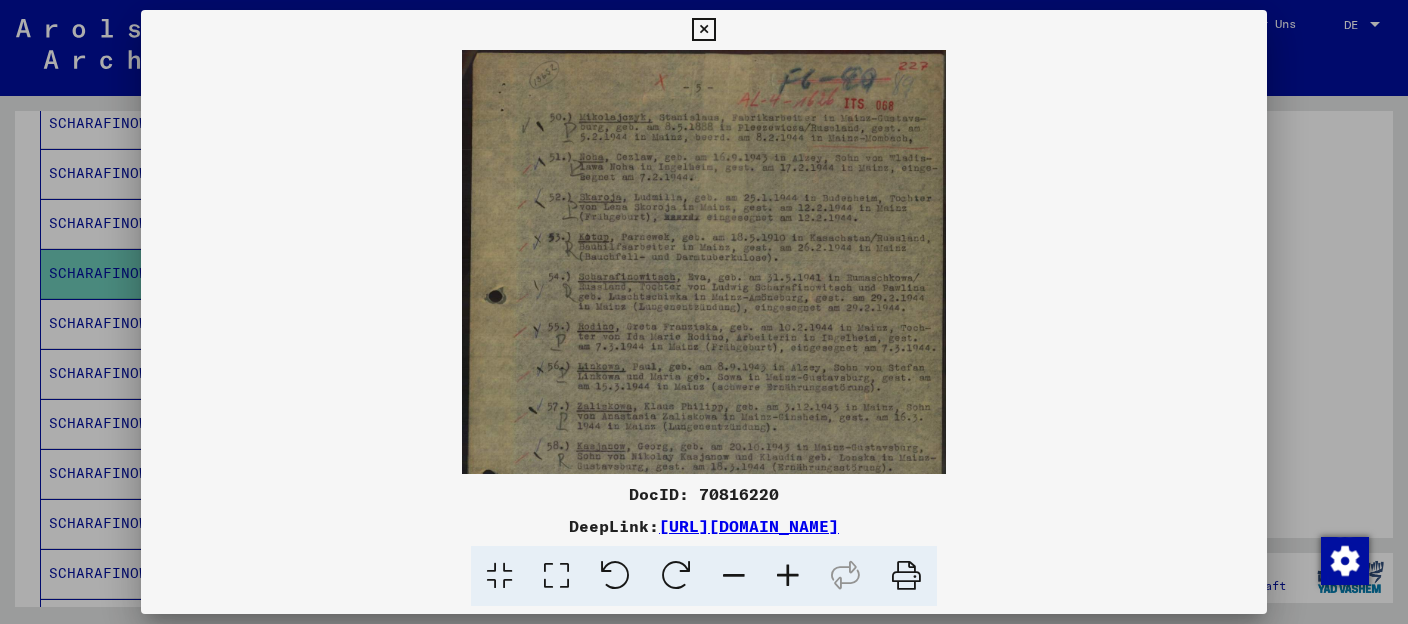 click at bounding box center [788, 576] 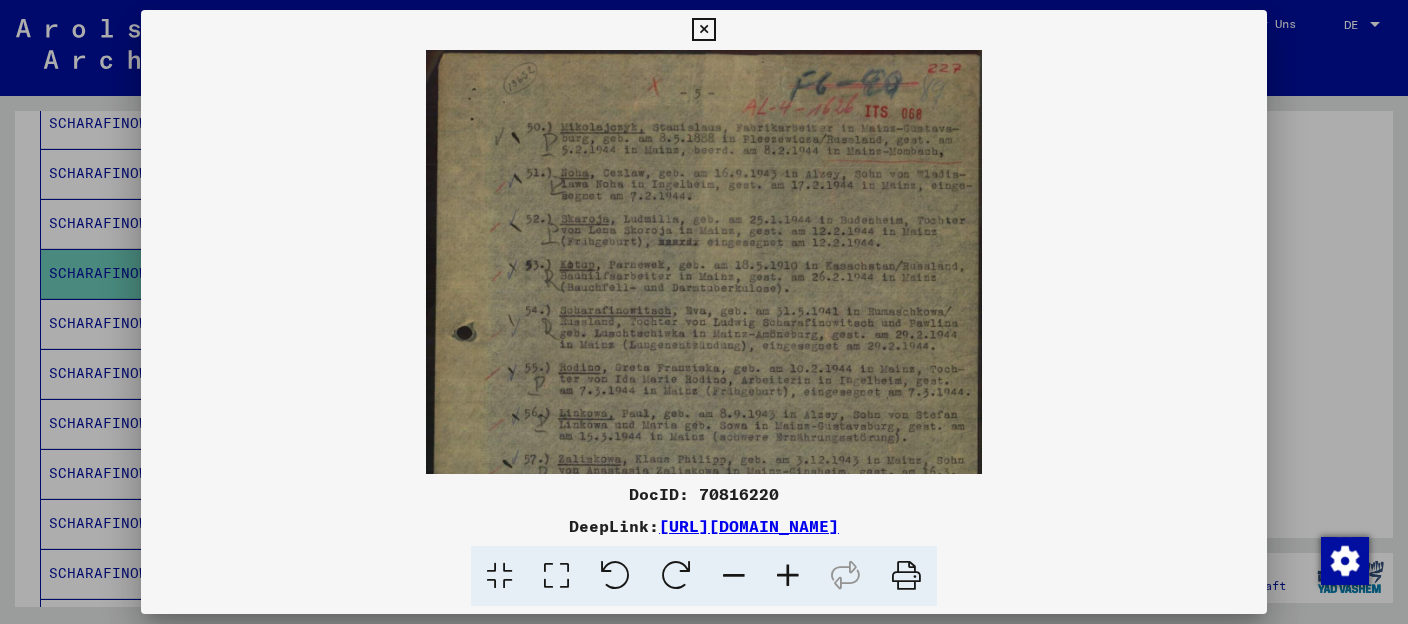 click at bounding box center [788, 576] 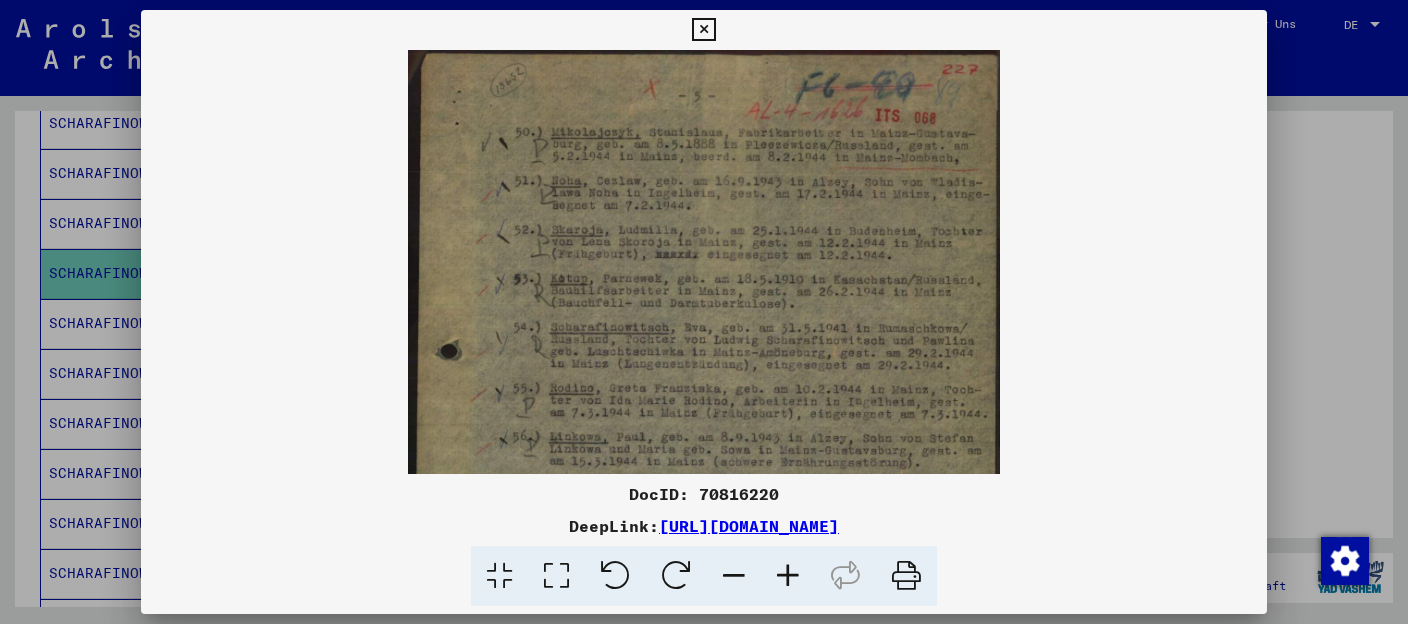 click at bounding box center (788, 576) 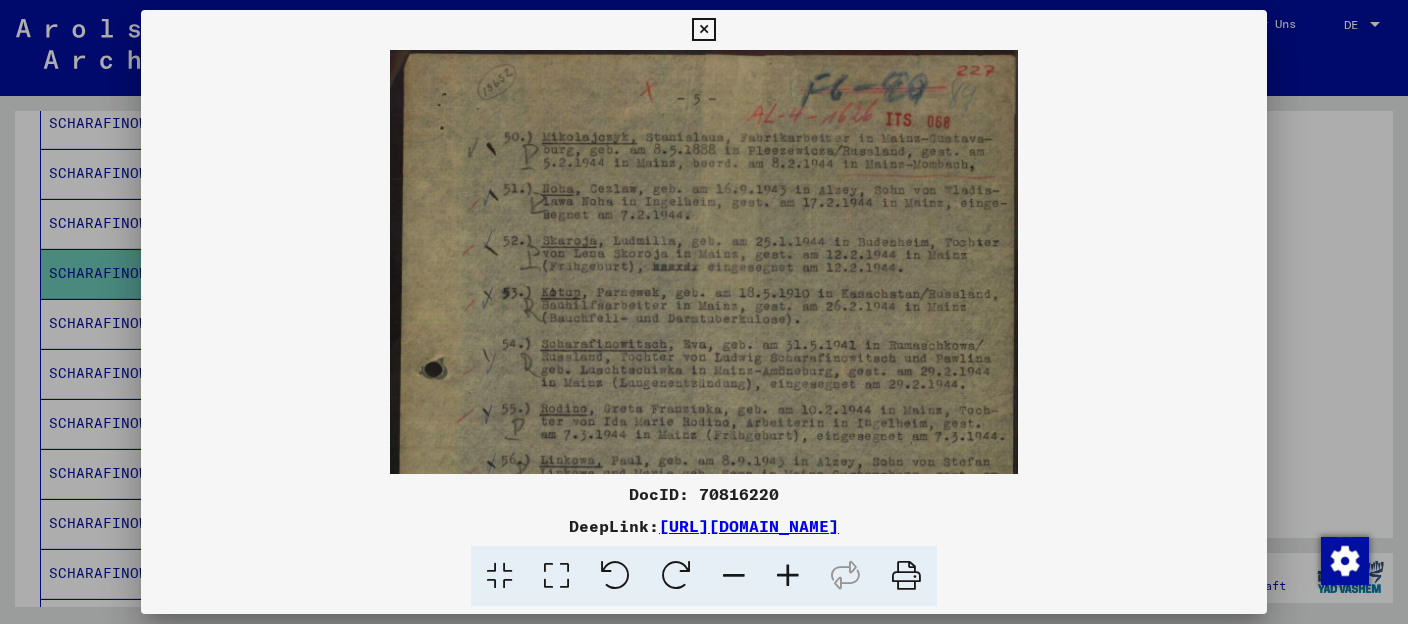 click at bounding box center (788, 576) 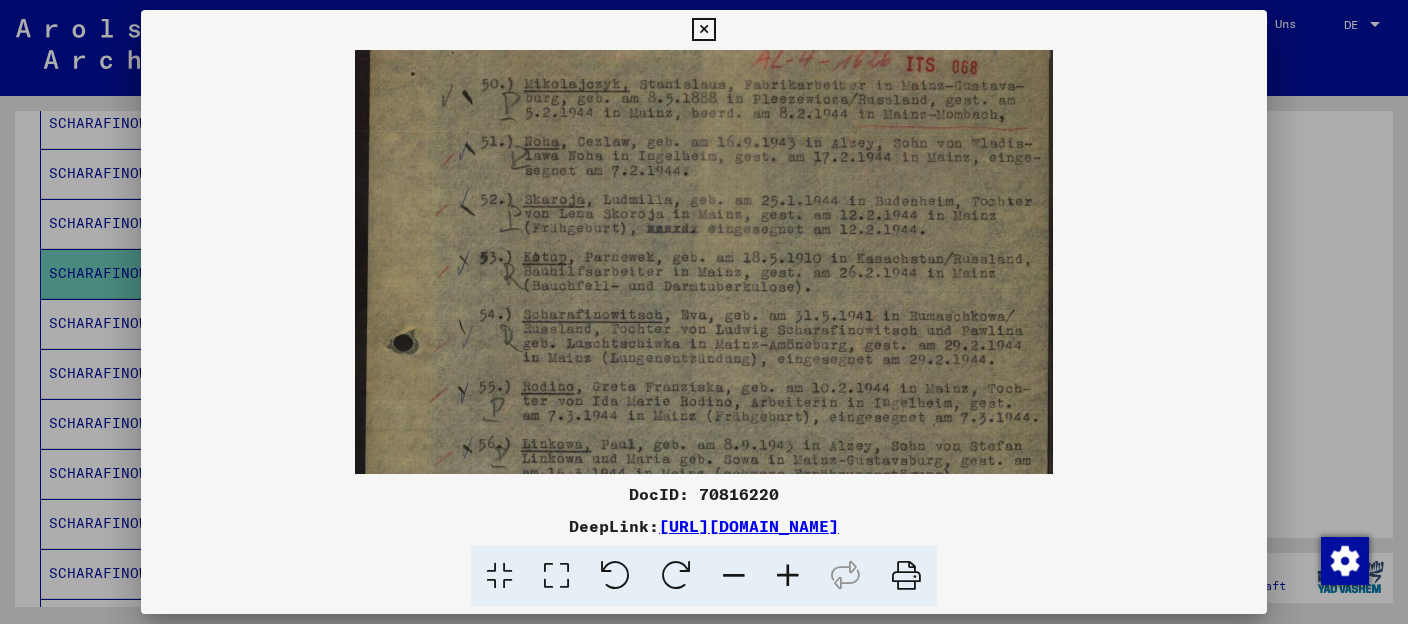 scroll, scrollTop: 71, scrollLeft: 0, axis: vertical 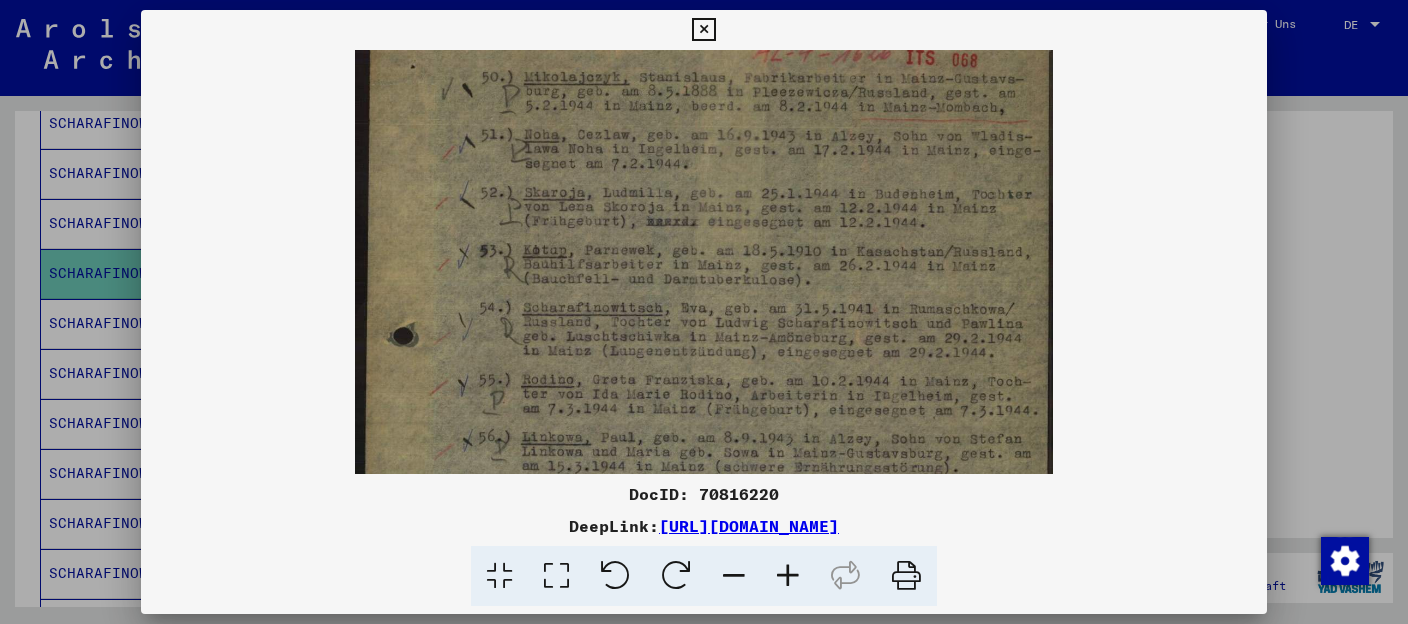 drag, startPoint x: 859, startPoint y: 389, endPoint x: 852, endPoint y: 318, distance: 71.34424 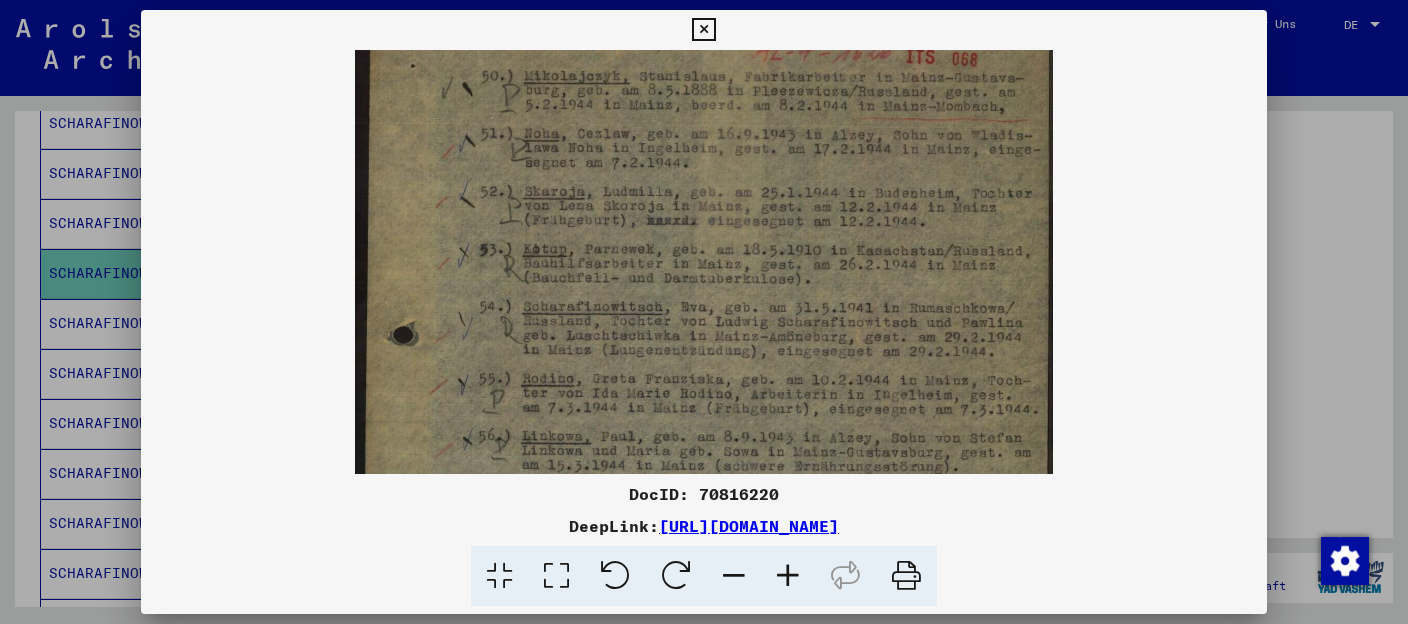 click at bounding box center (703, 30) 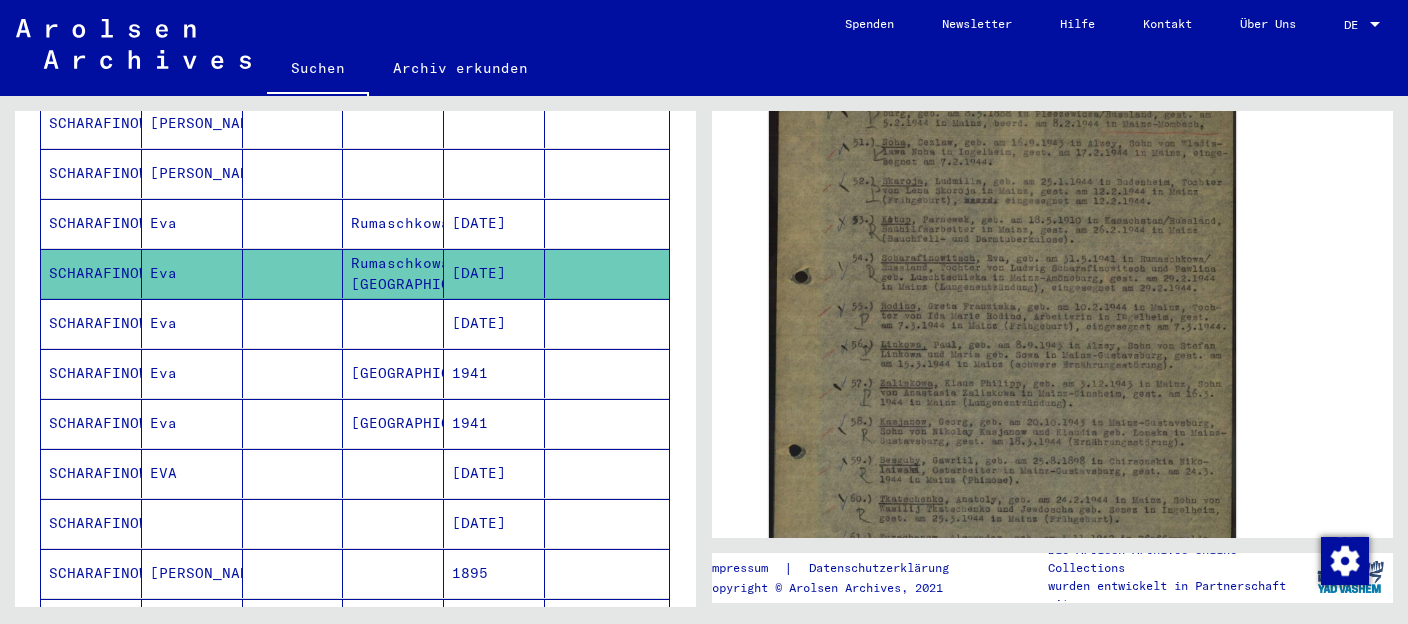 click on "Rumaschkowa / [GEOGRAPHIC_DATA]" 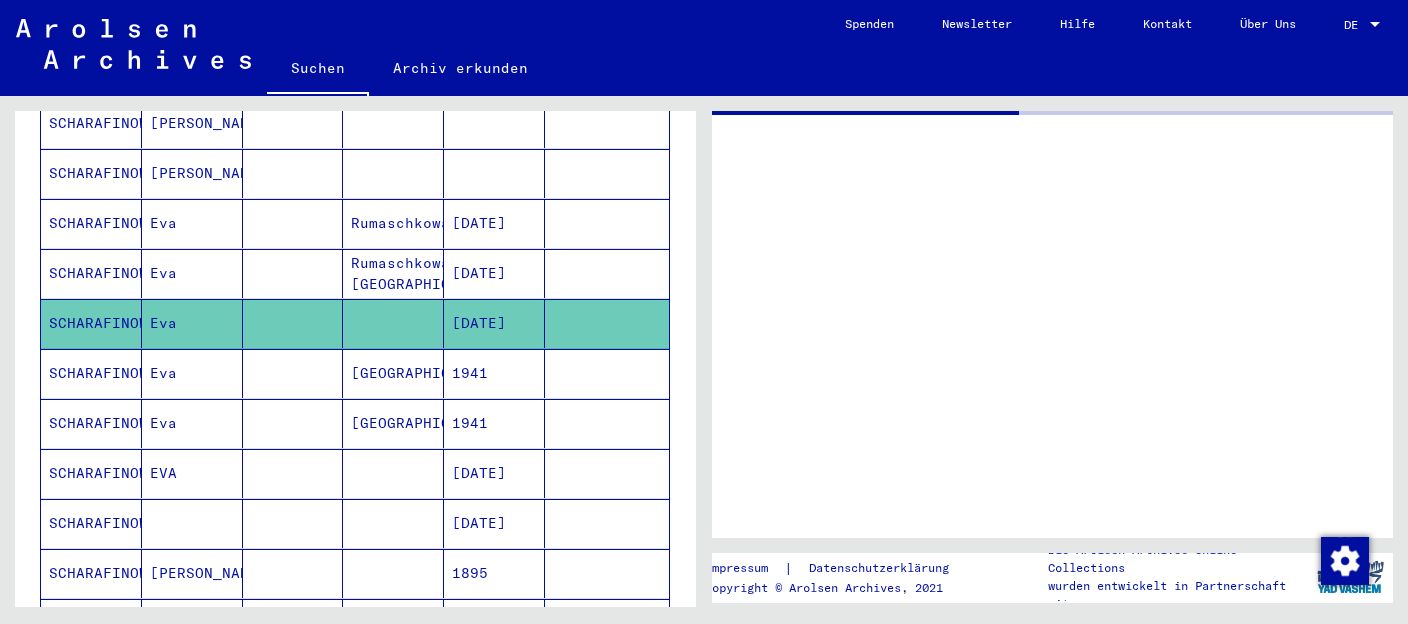 scroll, scrollTop: 0, scrollLeft: 0, axis: both 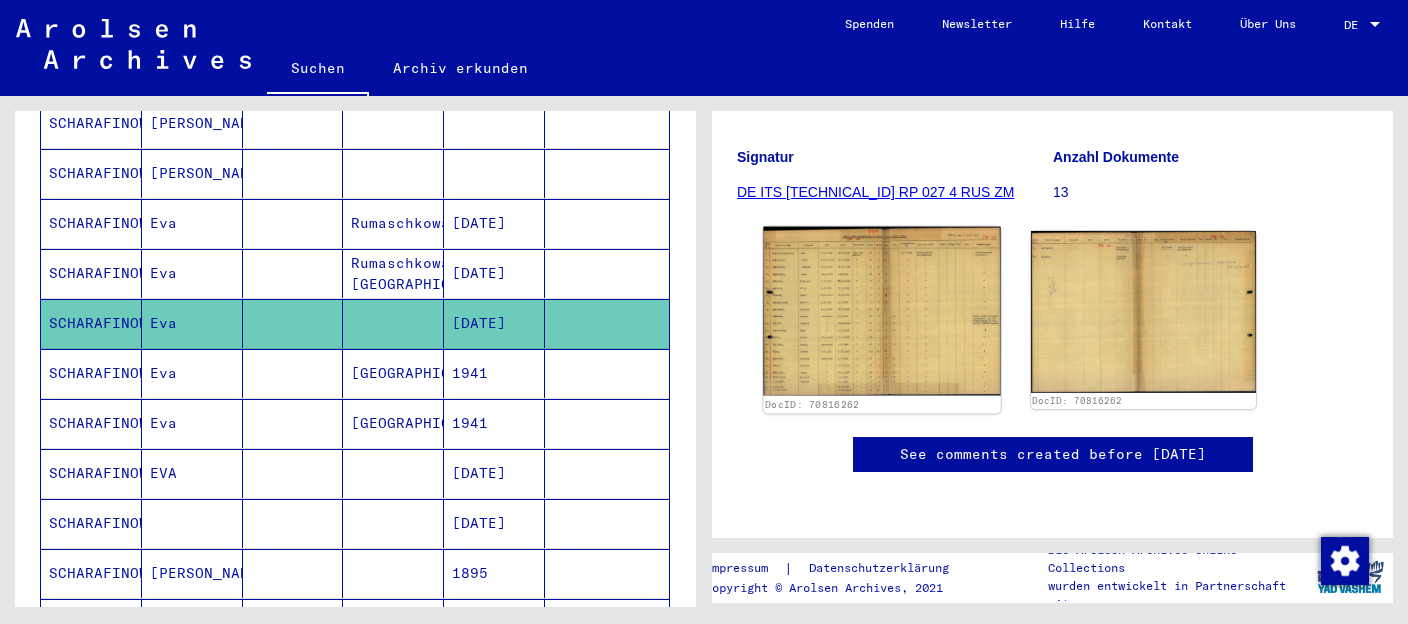 click 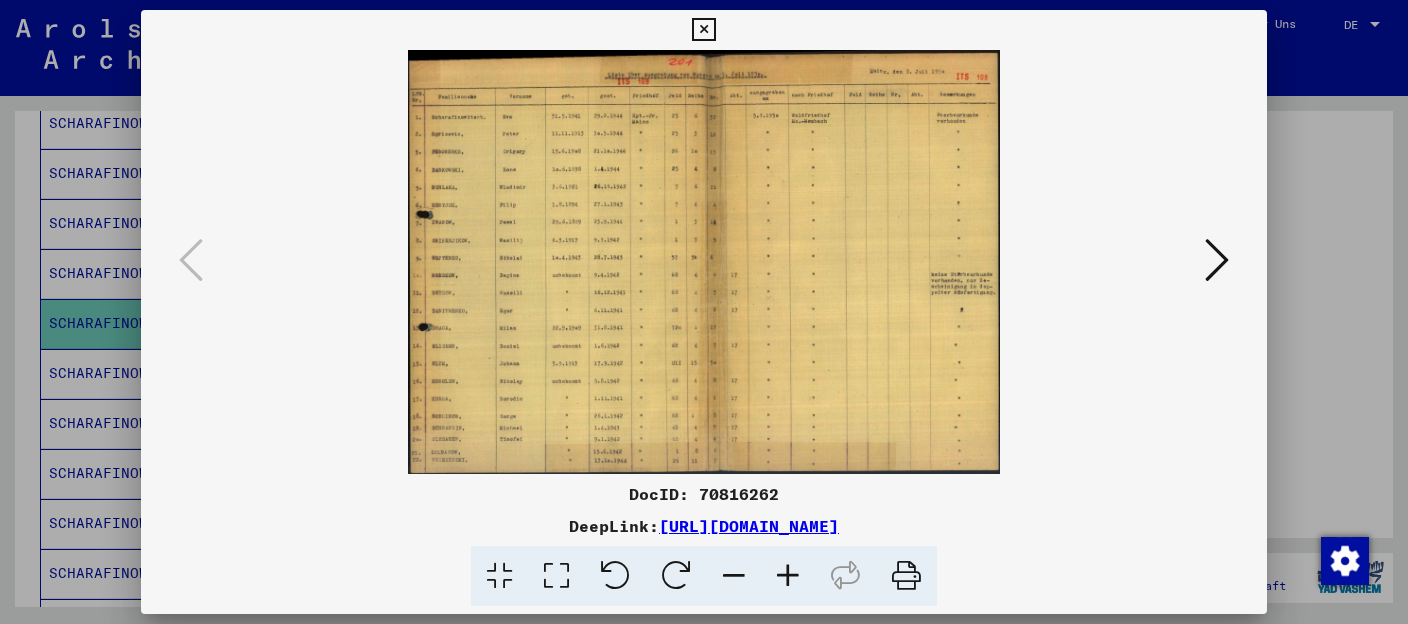 click at bounding box center [704, 262] 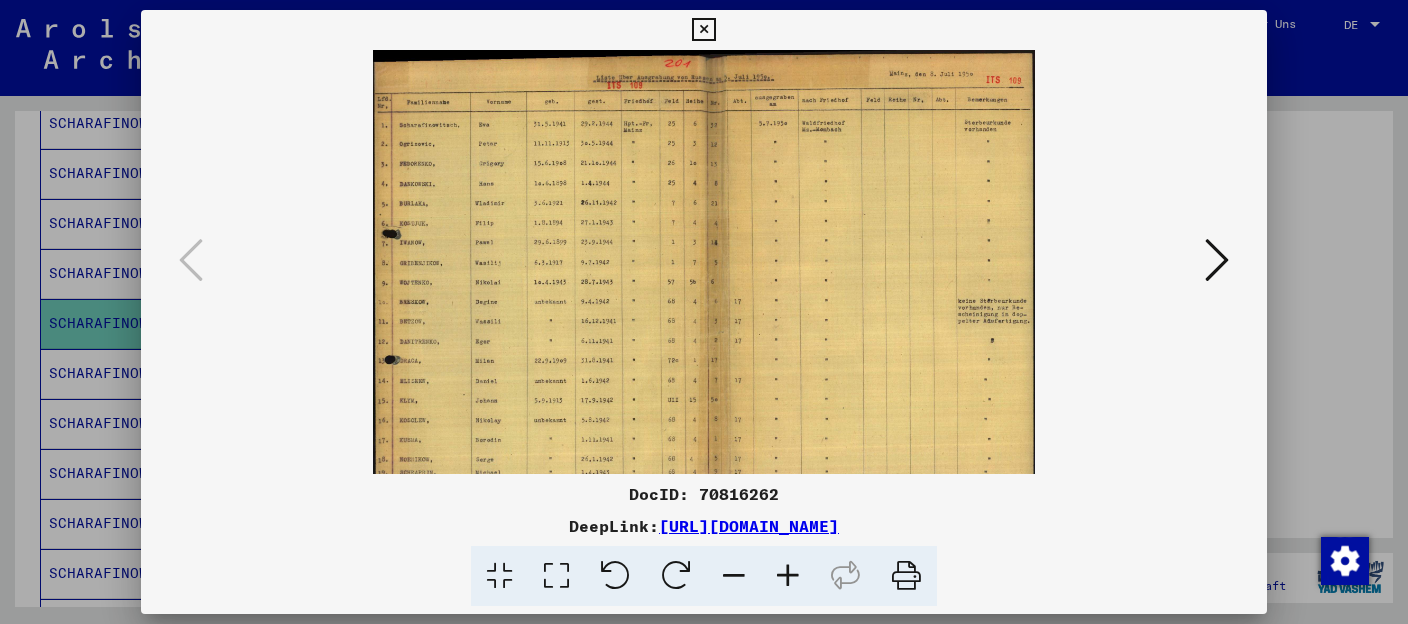 click at bounding box center (788, 576) 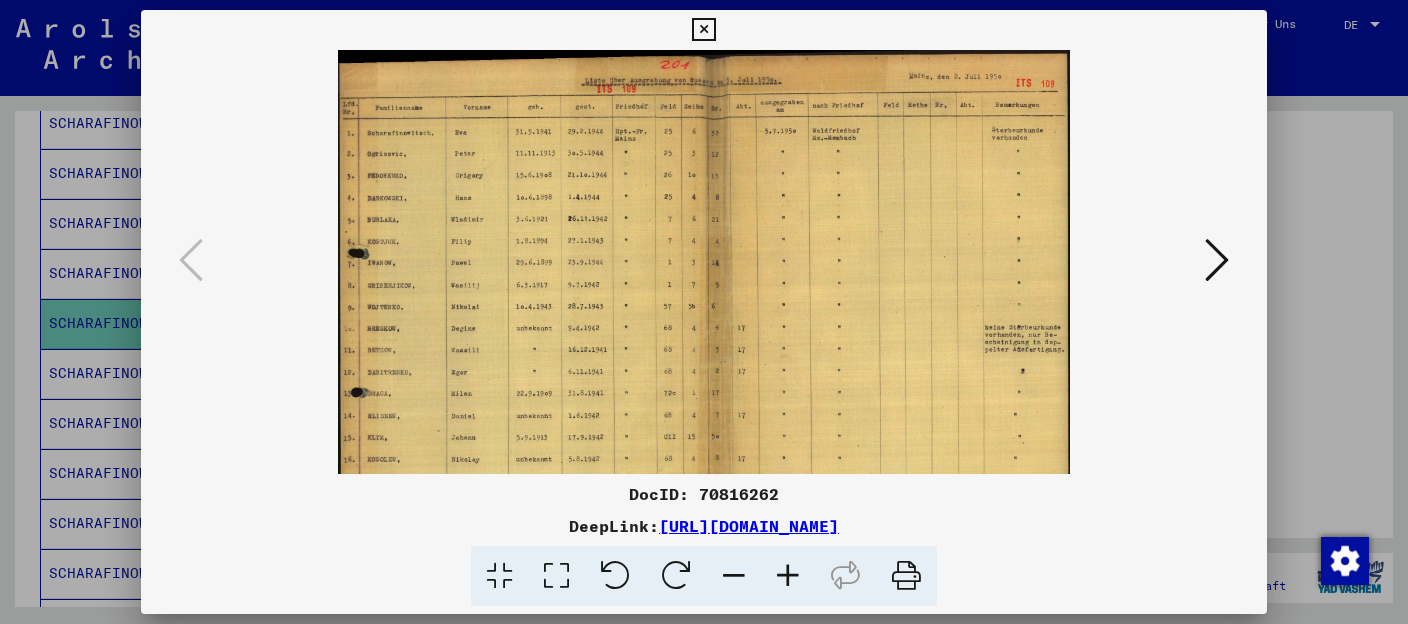 click at bounding box center (788, 576) 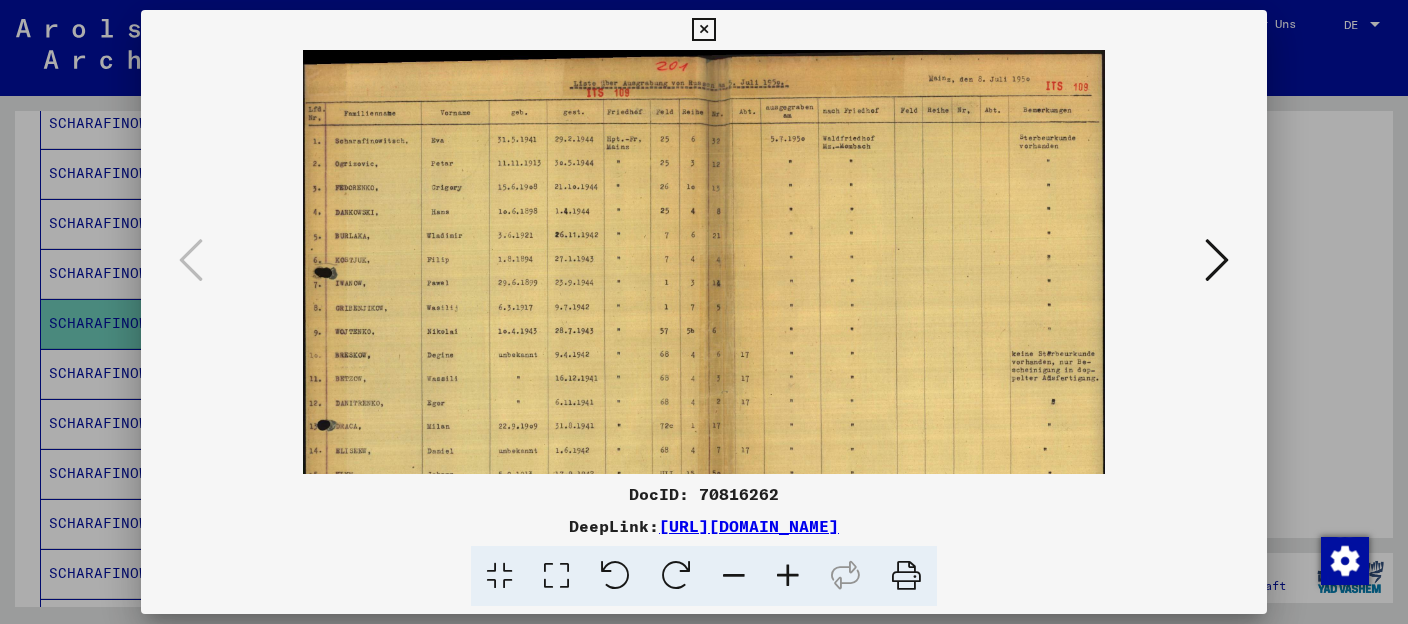 click at bounding box center (788, 576) 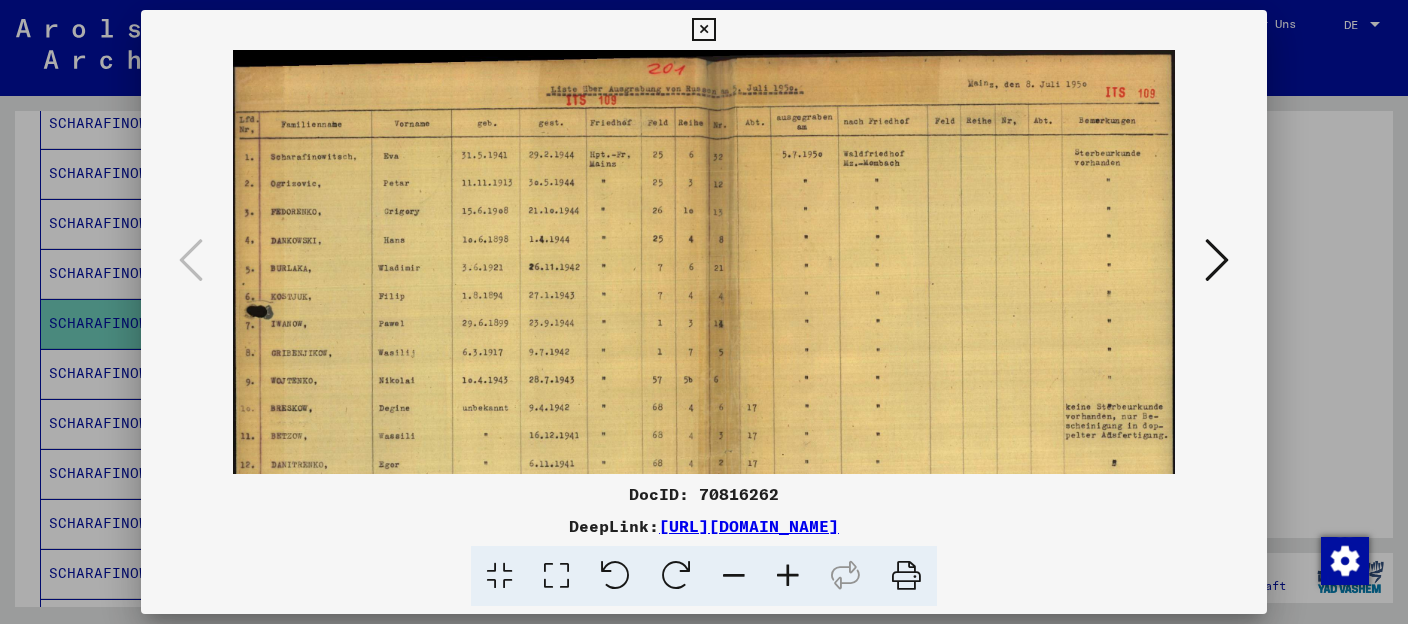 click at bounding box center (788, 576) 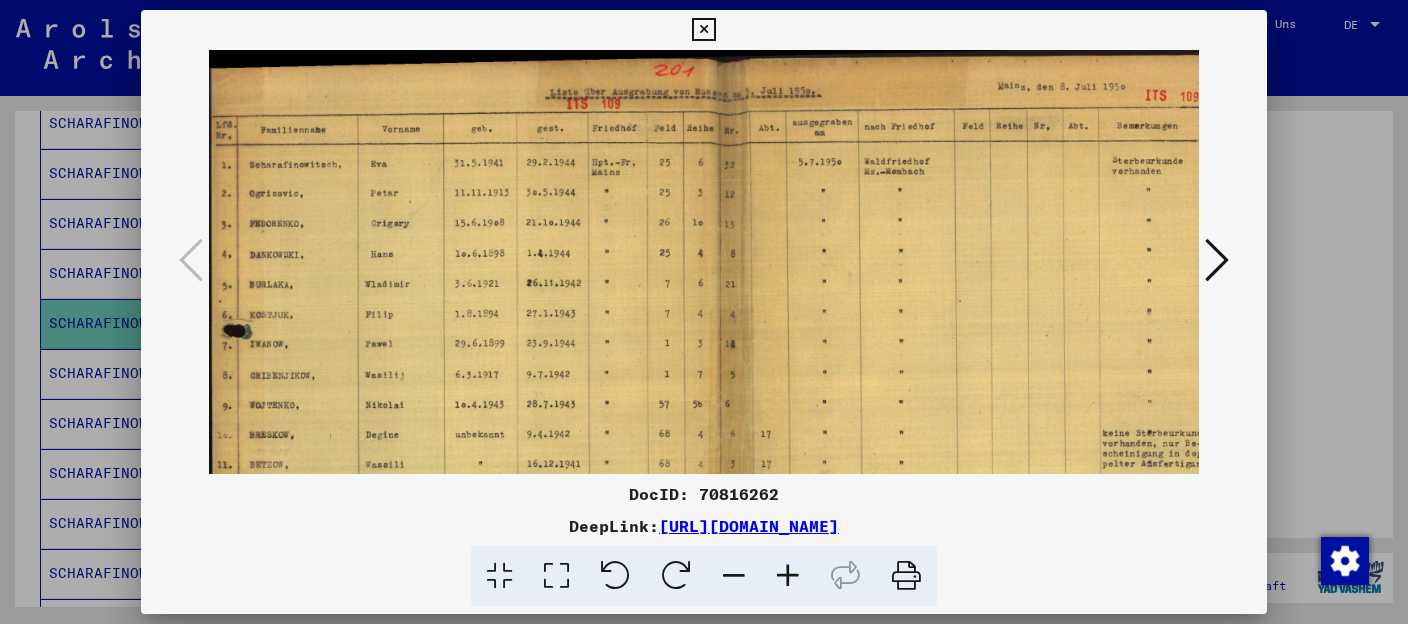 click at bounding box center (788, 576) 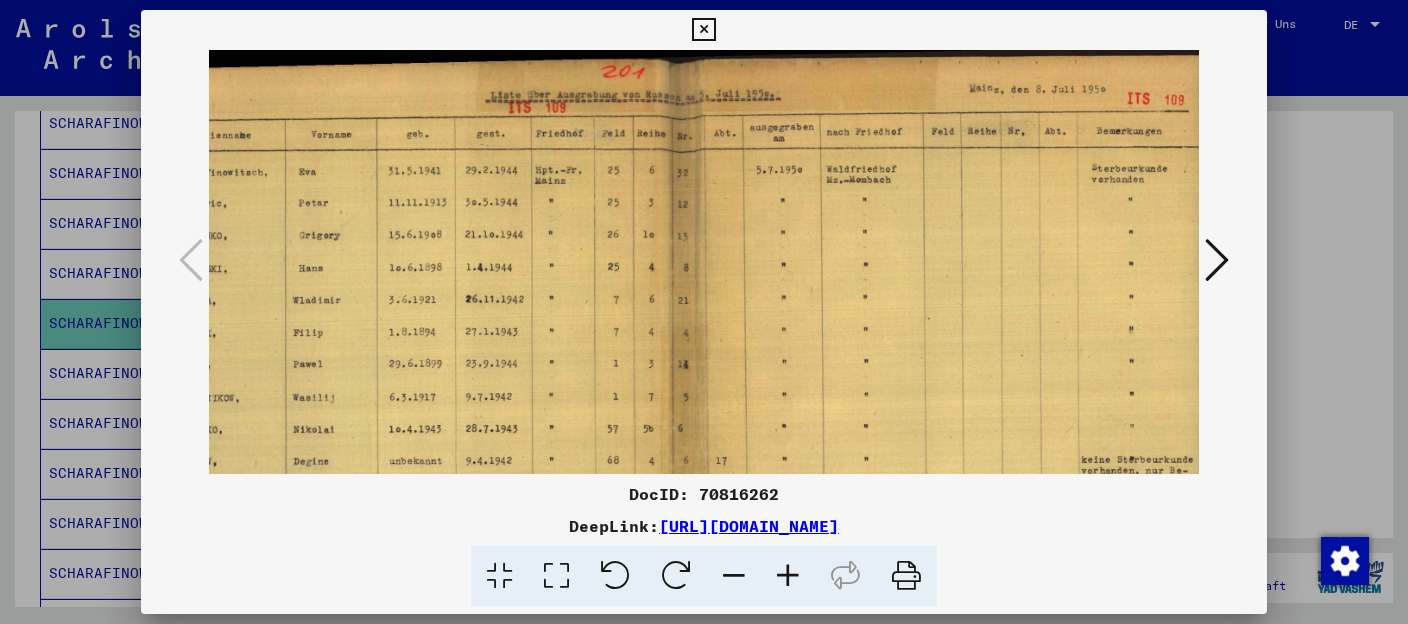 scroll, scrollTop: 1, scrollLeft: 83, axis: both 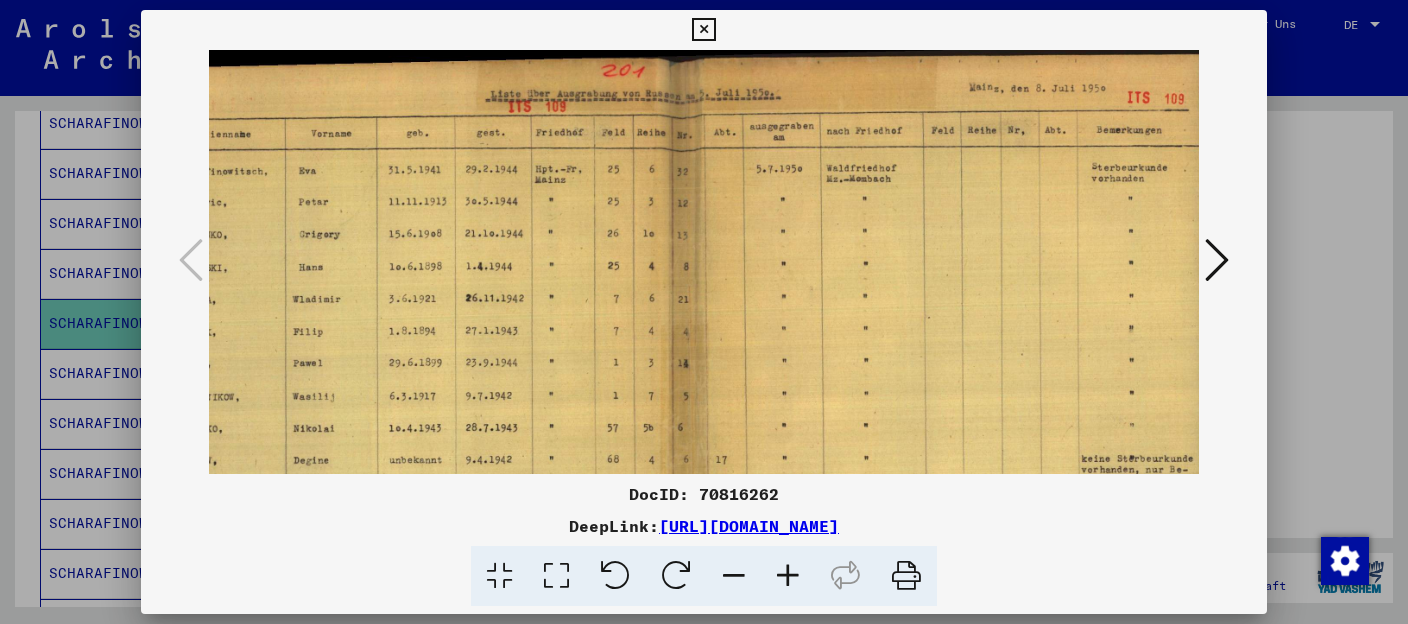 drag, startPoint x: 922, startPoint y: 196, endPoint x: 681, endPoint y: 230, distance: 243.38652 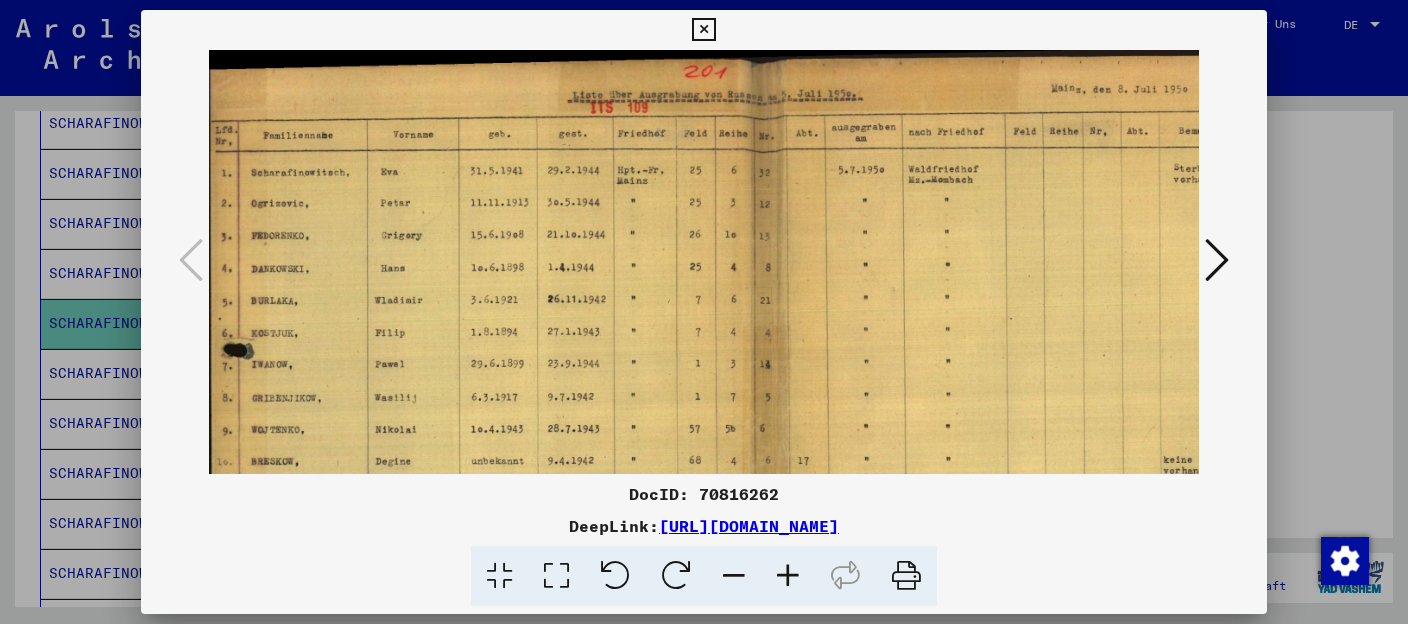 scroll, scrollTop: 0, scrollLeft: 0, axis: both 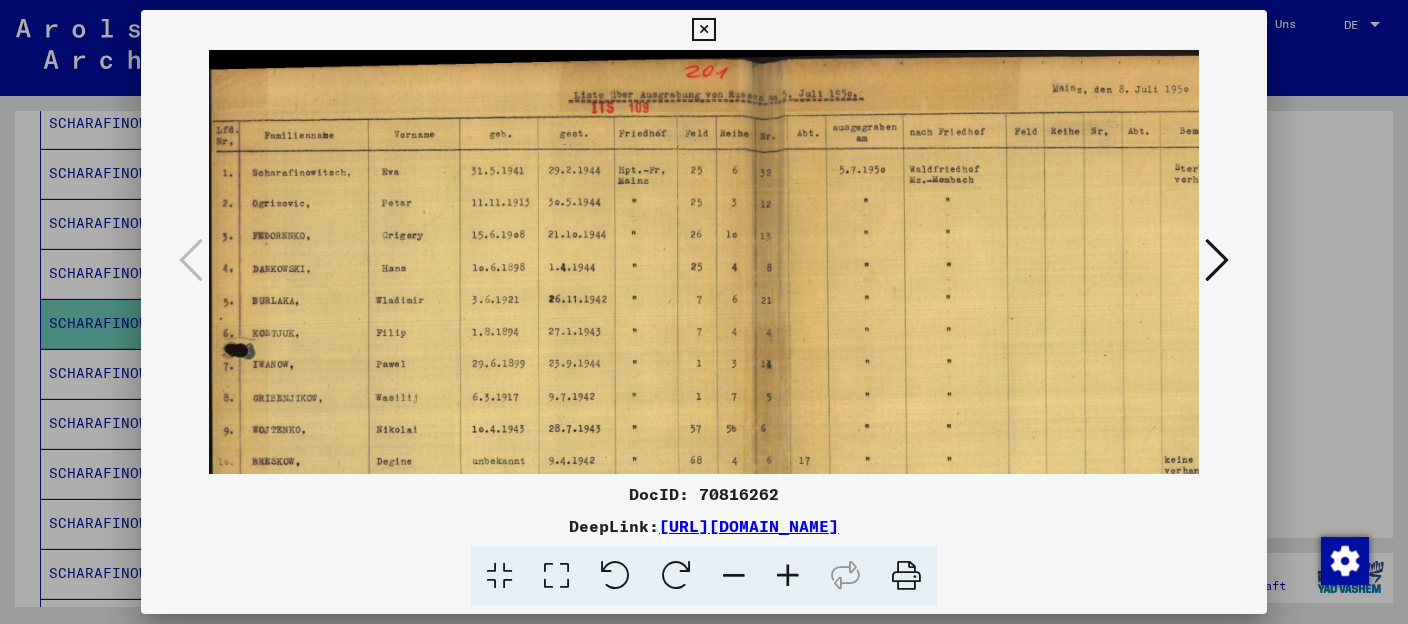 drag, startPoint x: 681, startPoint y: 230, endPoint x: 996, endPoint y: 258, distance: 316.242 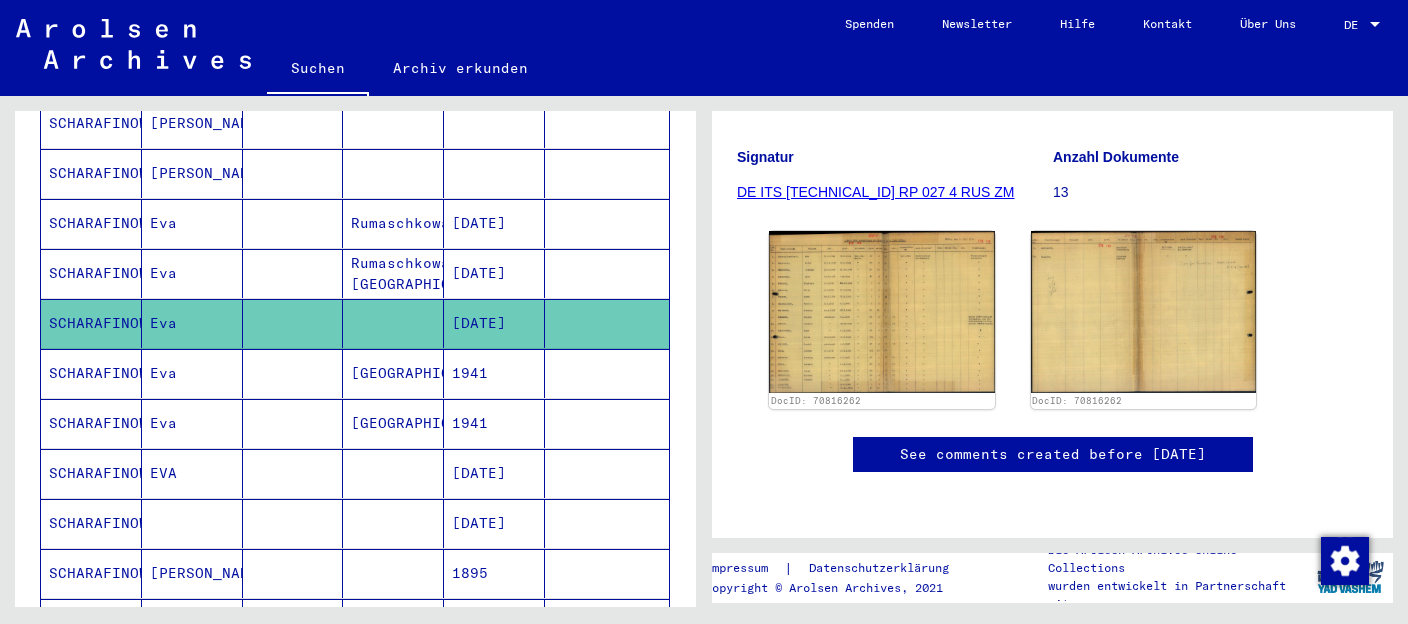 click on "SCHARAFINOWITSCH" at bounding box center (91, 423) 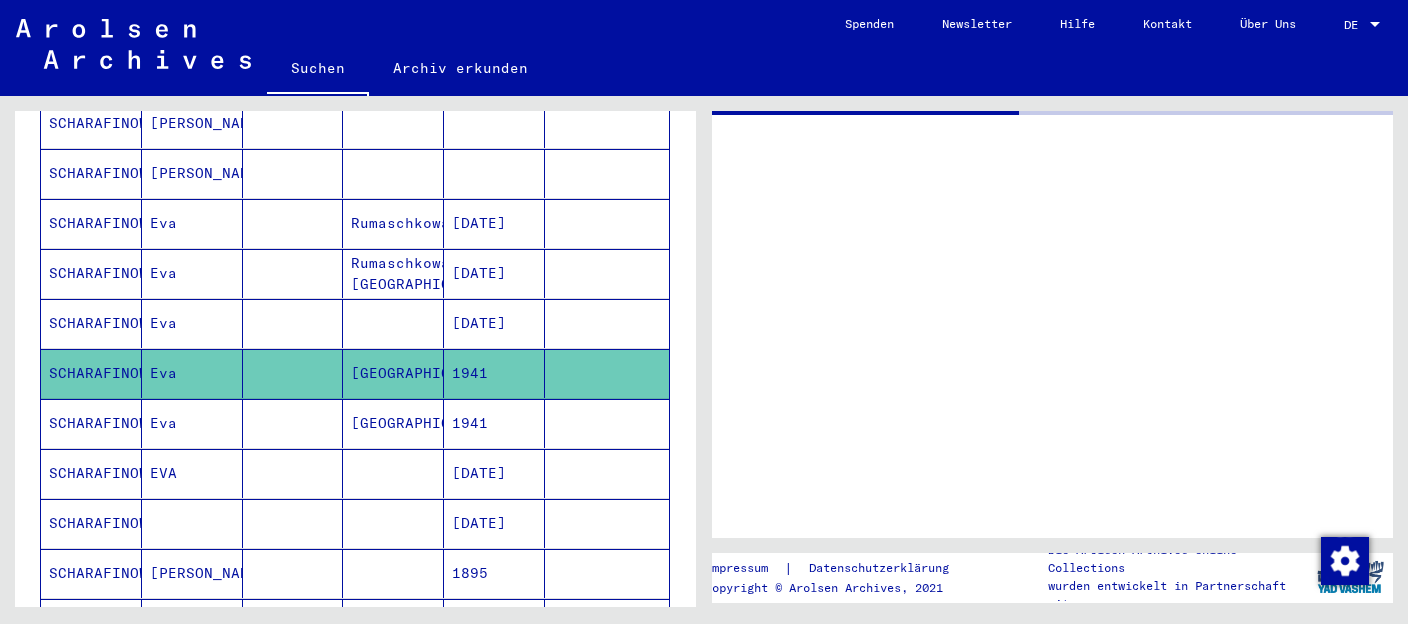 scroll, scrollTop: 0, scrollLeft: 0, axis: both 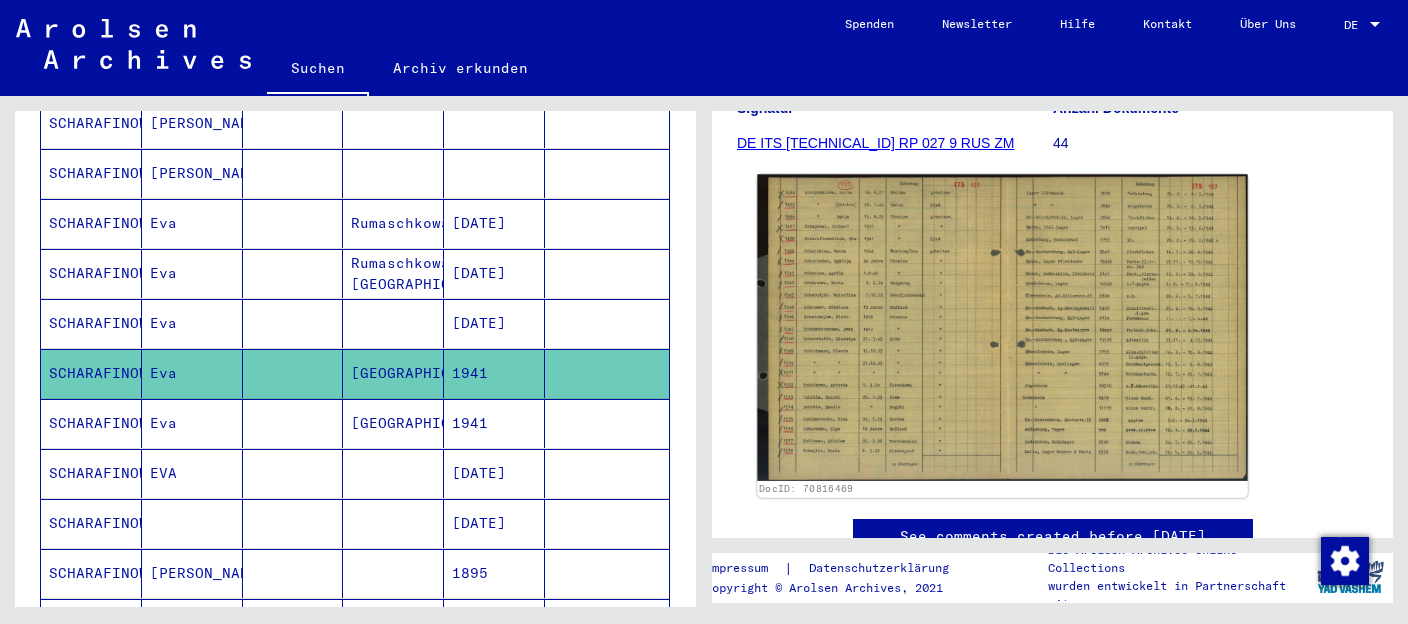 click 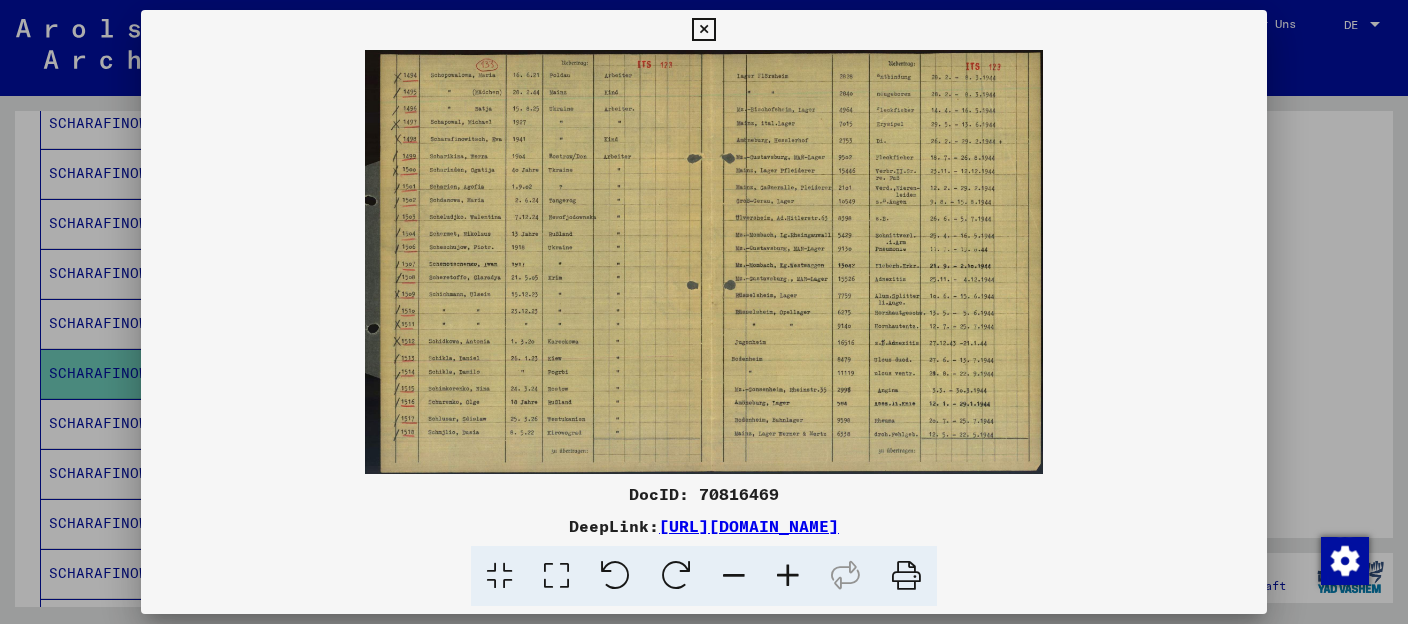 click at bounding box center (704, 262) 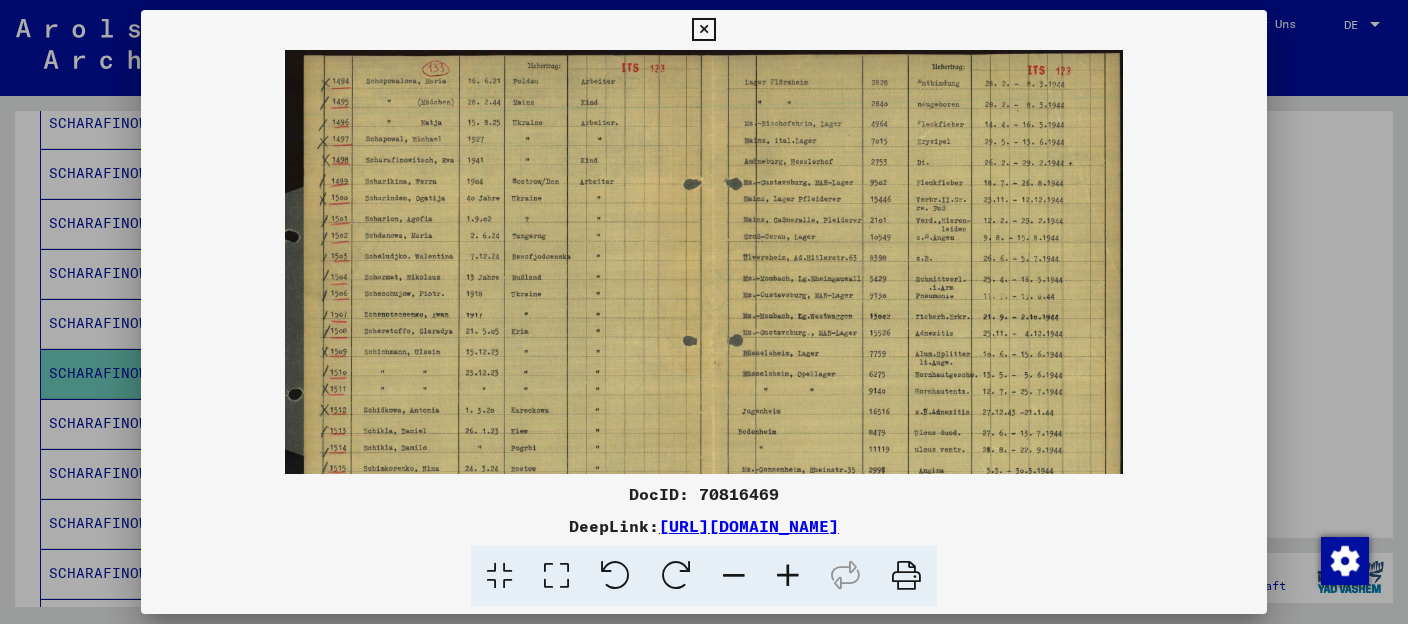 click at bounding box center (788, 576) 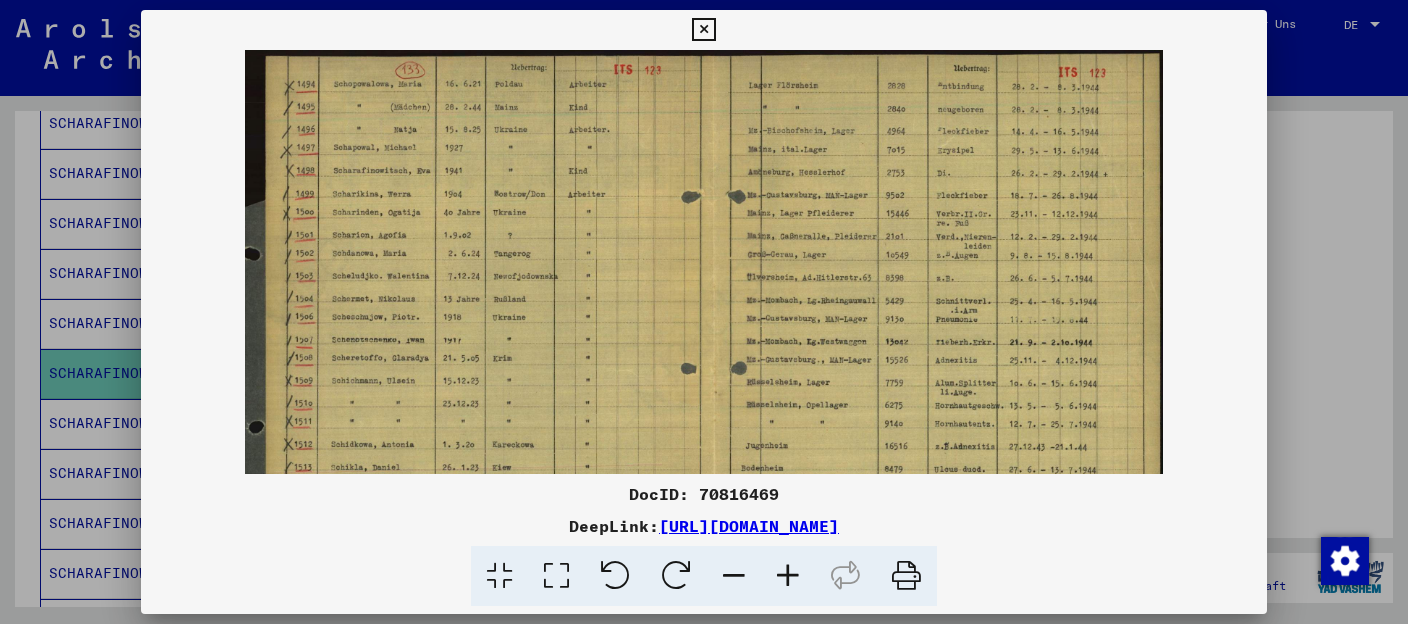 click at bounding box center (788, 576) 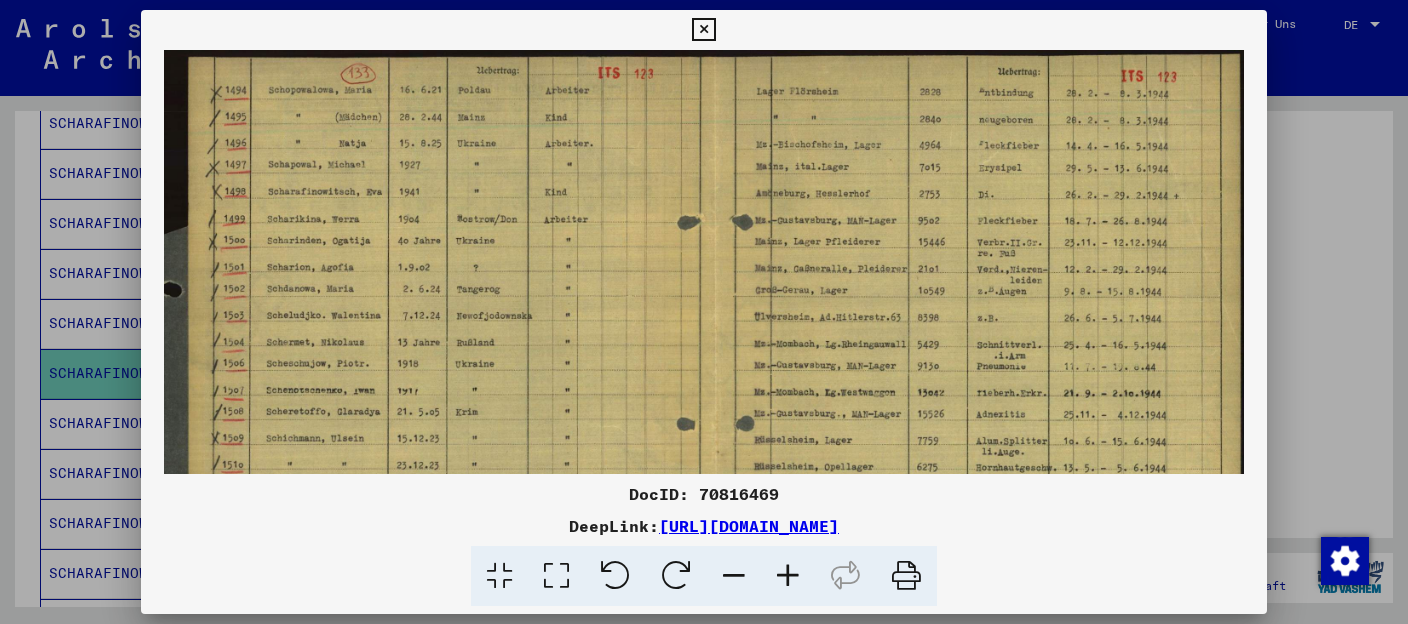click at bounding box center (788, 576) 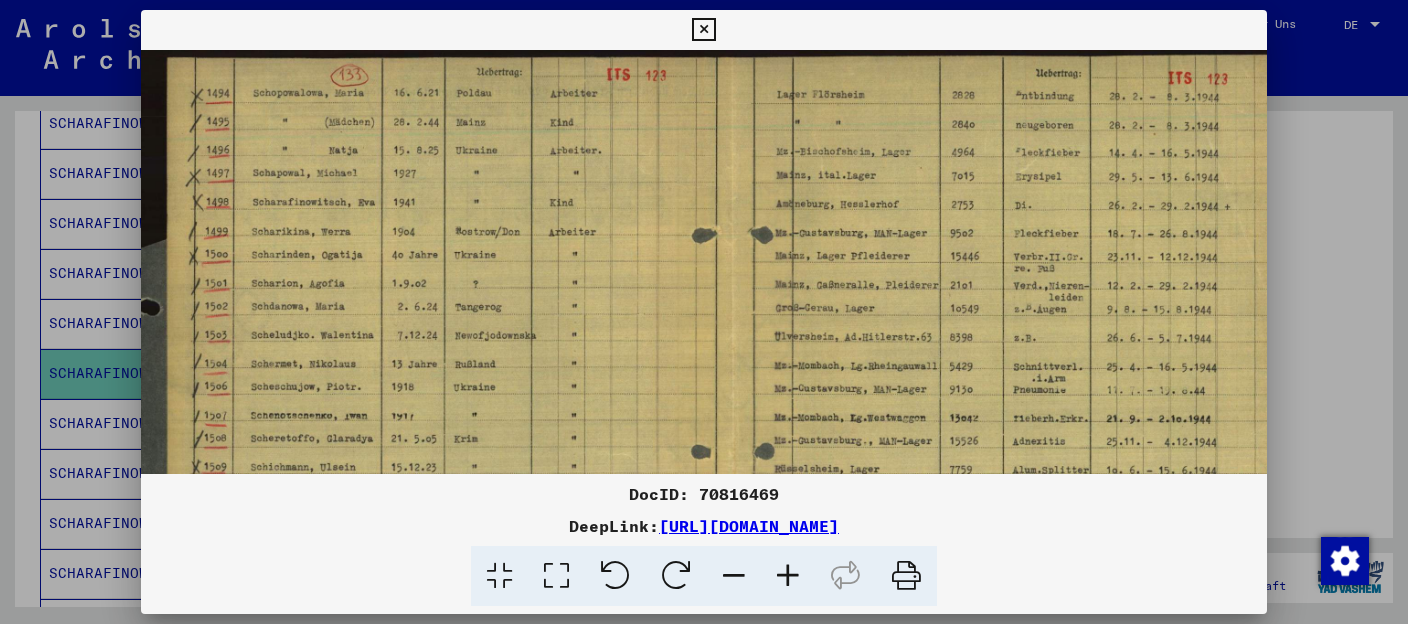 click at bounding box center [788, 576] 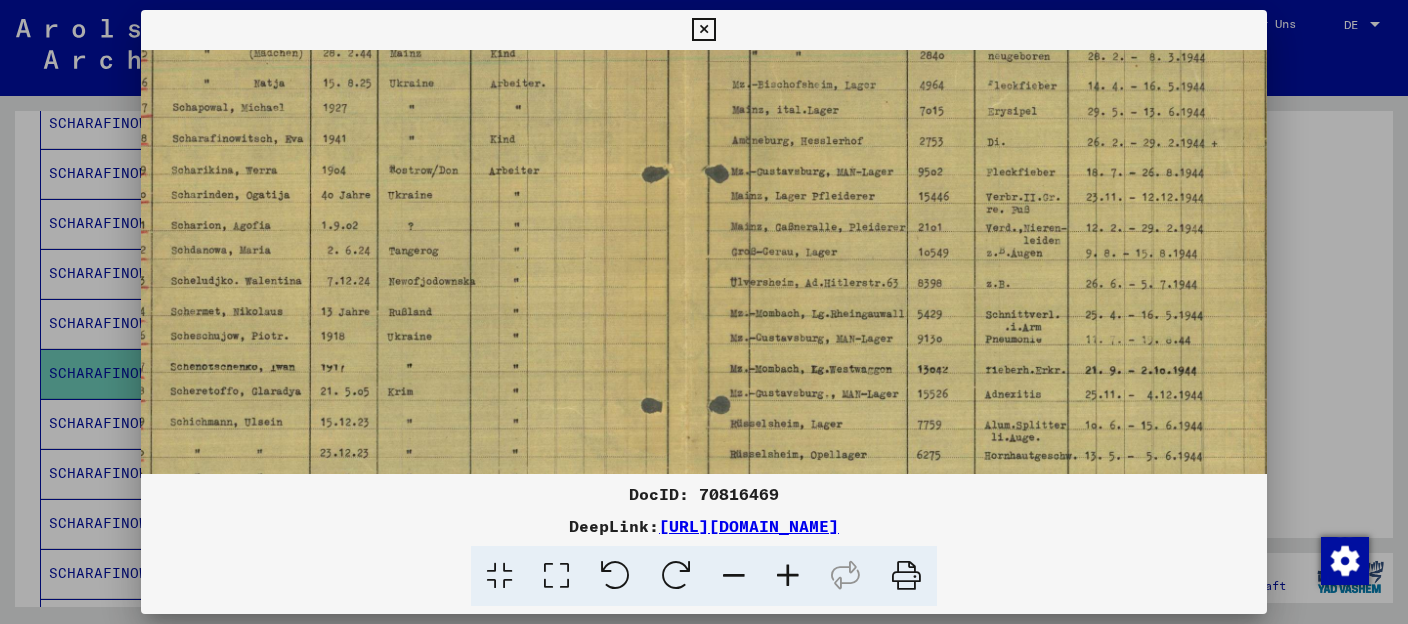 scroll, scrollTop: 10, scrollLeft: 113, axis: both 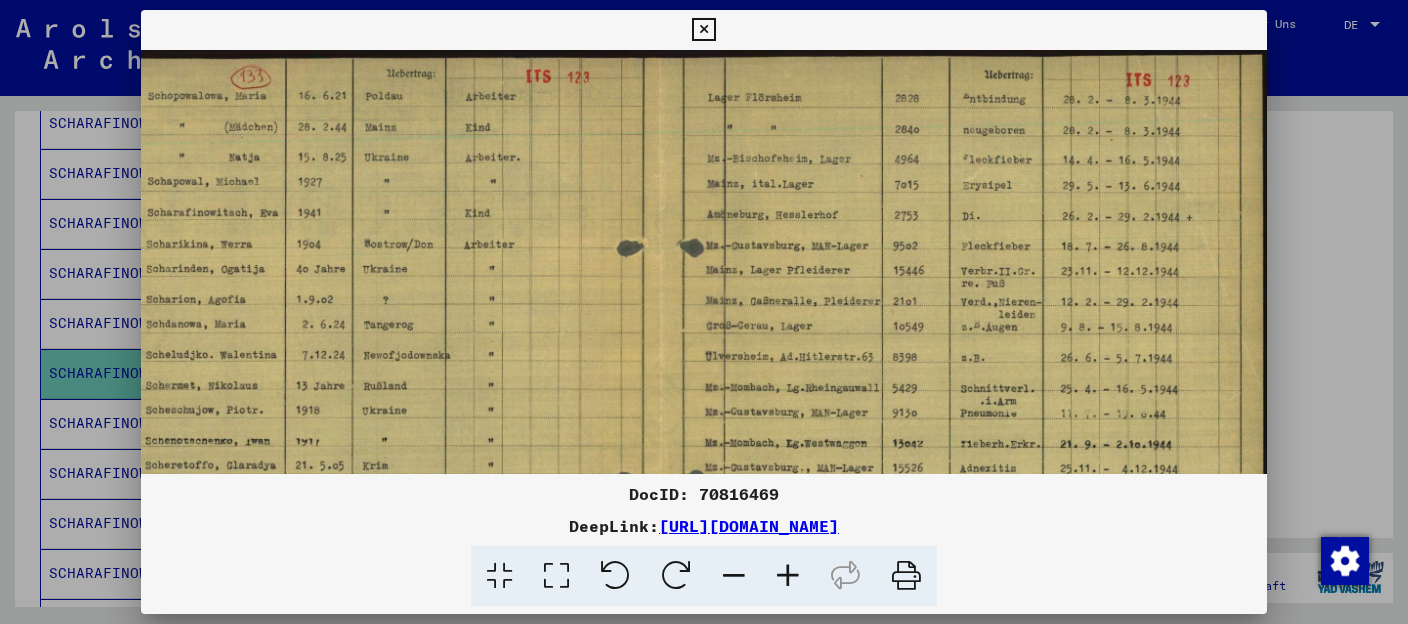 drag, startPoint x: 715, startPoint y: 292, endPoint x: 378, endPoint y: 420, distance: 360.48993 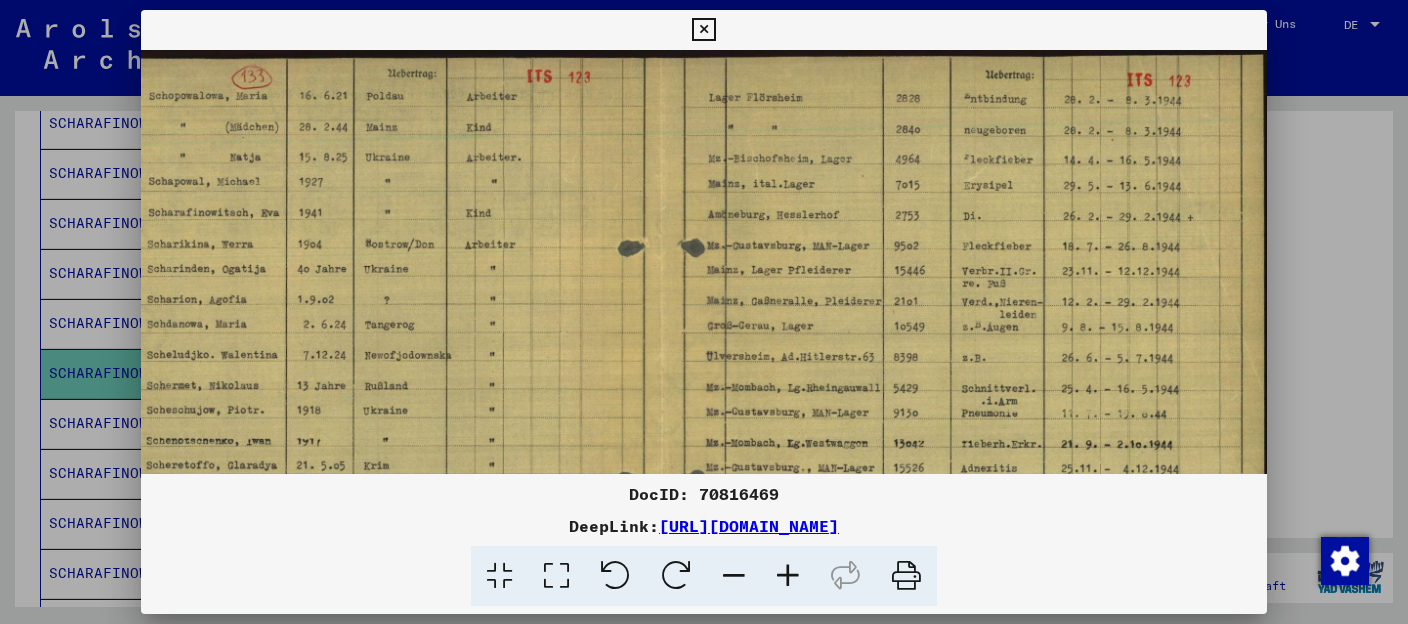 click at bounding box center (703, 30) 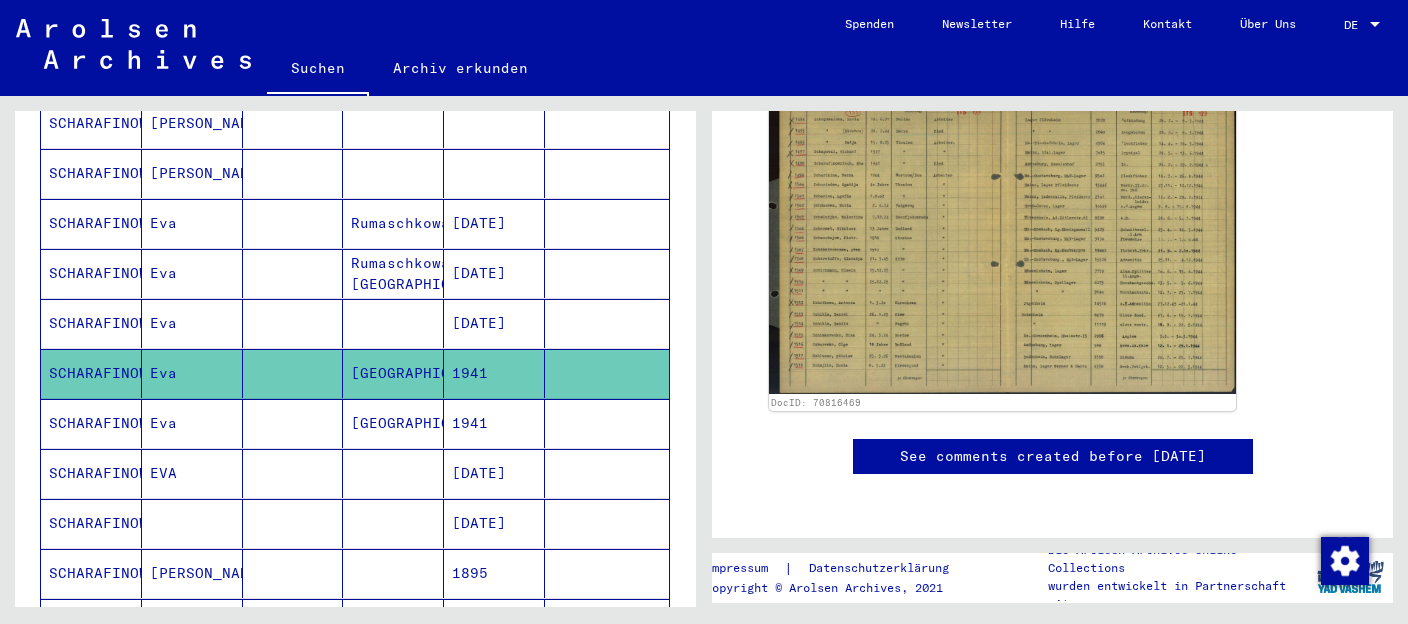 scroll, scrollTop: 380, scrollLeft: 0, axis: vertical 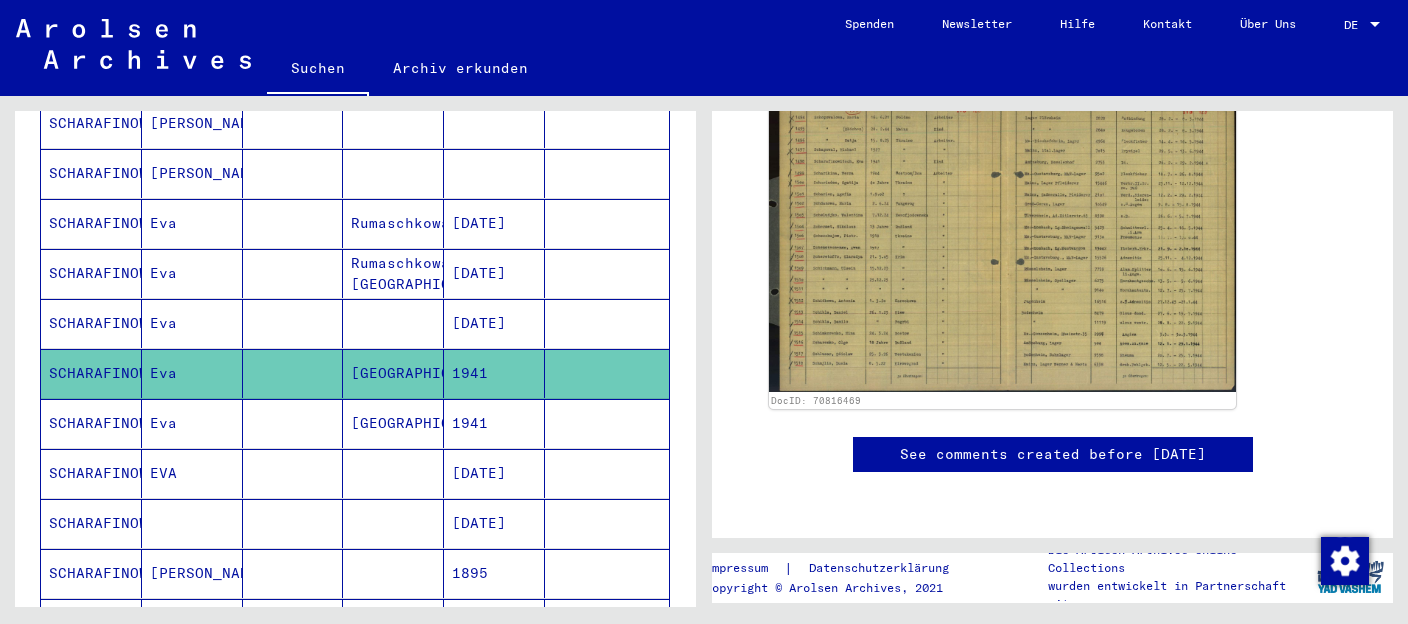click on "SCHARAFINOWITSCH" at bounding box center [91, 473] 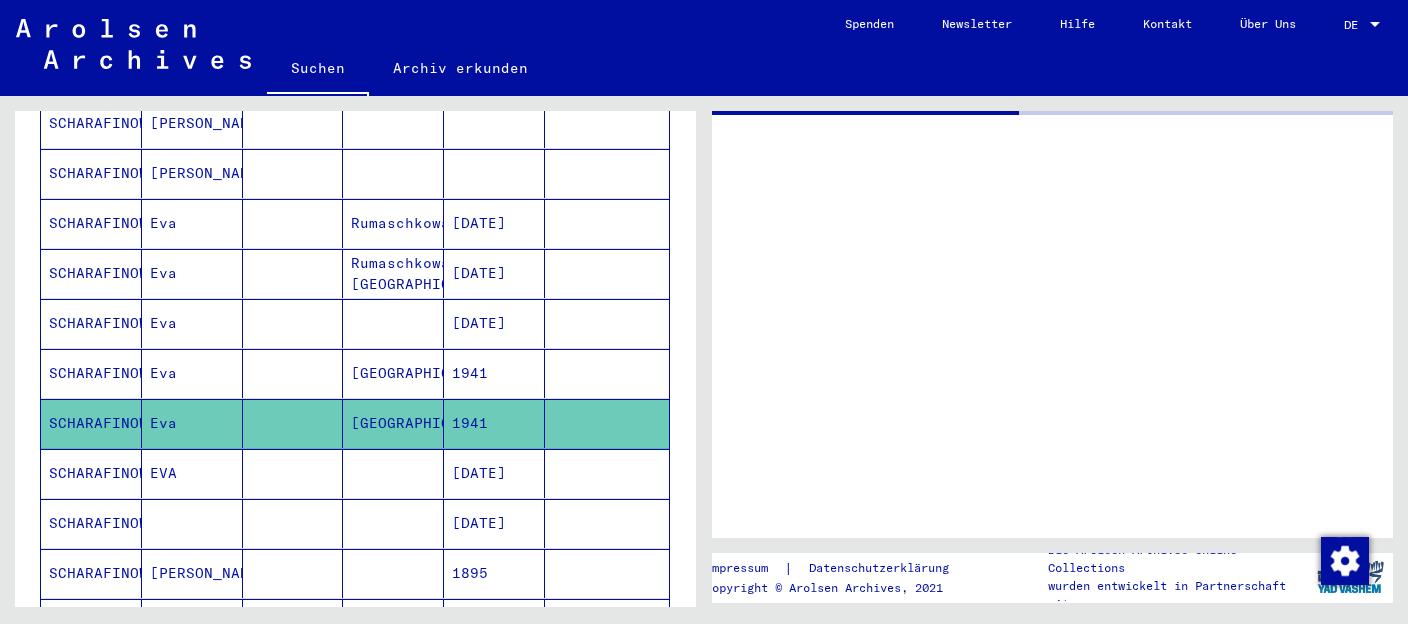 scroll, scrollTop: 0, scrollLeft: 0, axis: both 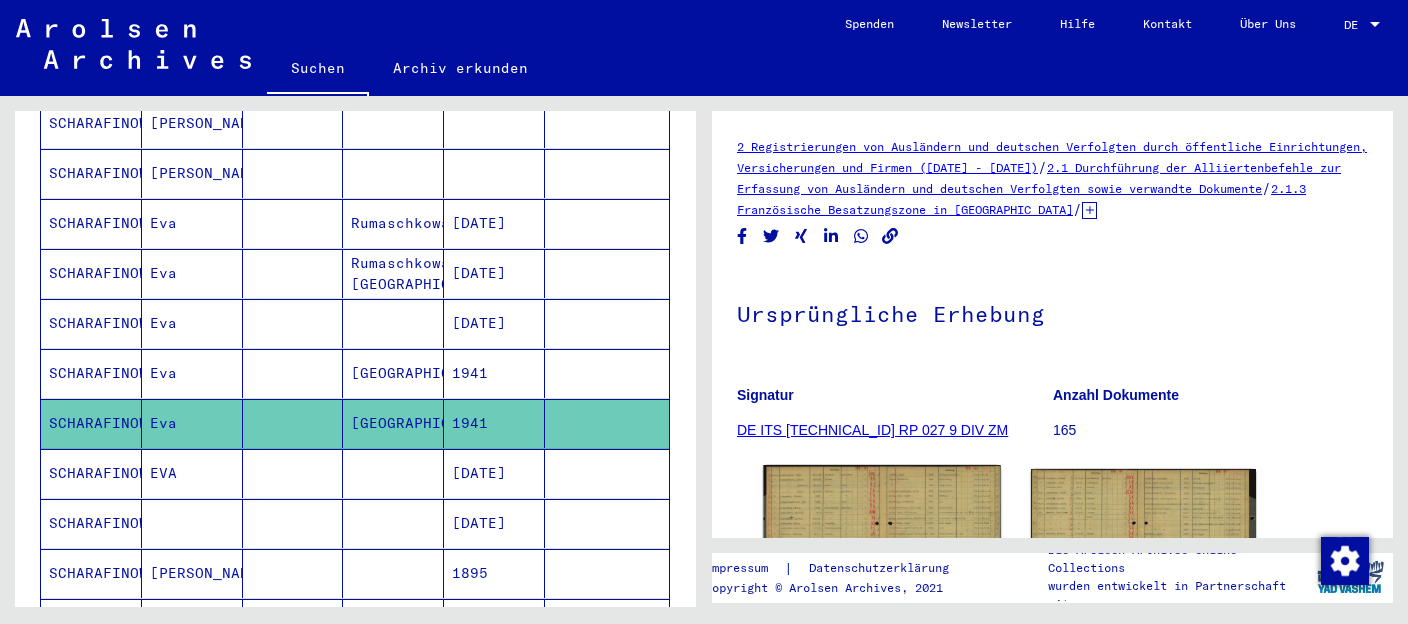 click 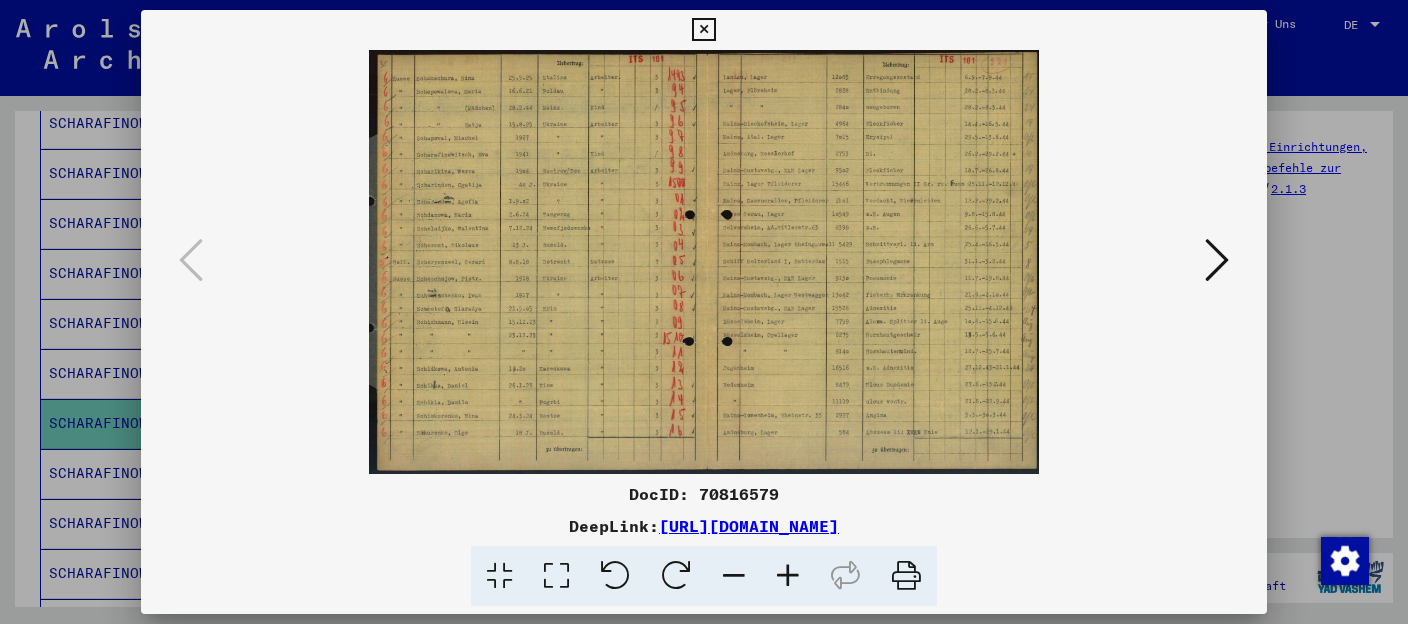 click on "DocID: 70816579  DeepLink:  [URL][DOMAIN_NAME]" at bounding box center [704, 544] 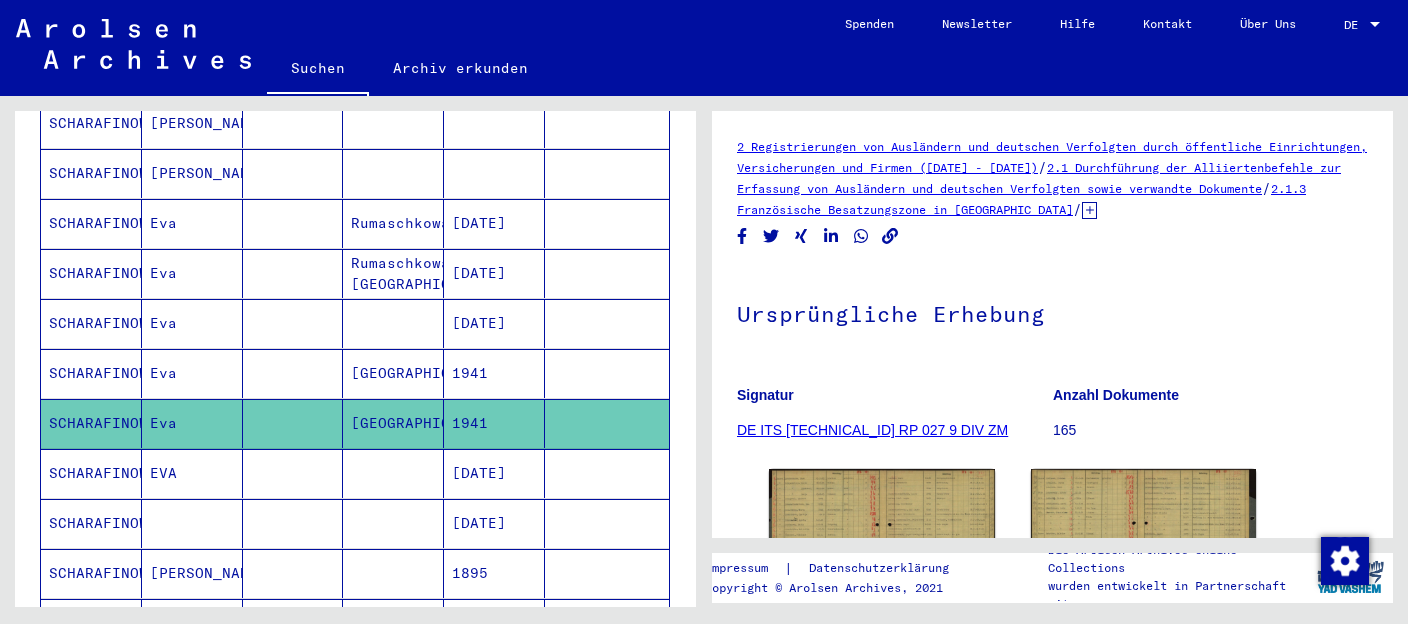 click on "SCHARAFINOWITSCH" at bounding box center [91, 523] 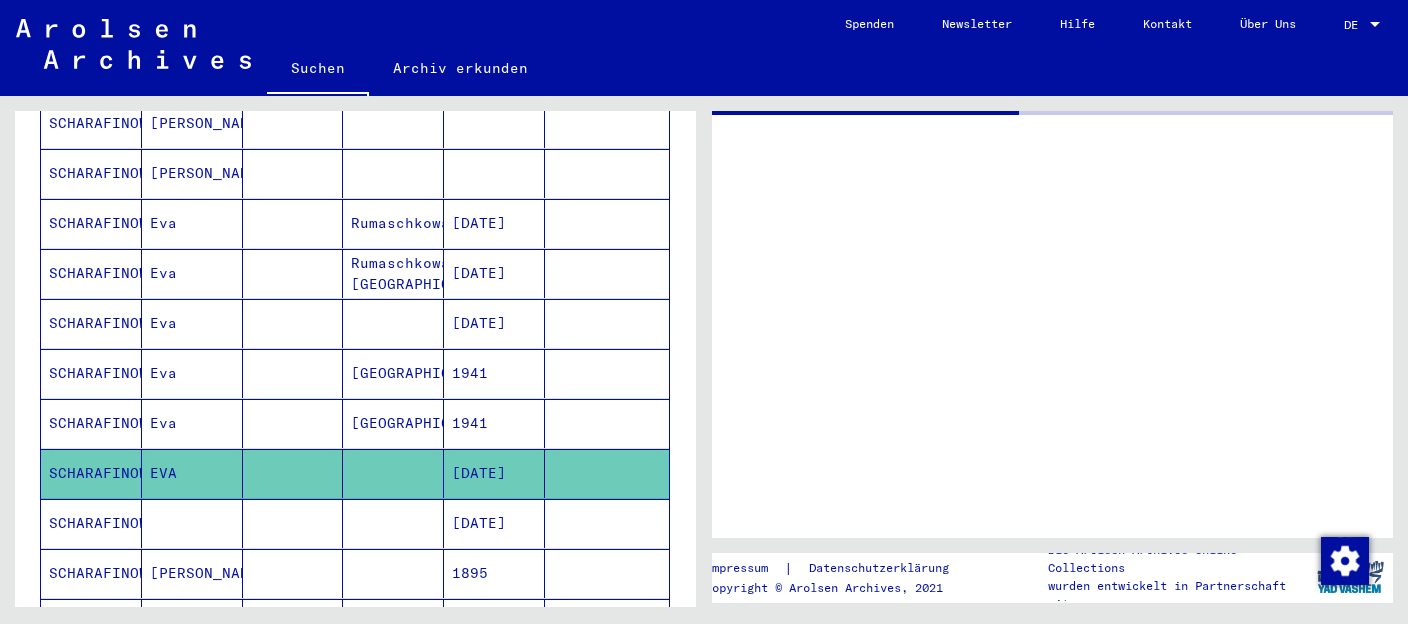 click on "SCHARAFINOWITSCH" 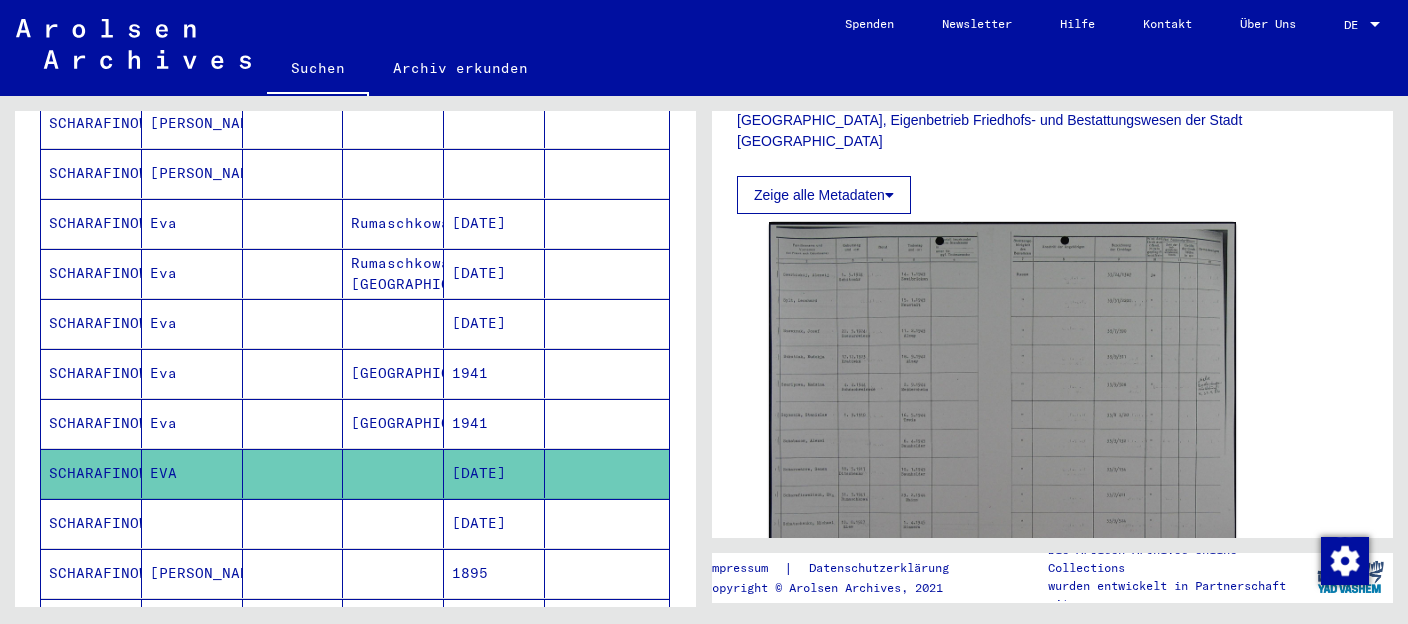 scroll, scrollTop: 540, scrollLeft: 0, axis: vertical 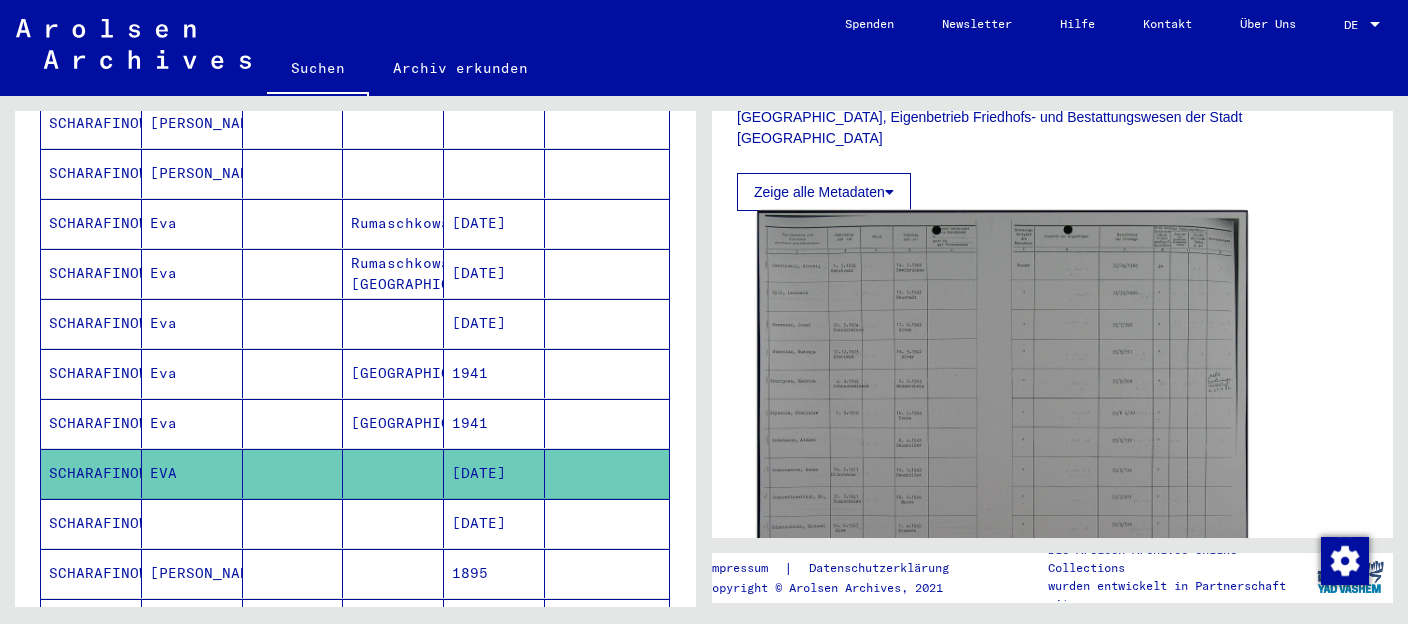click 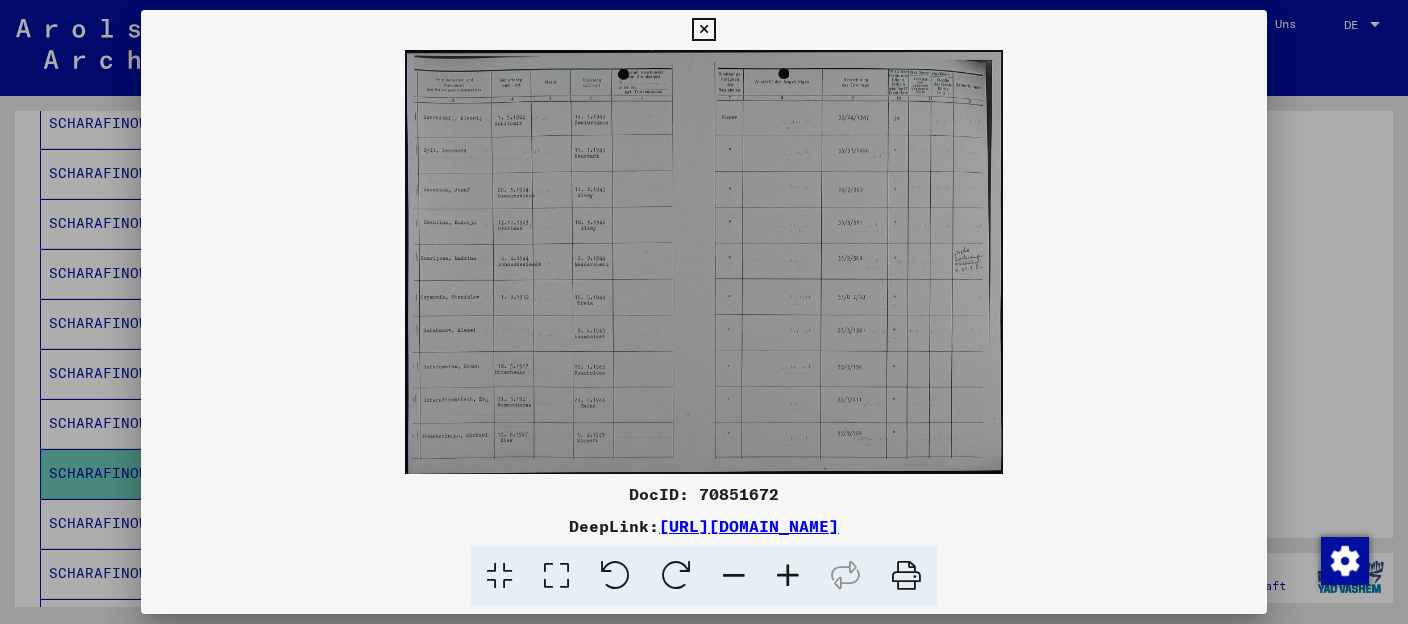 click at bounding box center (704, 262) 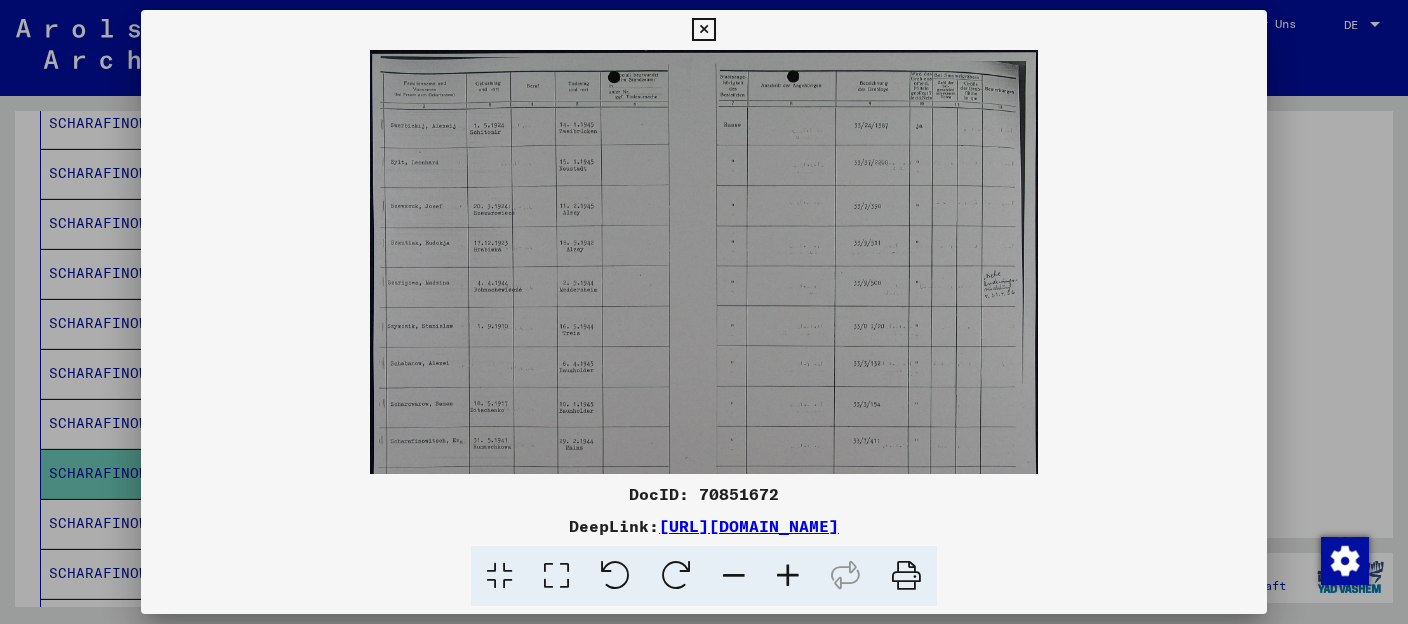 click at bounding box center (788, 576) 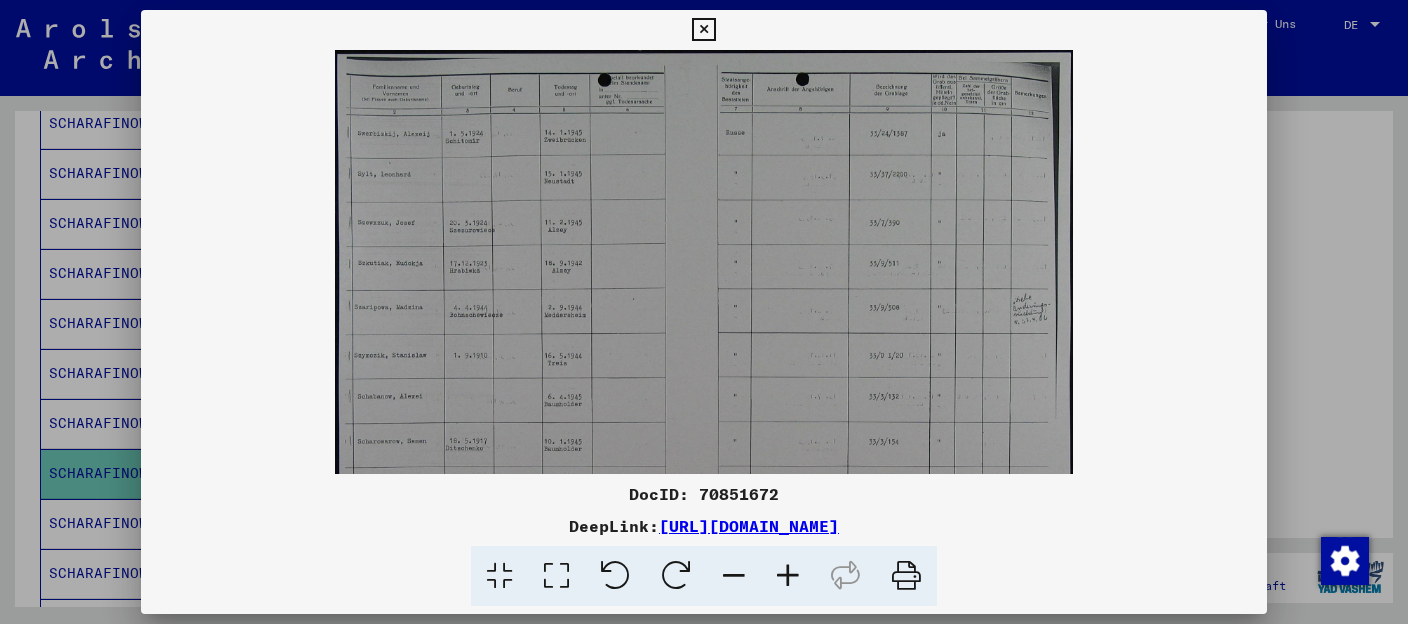 click at bounding box center (788, 576) 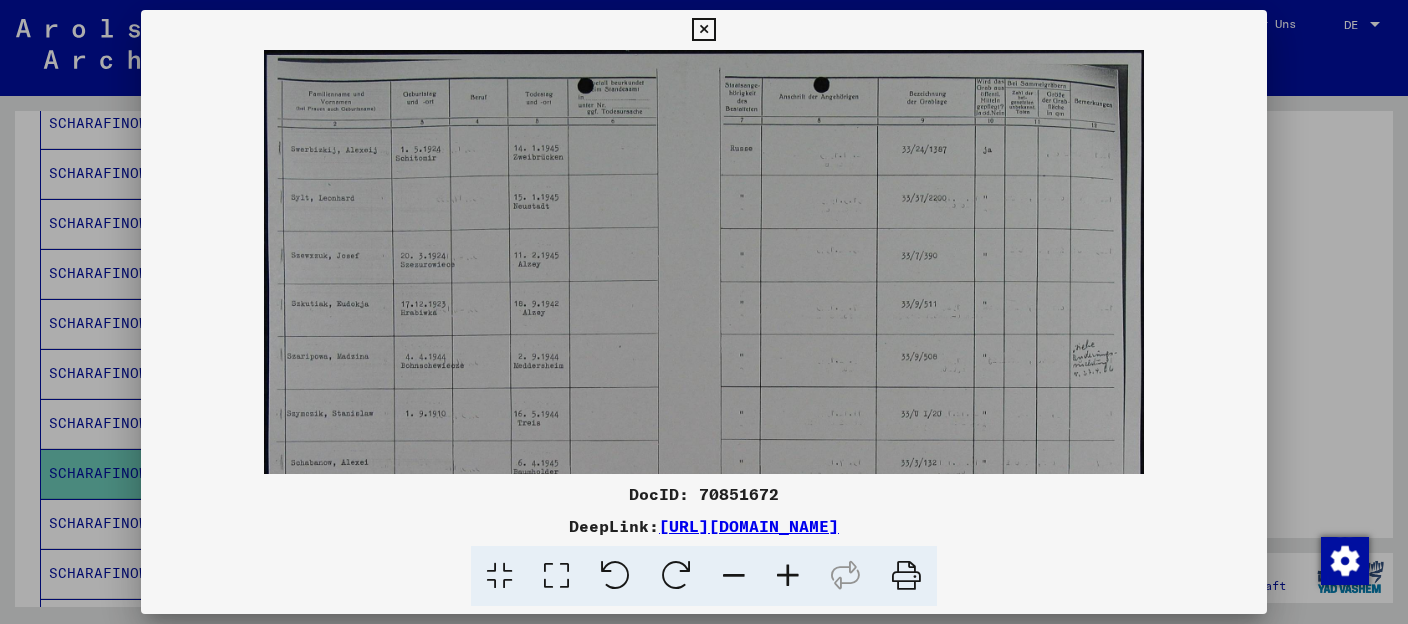 click at bounding box center [788, 576] 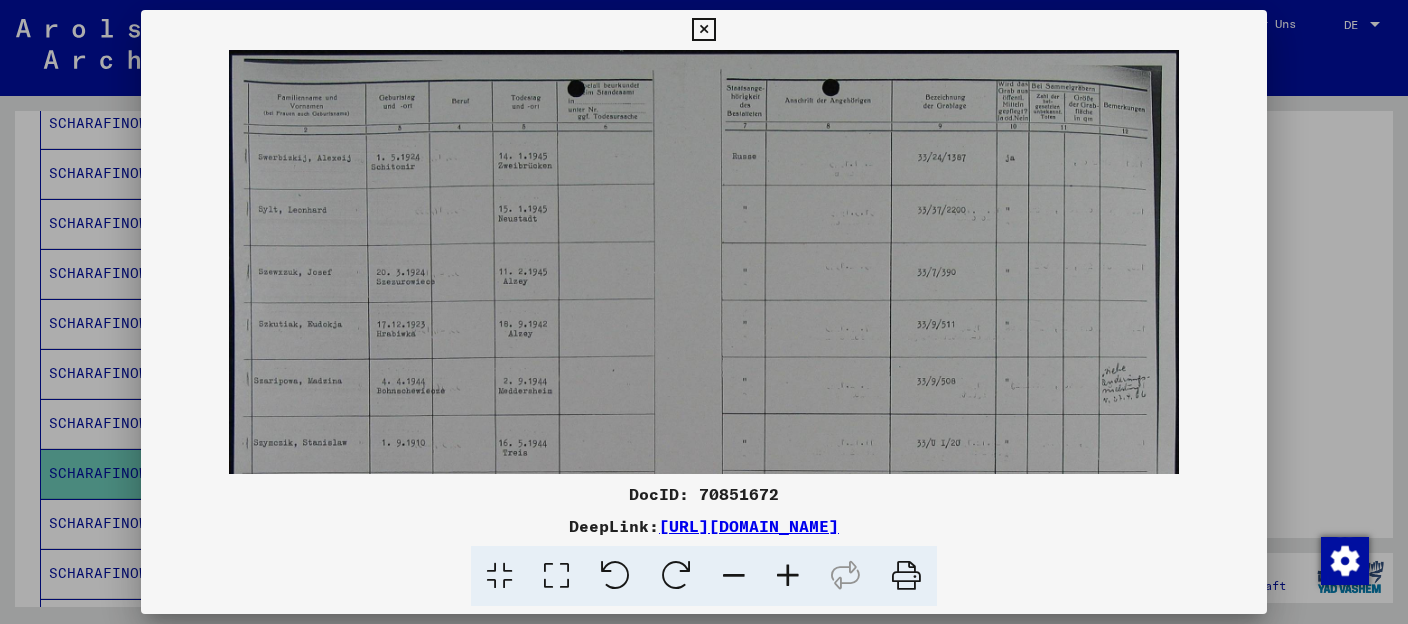 click at bounding box center (788, 576) 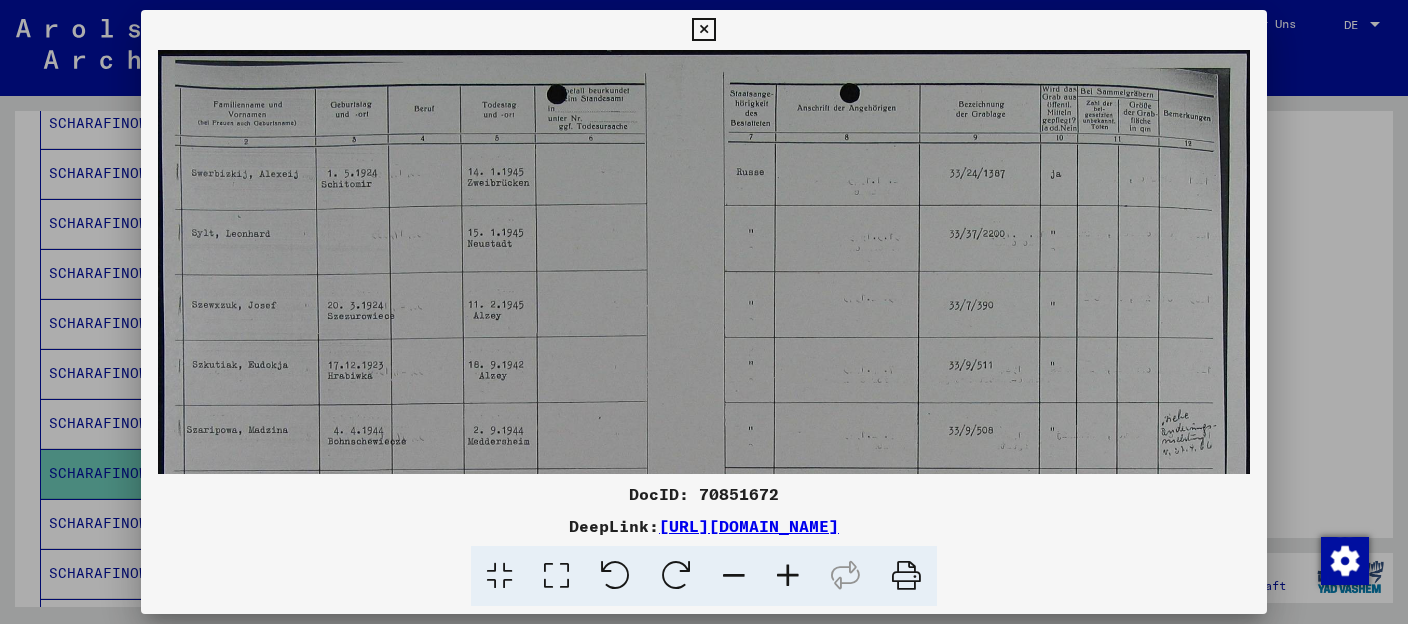 click at bounding box center [788, 576] 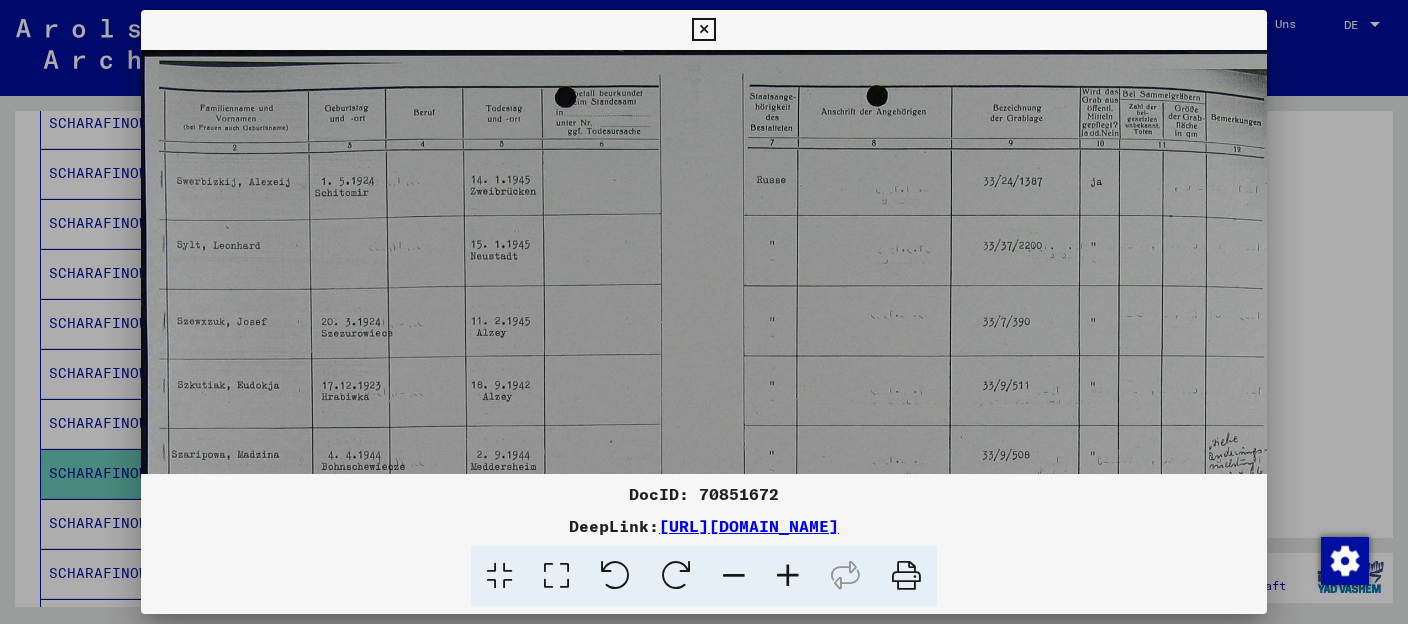 click at bounding box center (788, 576) 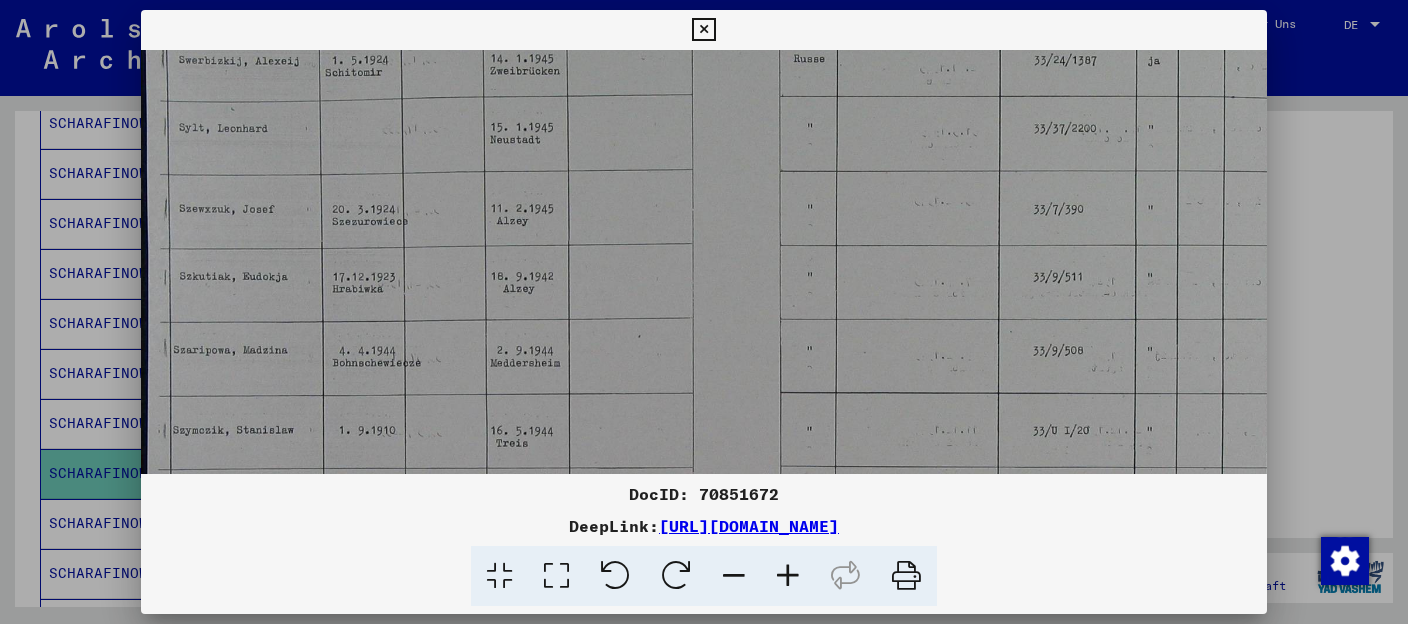 scroll, scrollTop: 171, scrollLeft: 0, axis: vertical 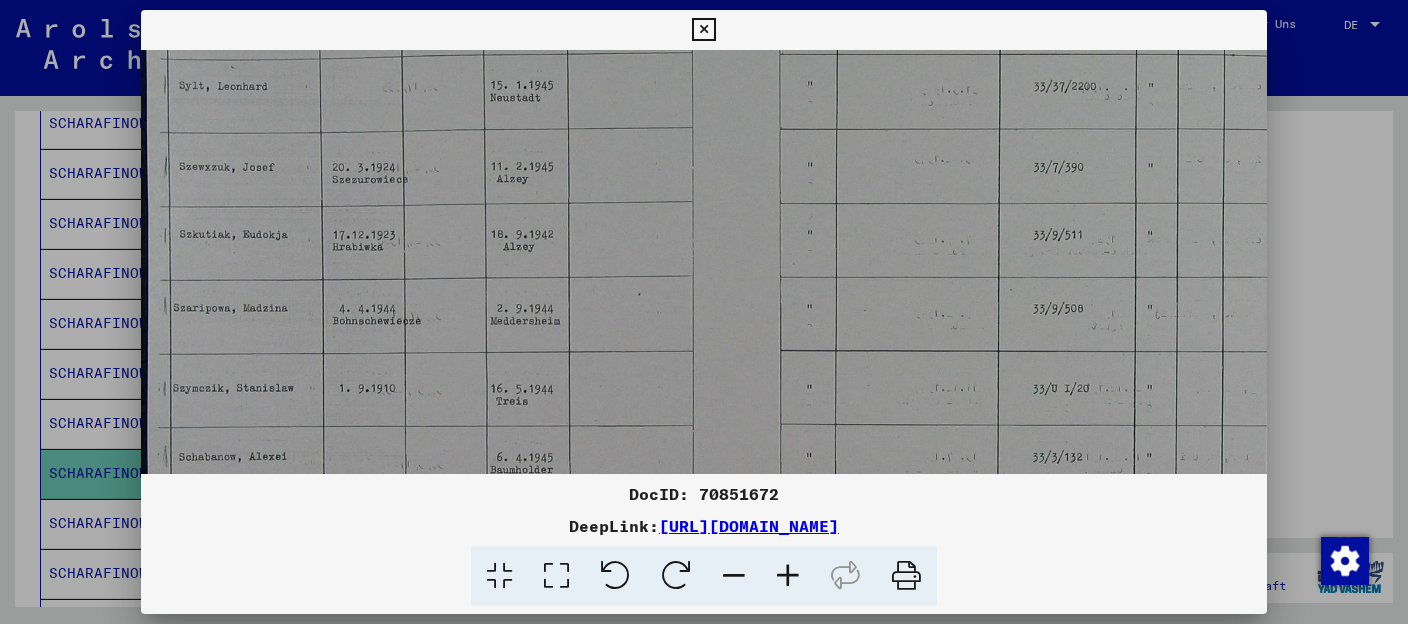 drag, startPoint x: 640, startPoint y: 315, endPoint x: 671, endPoint y: 144, distance: 173.78723 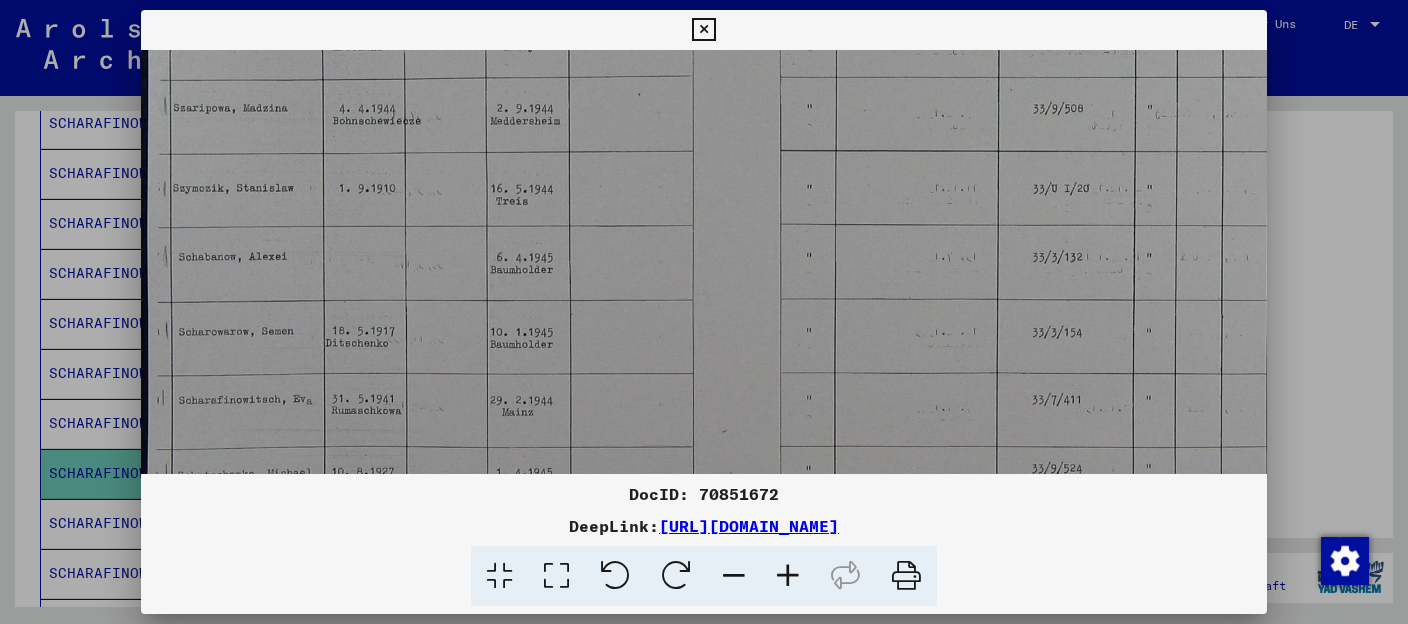 drag, startPoint x: 655, startPoint y: 290, endPoint x: 686, endPoint y: 45, distance: 246.95343 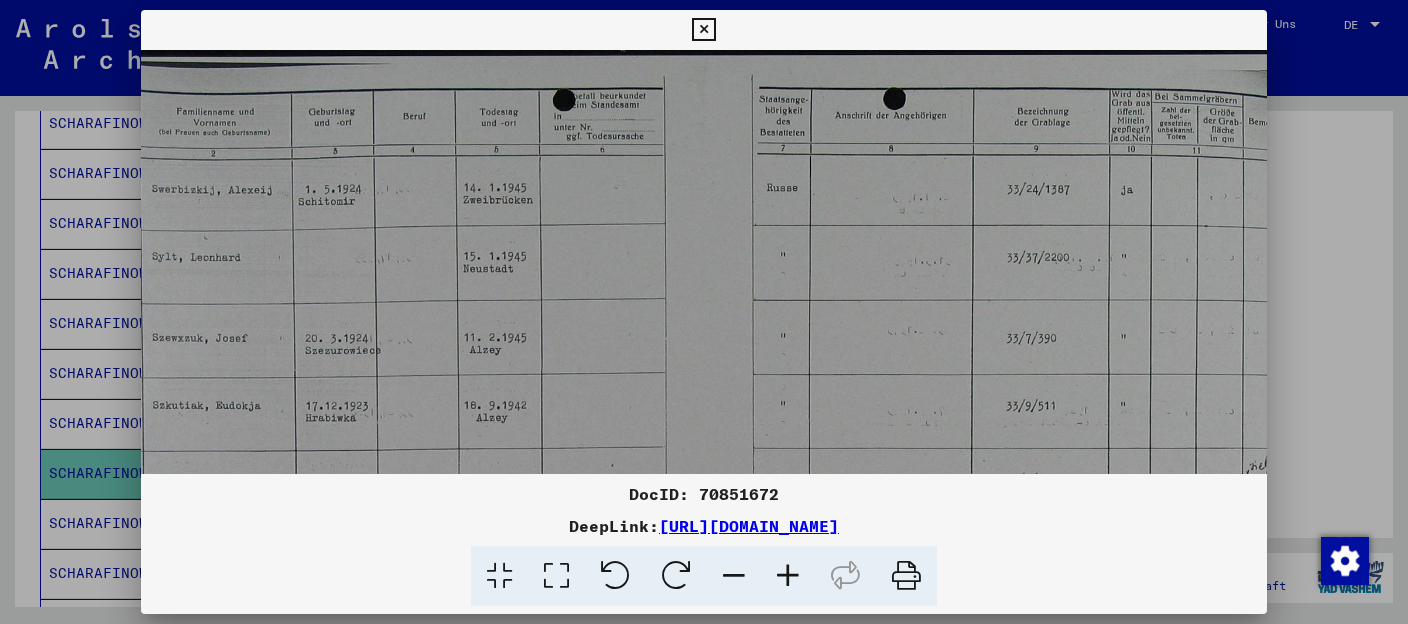 scroll, scrollTop: 0, scrollLeft: 30, axis: horizontal 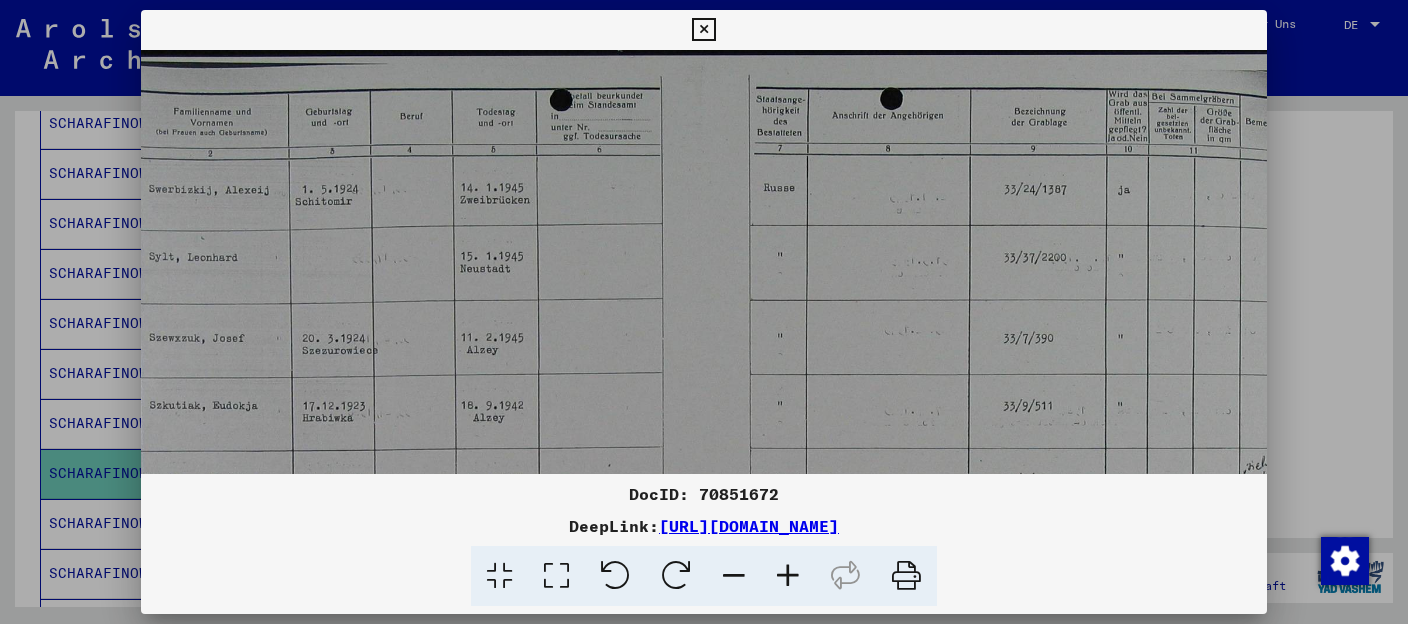 drag, startPoint x: 661, startPoint y: 188, endPoint x: 634, endPoint y: 664, distance: 476.76514 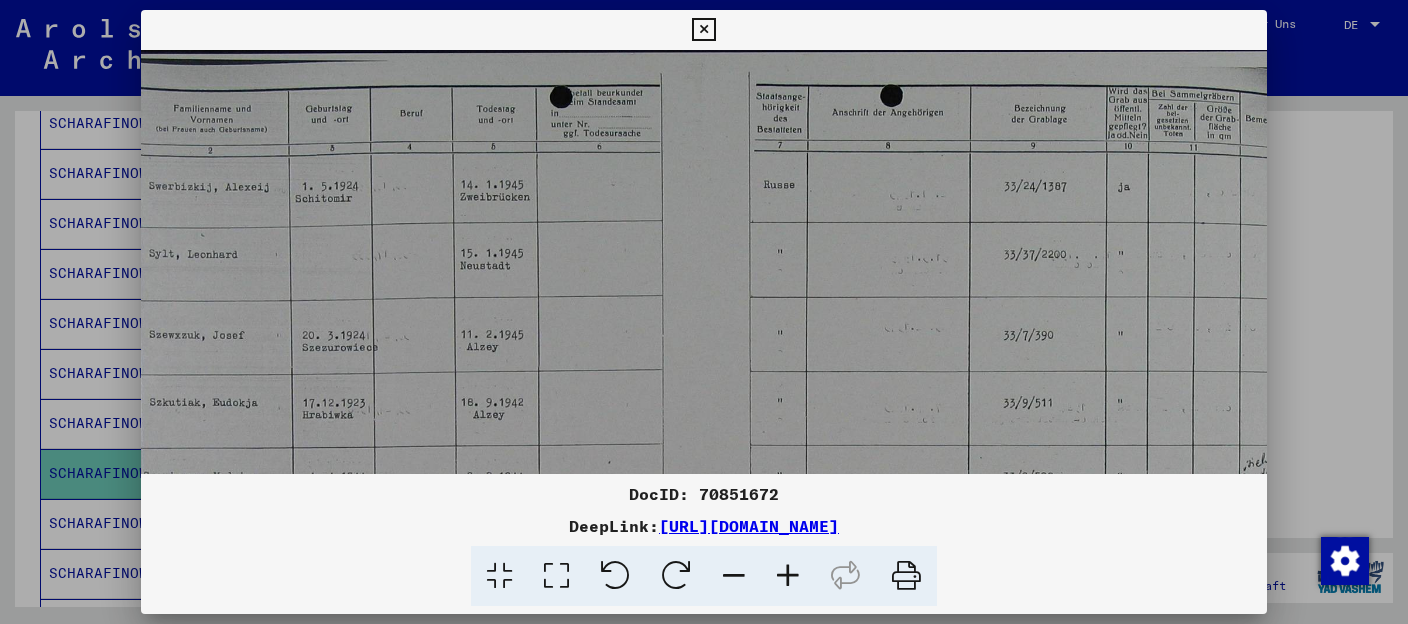 click at bounding box center (727, 484) 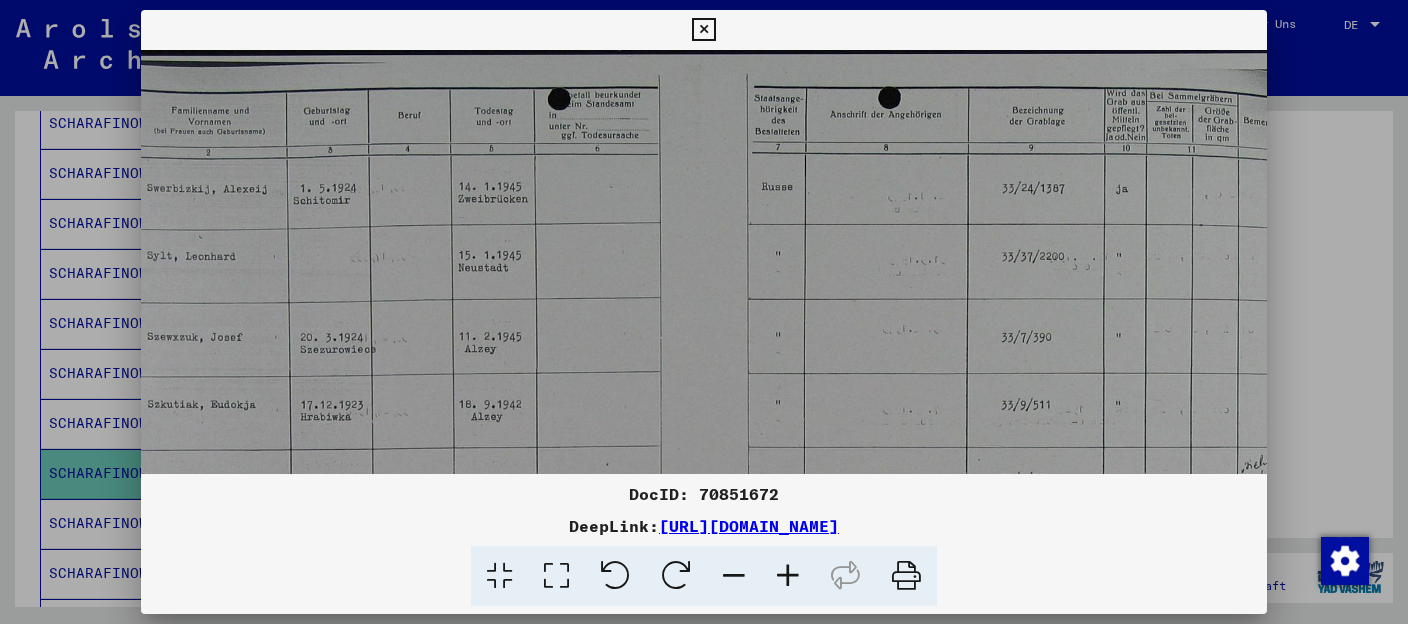 click at bounding box center (703, 30) 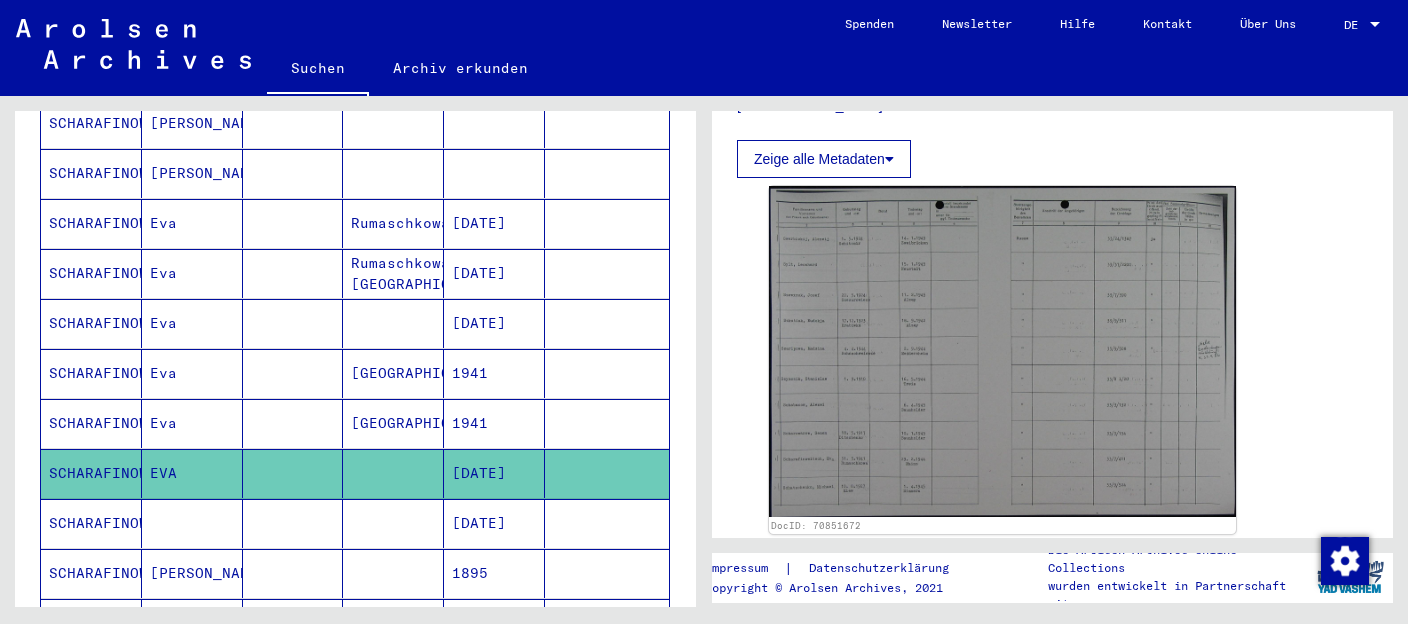scroll, scrollTop: 579, scrollLeft: 0, axis: vertical 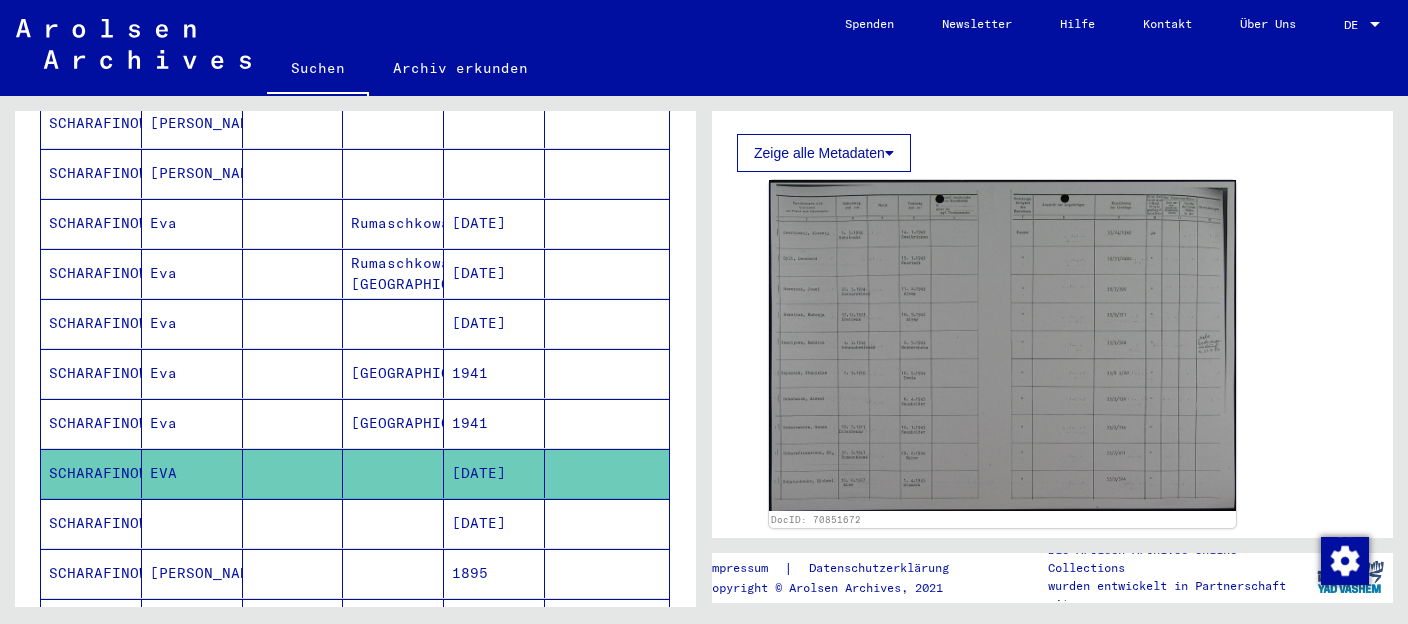 click on "SCHARAFINOWITSCH" at bounding box center (91, 573) 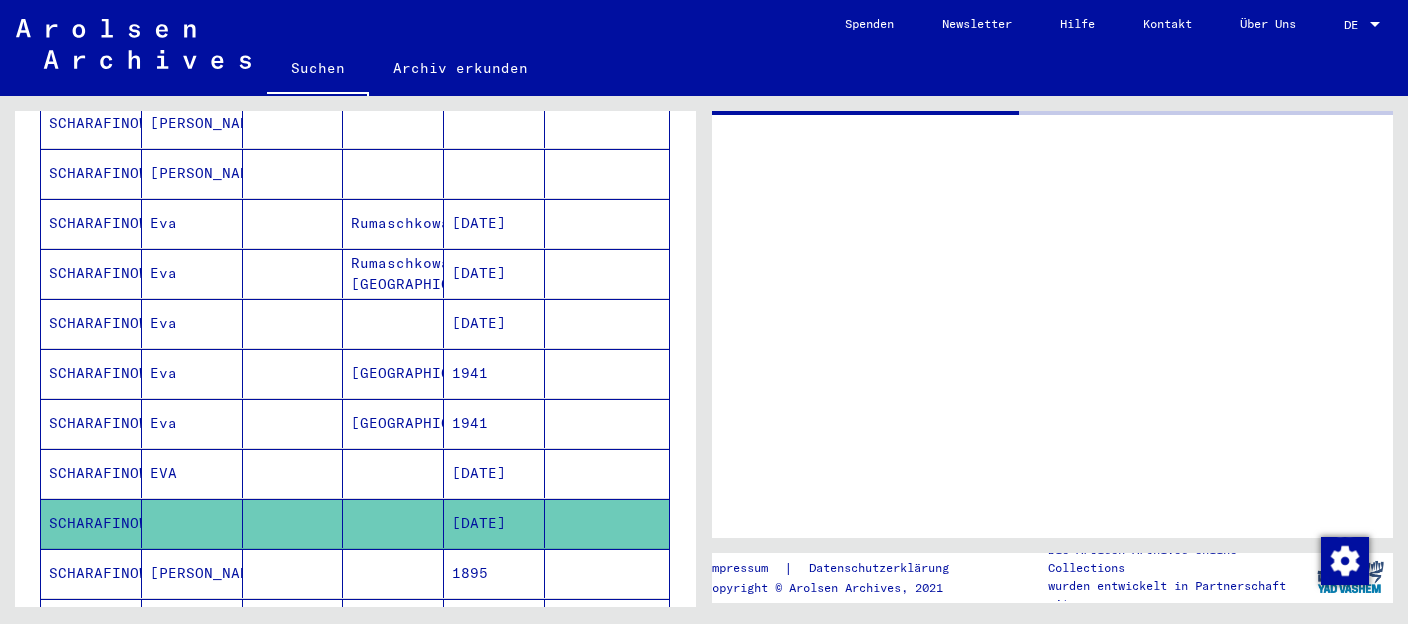 click on "SCHARAFINOWITSCH" 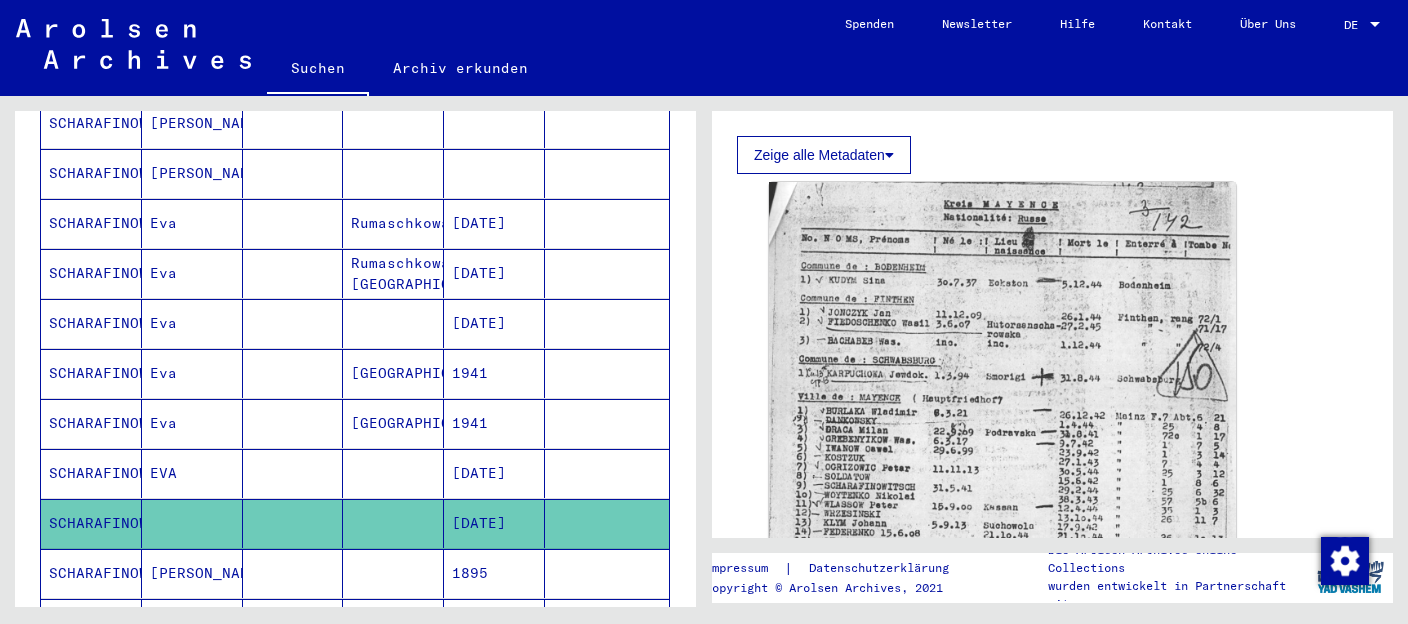scroll, scrollTop: 569, scrollLeft: 0, axis: vertical 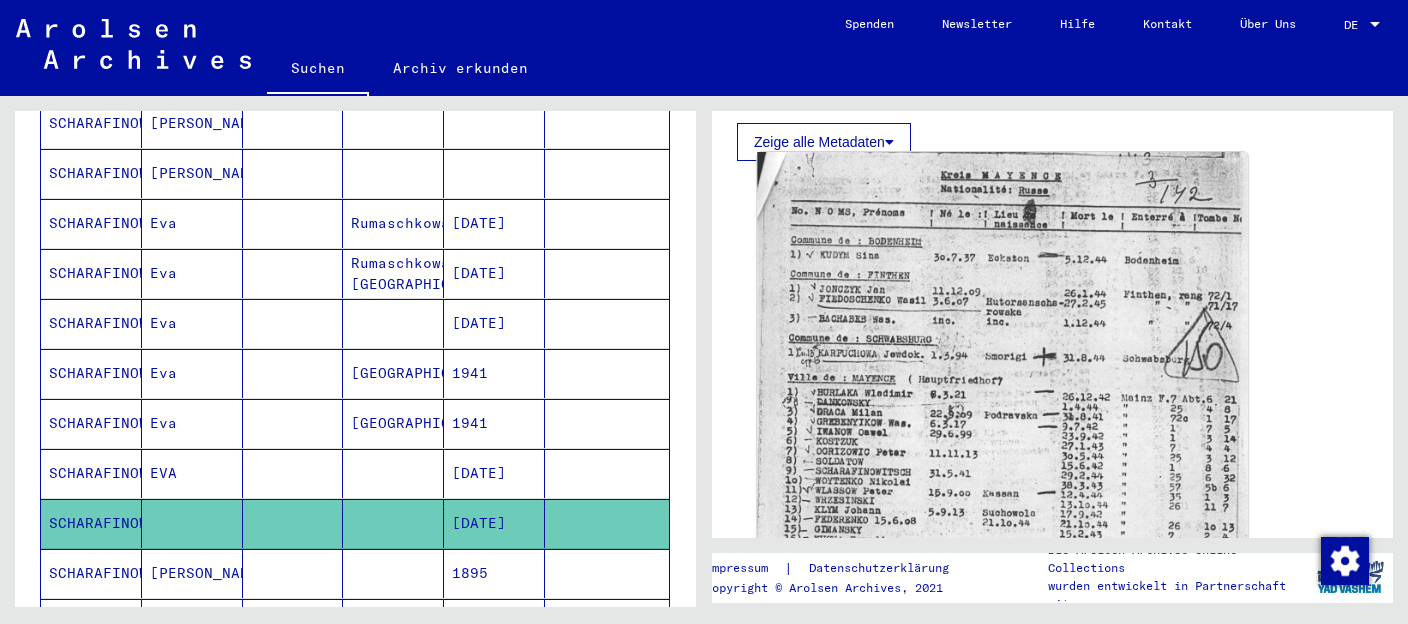 click 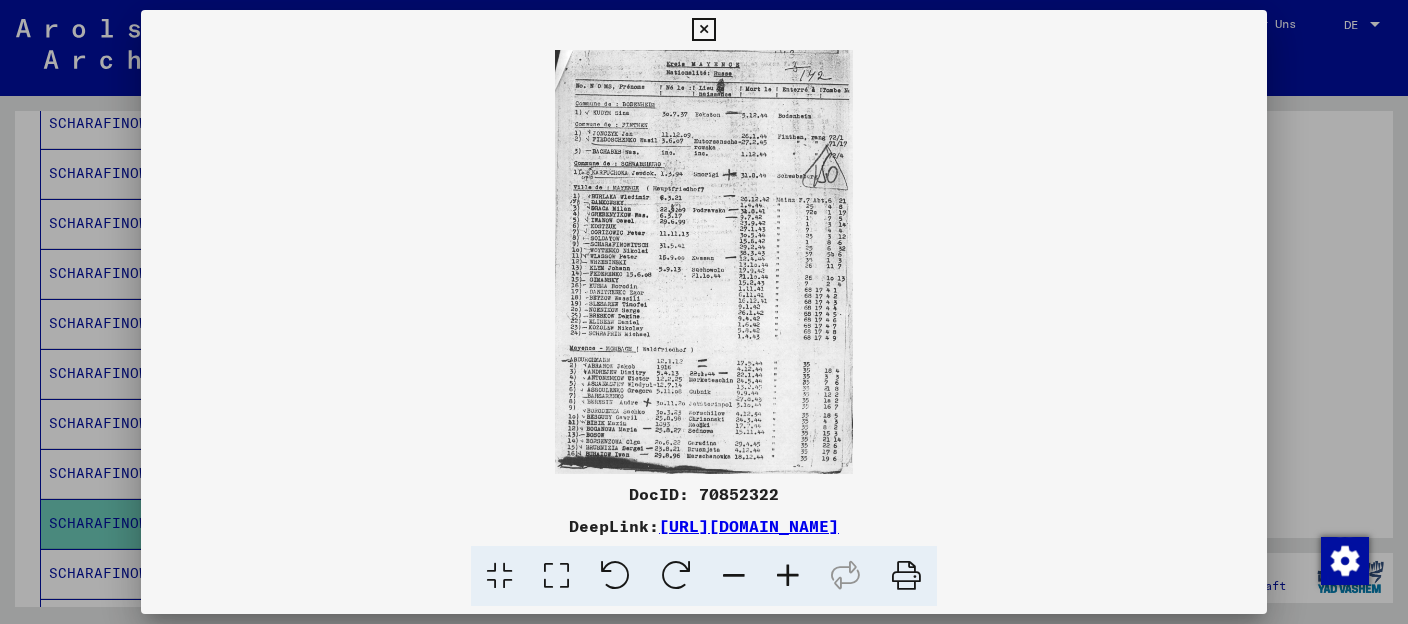 click at bounding box center (788, 576) 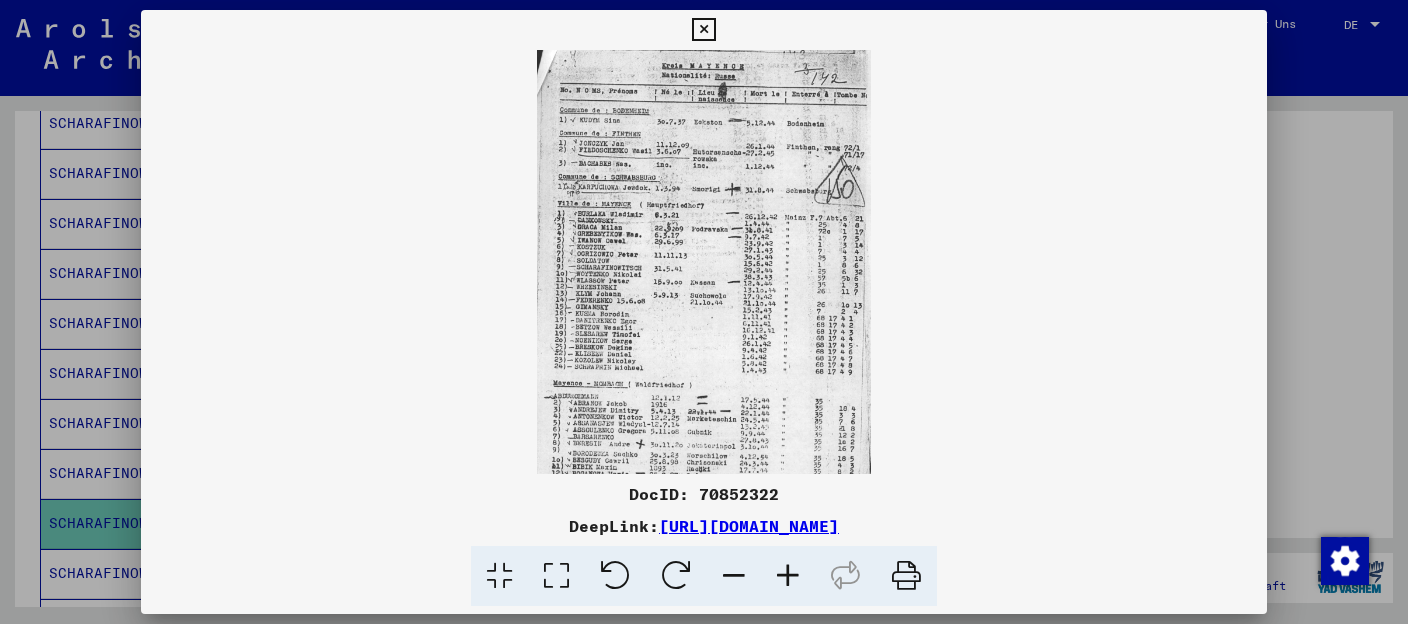 click at bounding box center [788, 576] 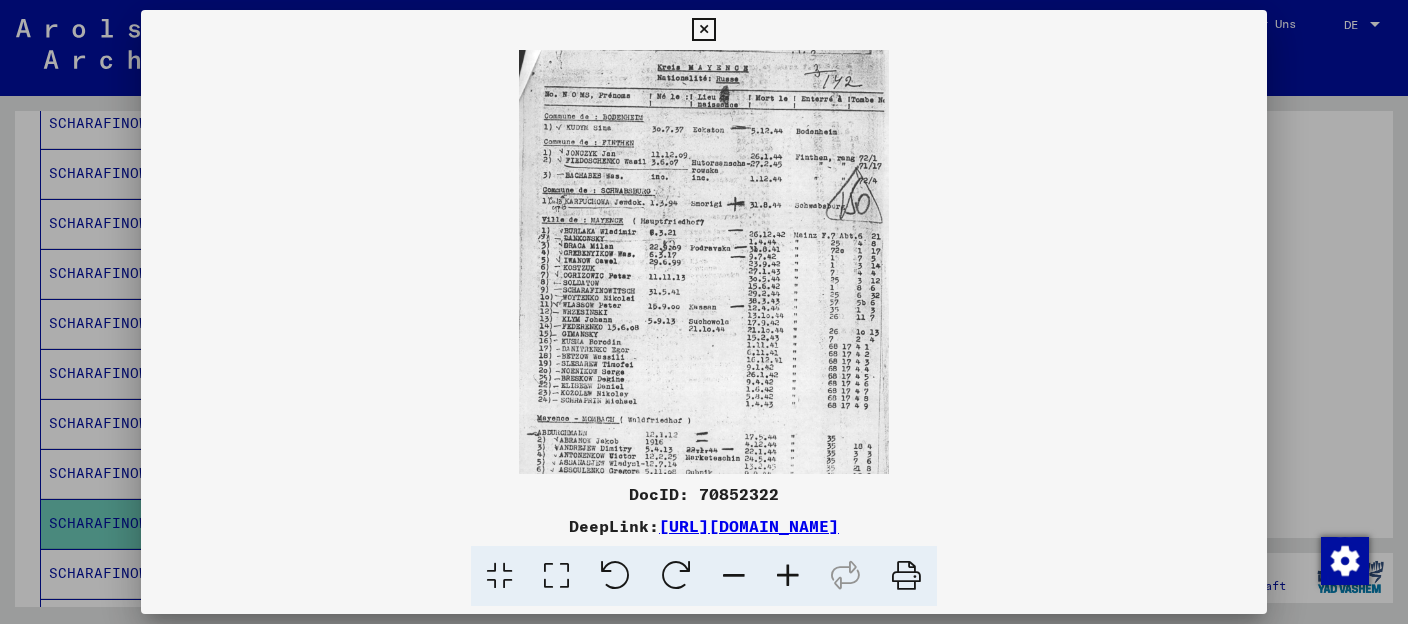 click at bounding box center [788, 576] 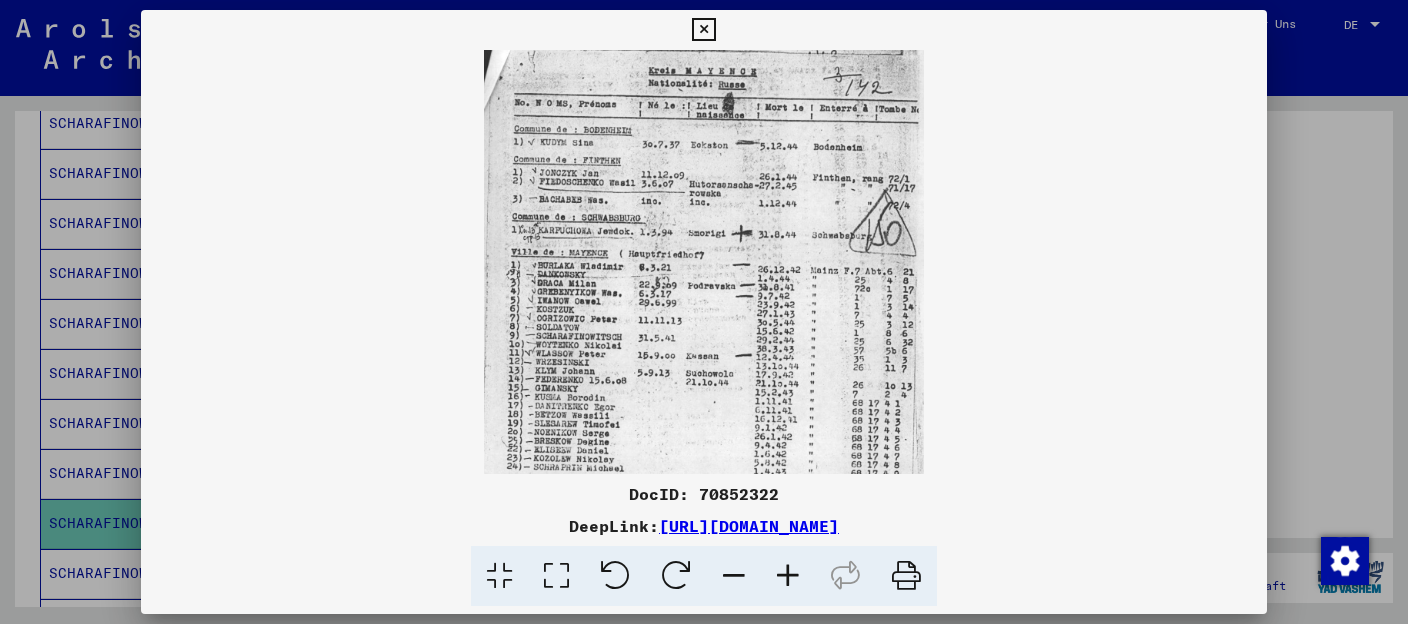 click at bounding box center [788, 576] 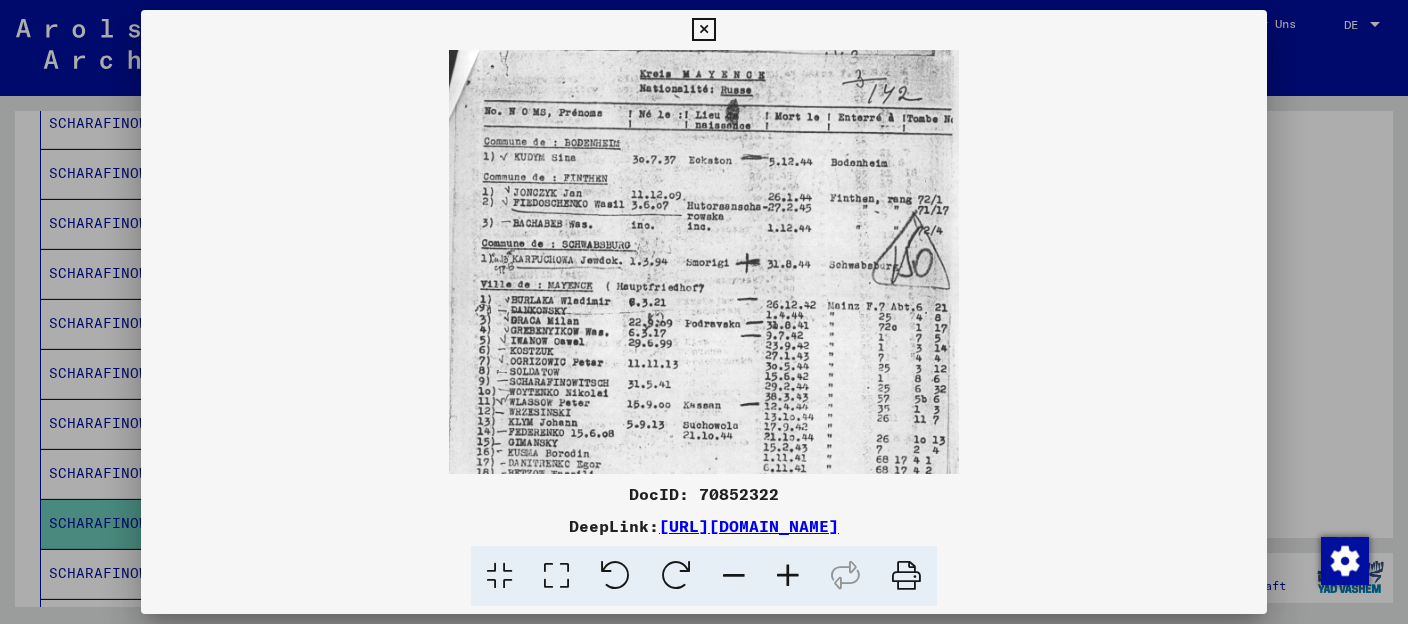 click at bounding box center [788, 576] 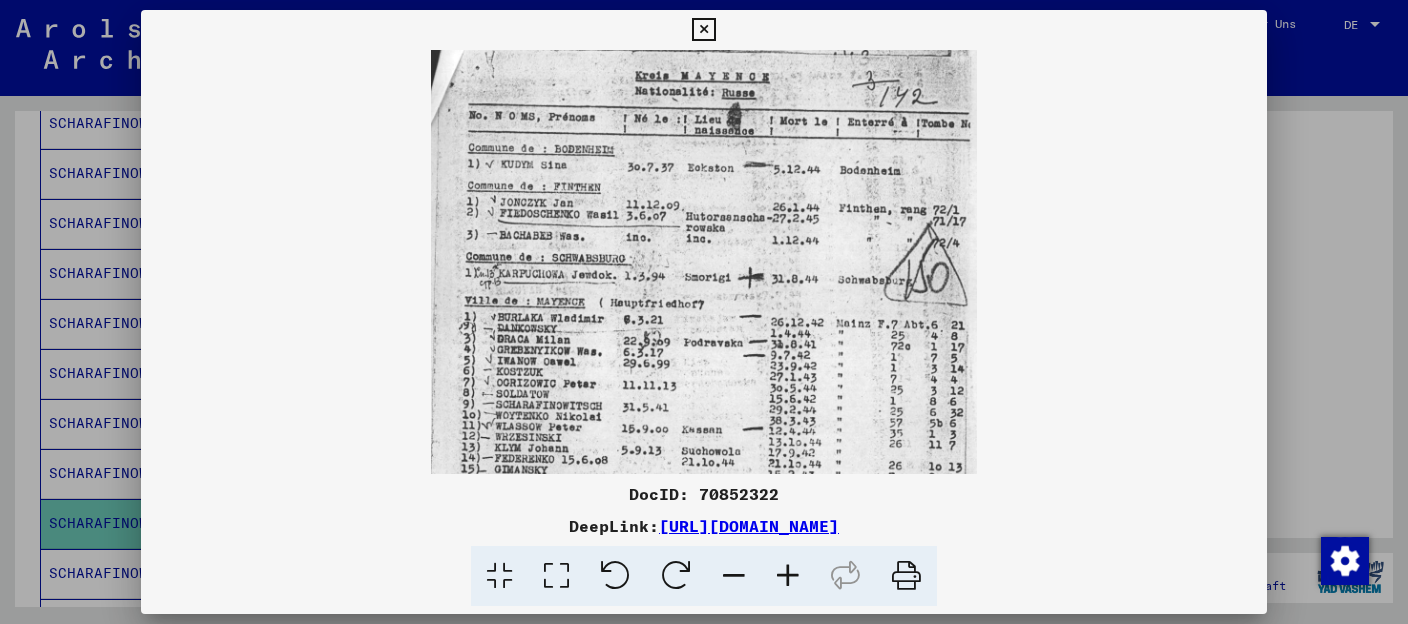 click at bounding box center [788, 576] 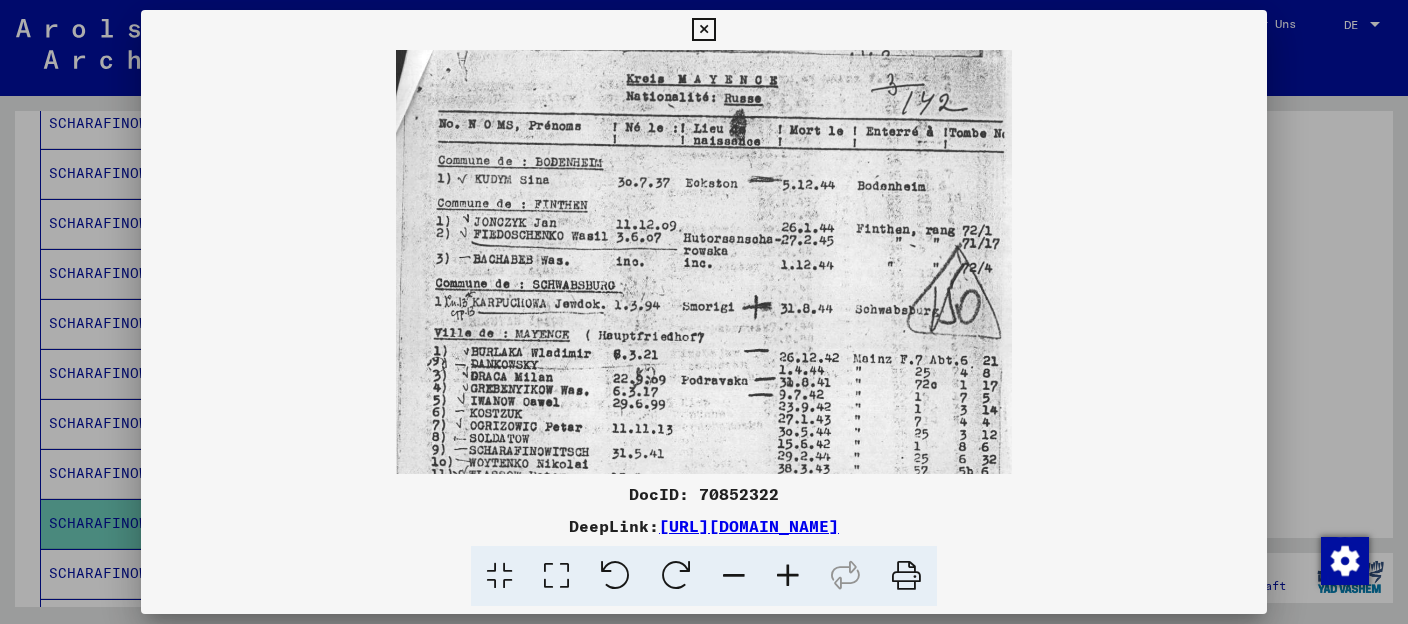 click at bounding box center [788, 576] 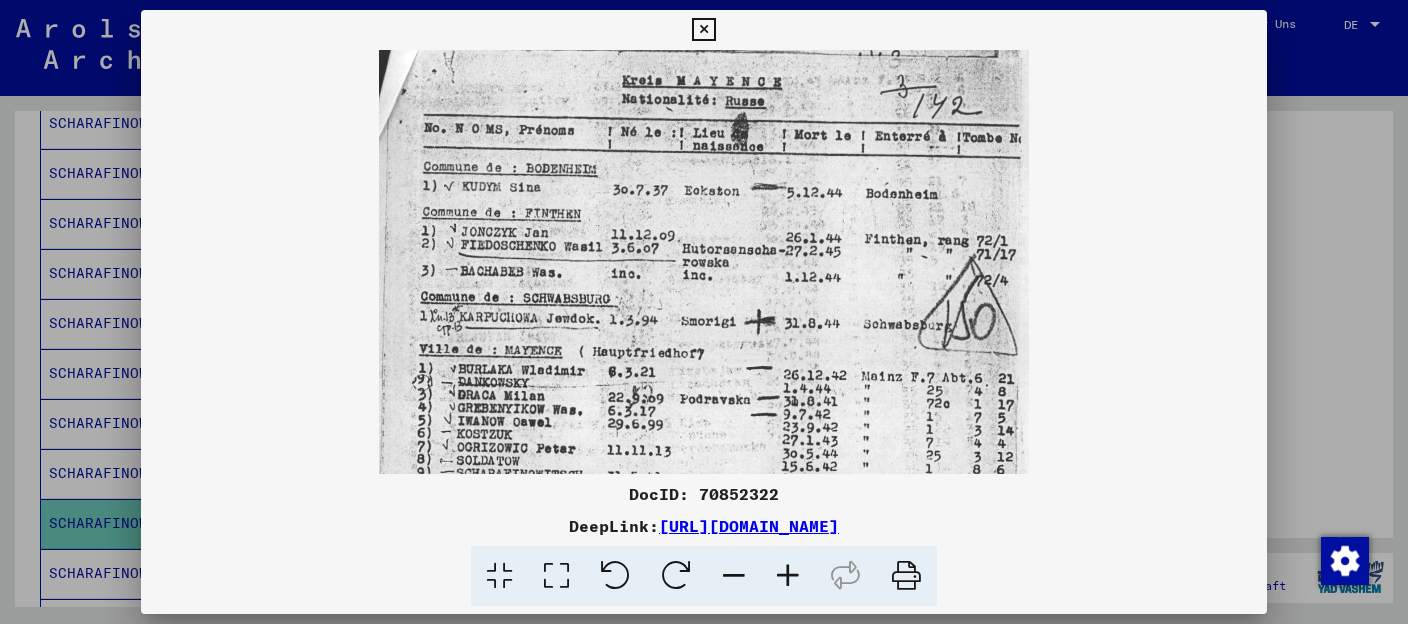 drag, startPoint x: 787, startPoint y: 576, endPoint x: 797, endPoint y: 358, distance: 218.22923 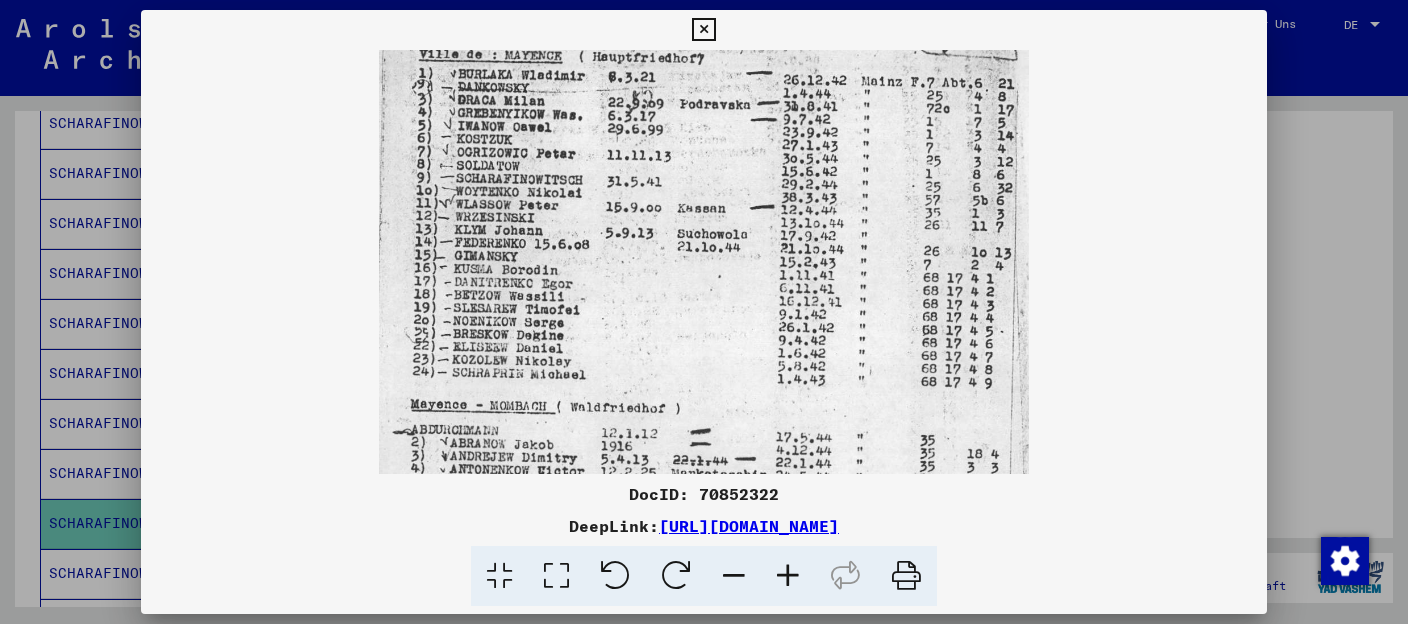 drag, startPoint x: 797, startPoint y: 358, endPoint x: 855, endPoint y: 62, distance: 301.6289 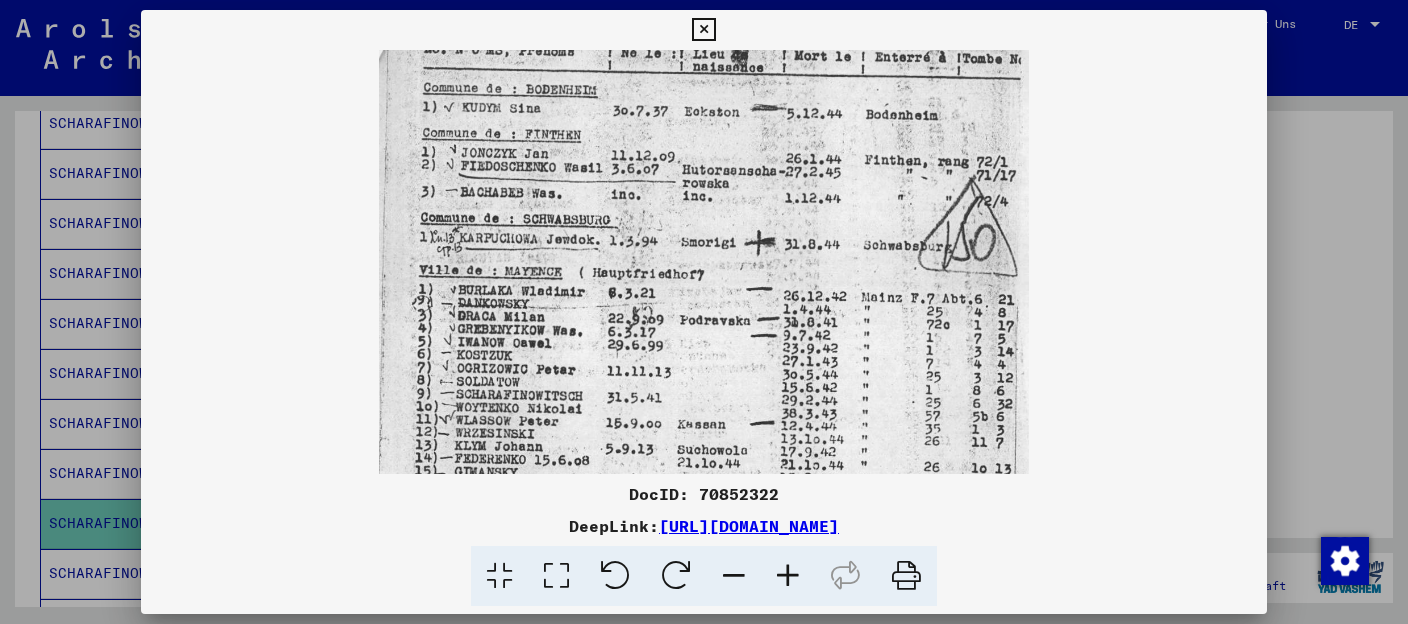 scroll, scrollTop: 67, scrollLeft: 0, axis: vertical 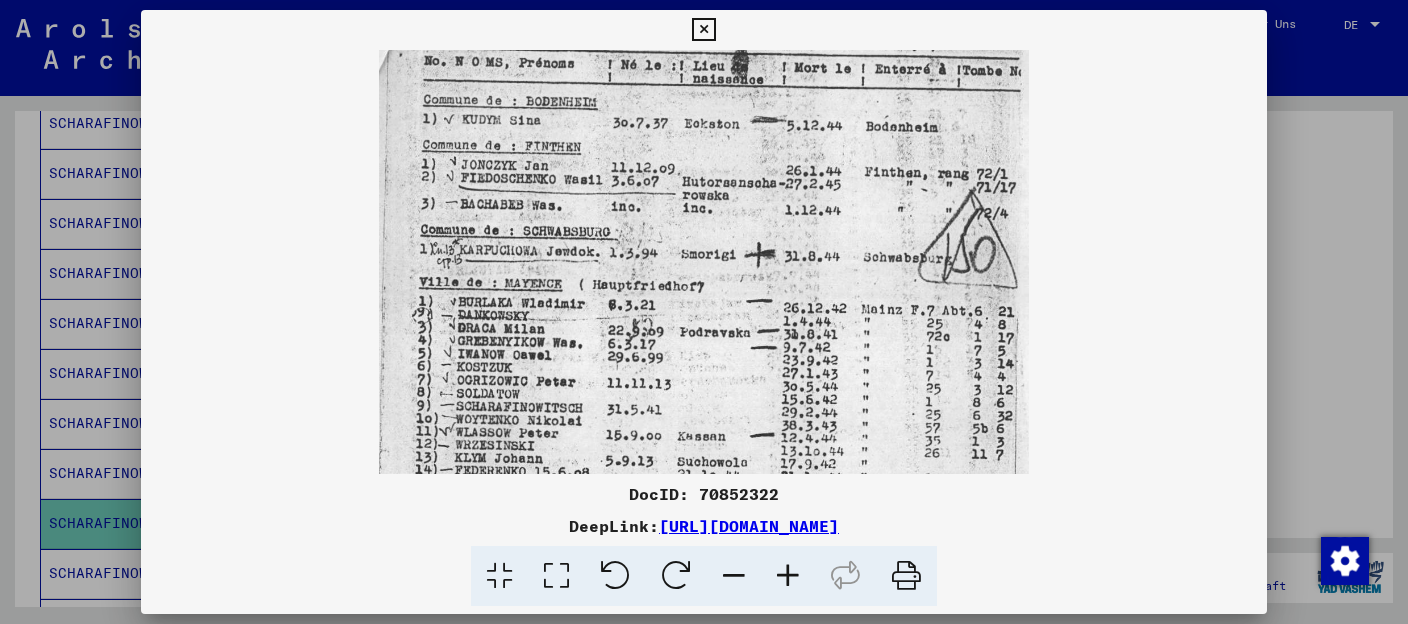 drag, startPoint x: 791, startPoint y: 288, endPoint x: 779, endPoint y: 568, distance: 280.25702 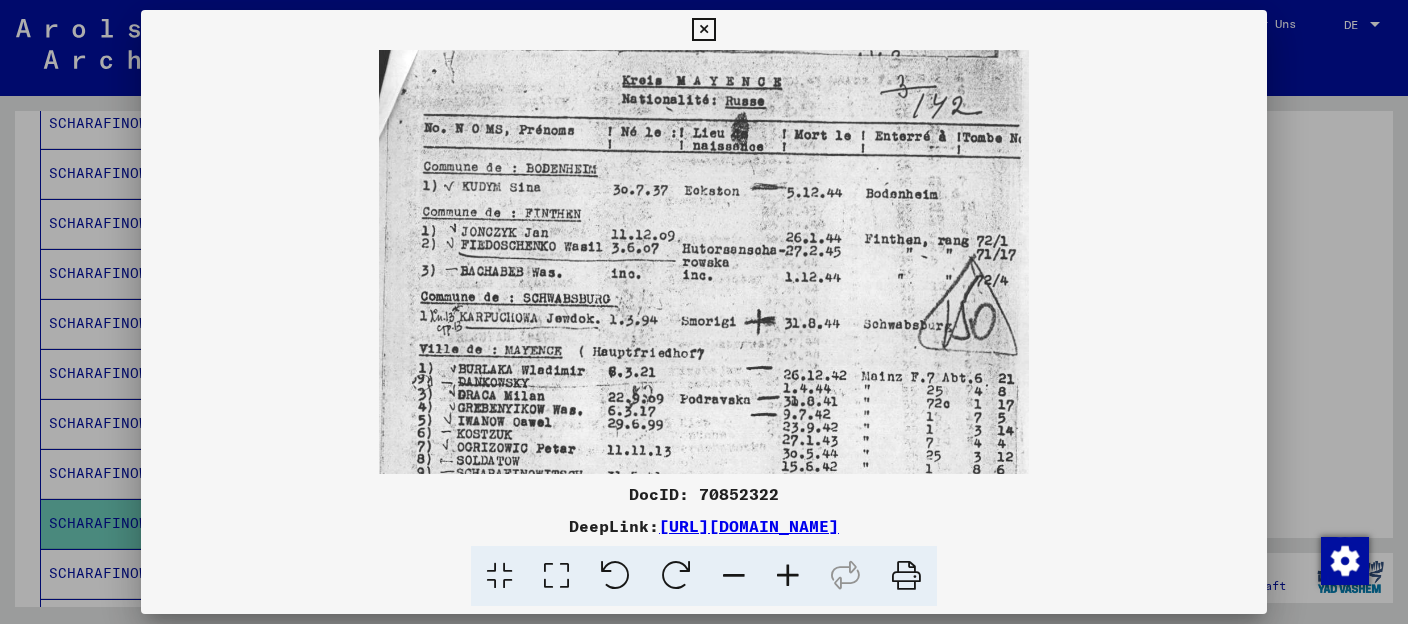 click at bounding box center (703, 30) 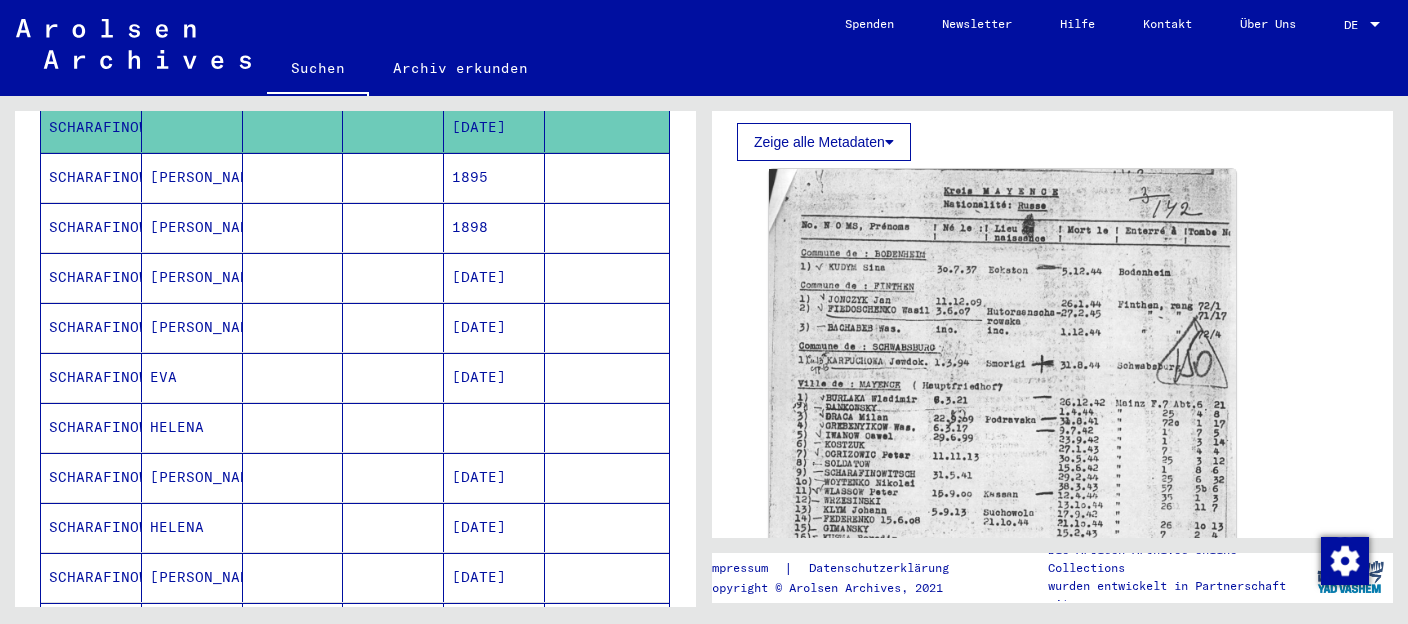 scroll, scrollTop: 1013, scrollLeft: 0, axis: vertical 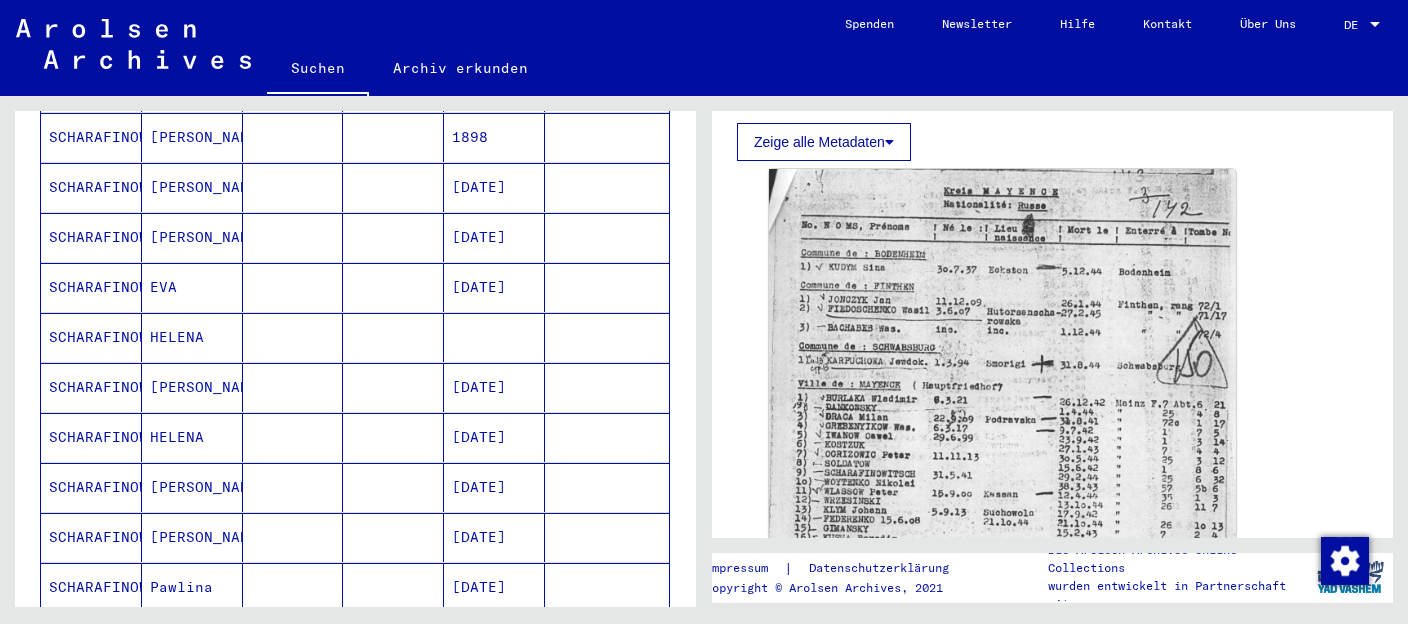 click on "SCHARAFINOWITSCH" at bounding box center (91, 337) 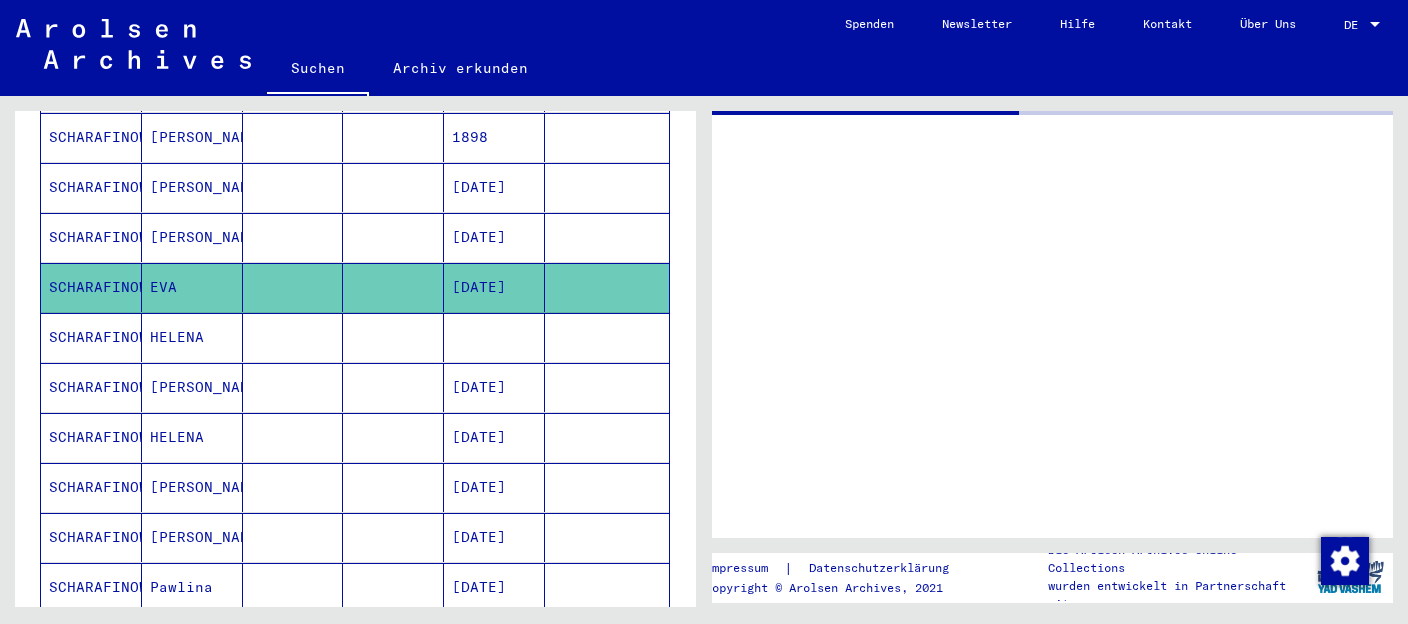 scroll, scrollTop: 0, scrollLeft: 0, axis: both 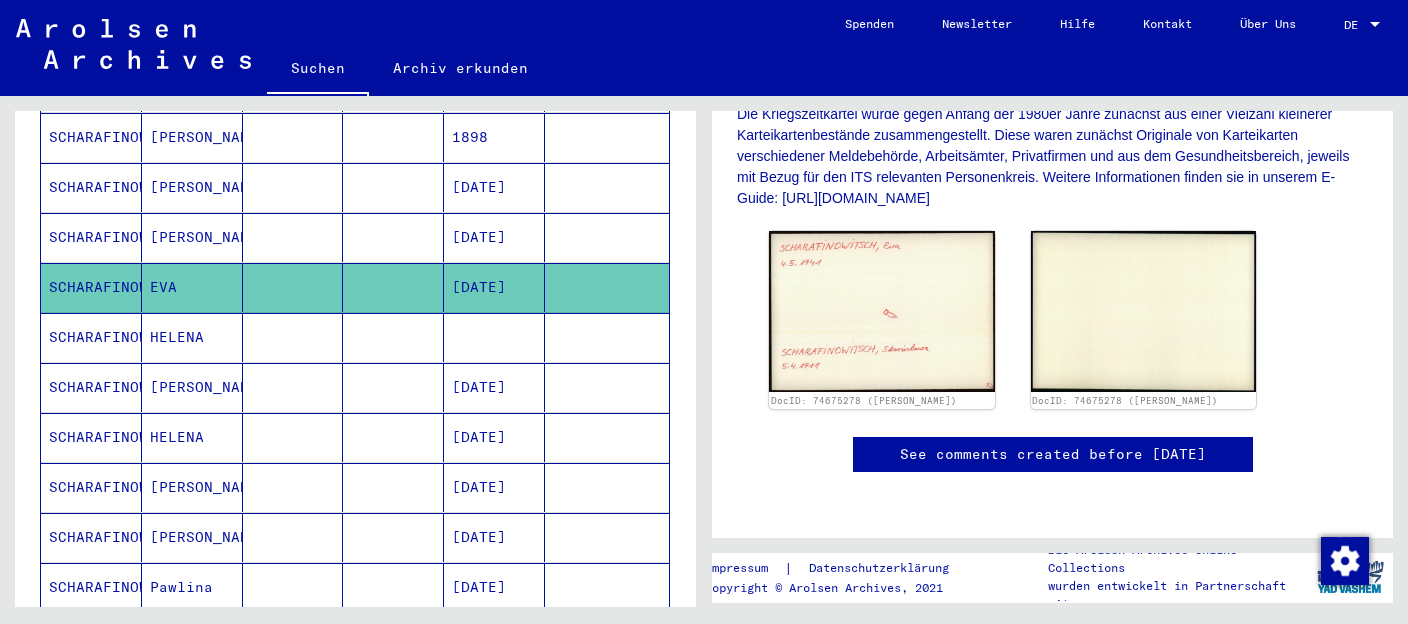 click on "SCHARAFINOWITSCH" at bounding box center (91, 387) 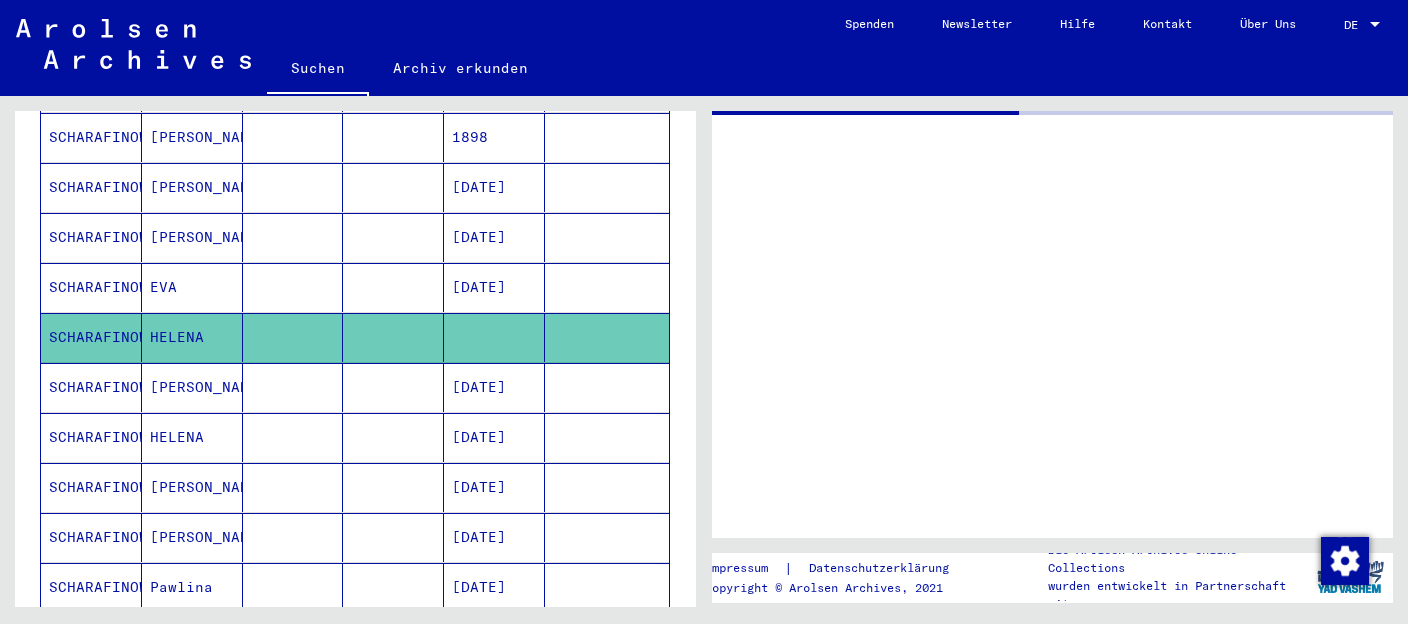 click on "SCHARAFINOWITSCH" 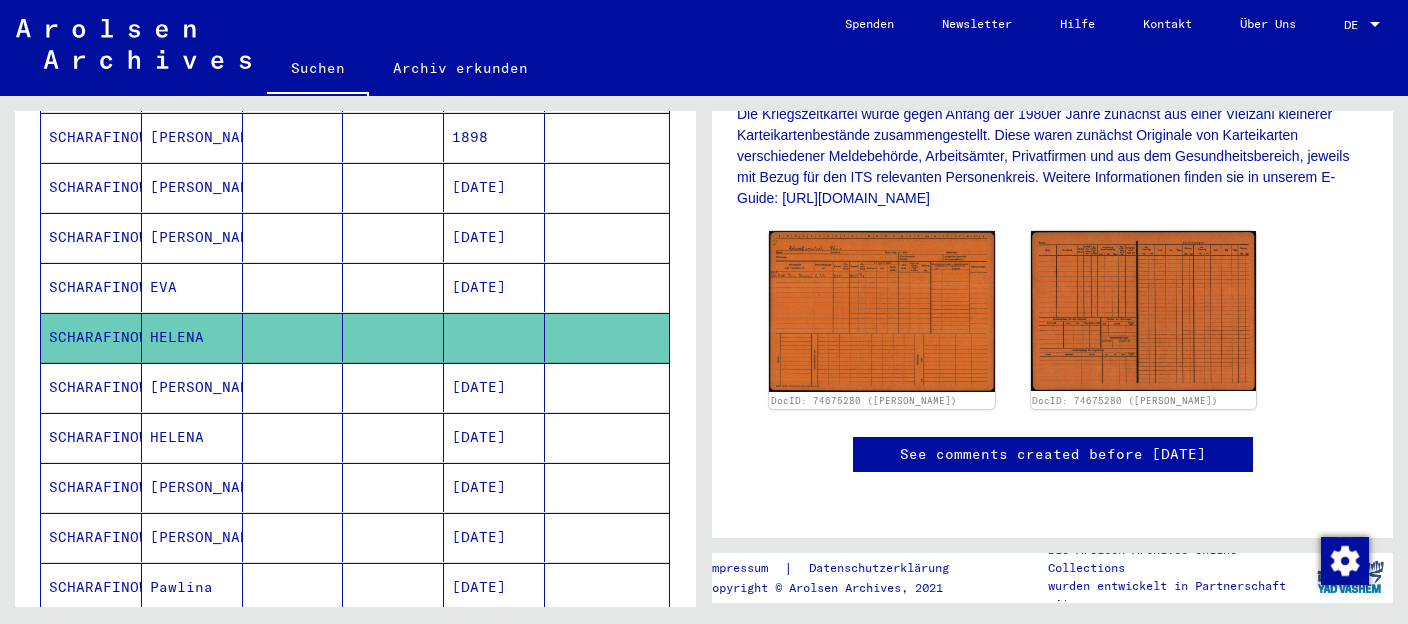scroll, scrollTop: 480, scrollLeft: 0, axis: vertical 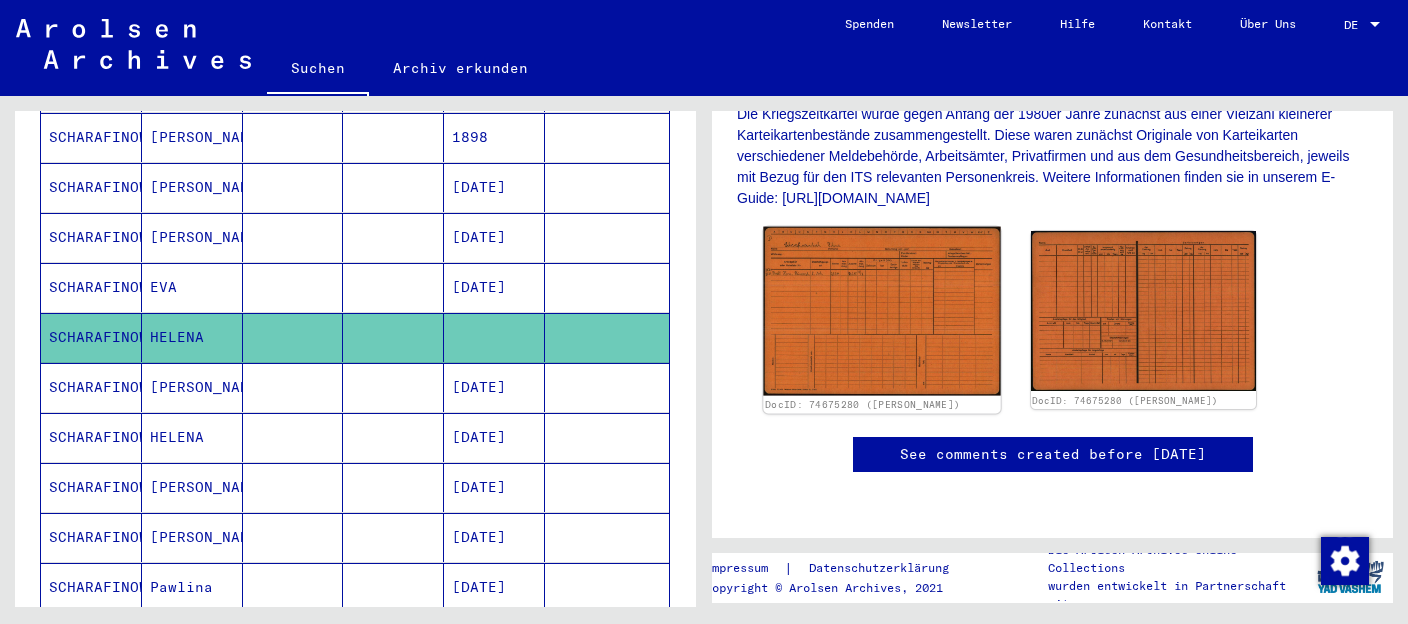 click 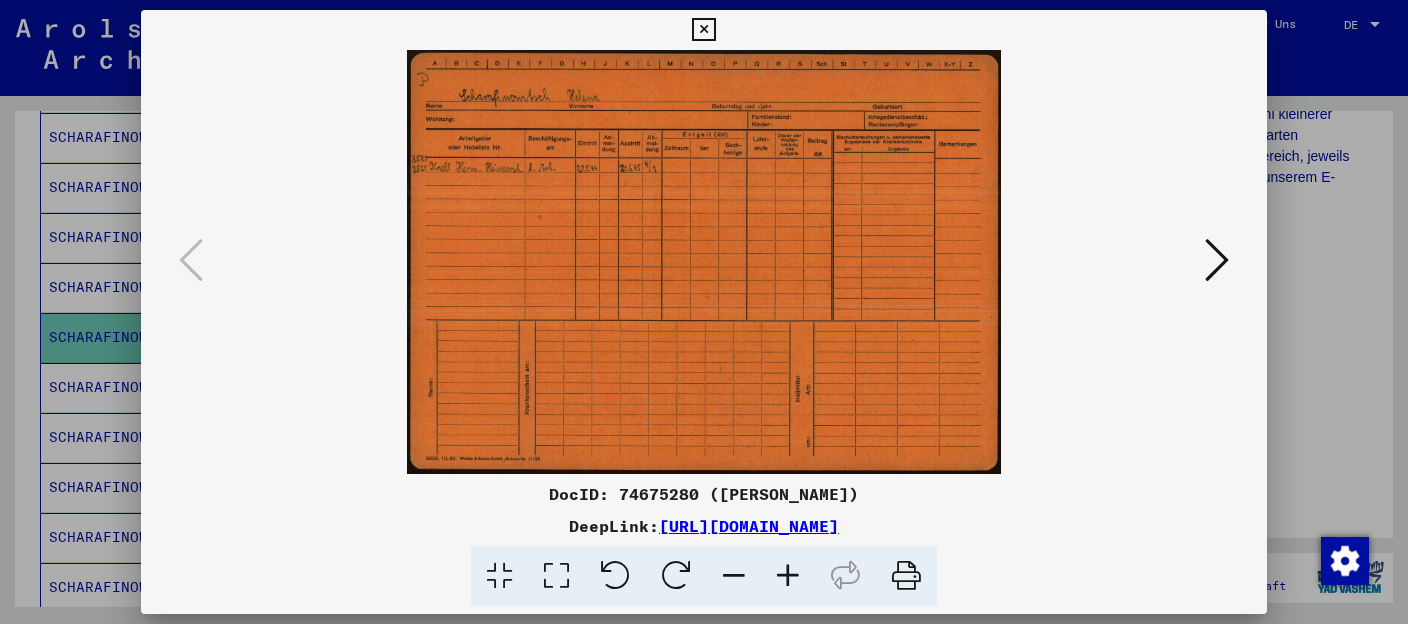 click at bounding box center [788, 576] 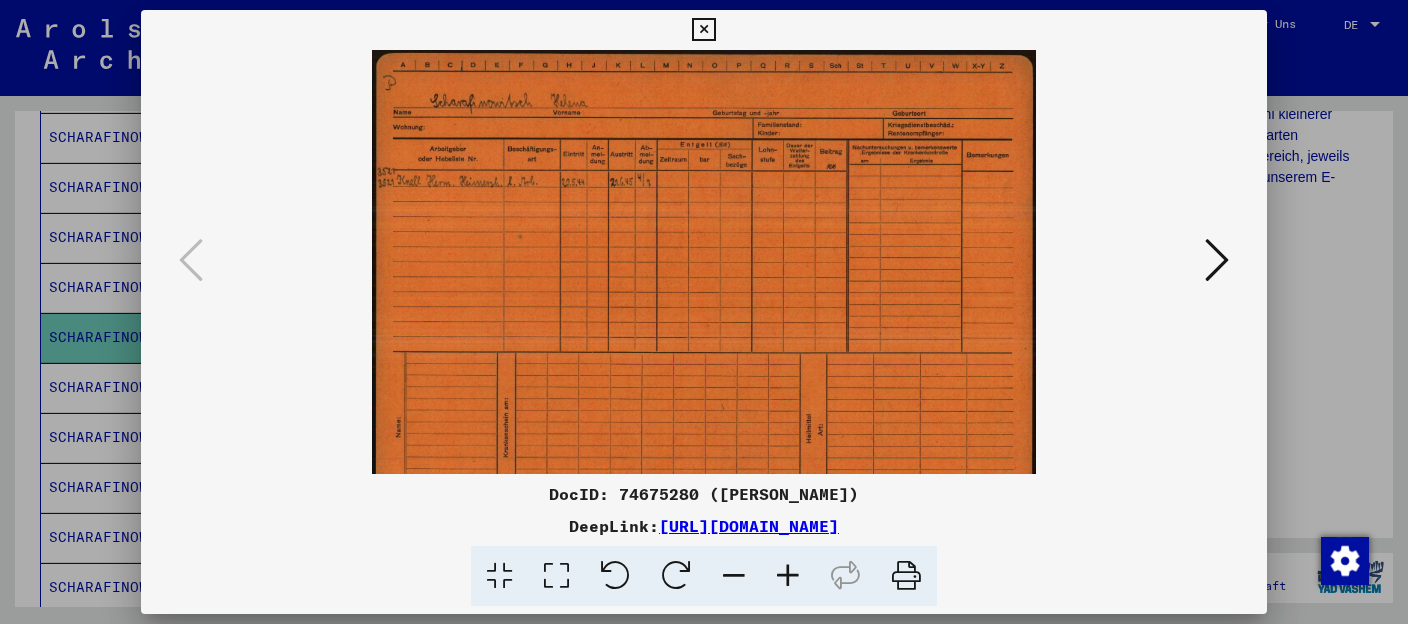 click at bounding box center [788, 576] 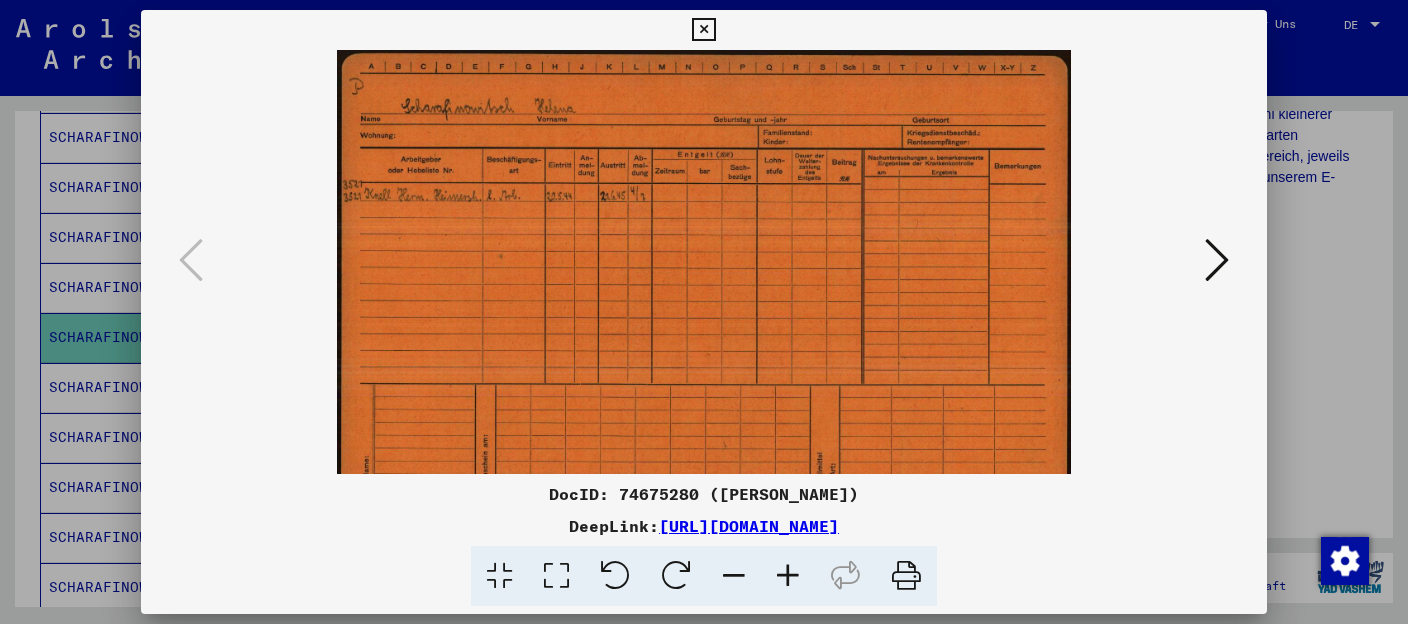 click at bounding box center [788, 576] 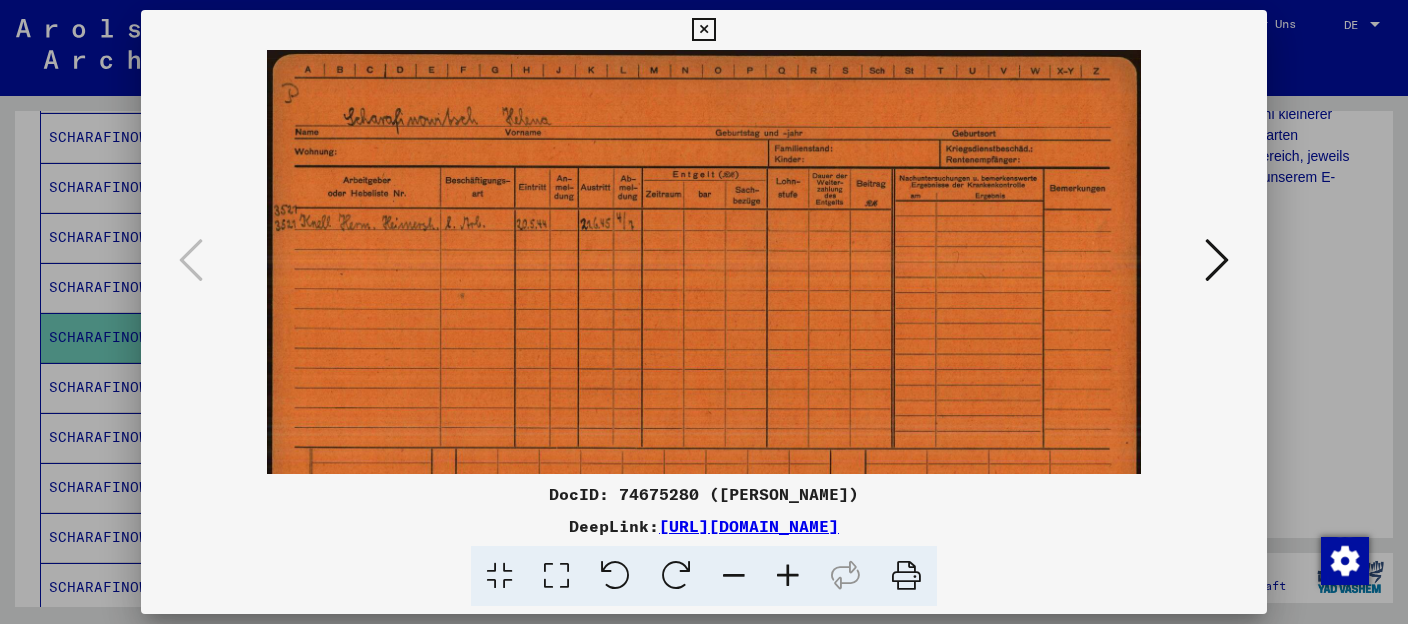 click at bounding box center (788, 576) 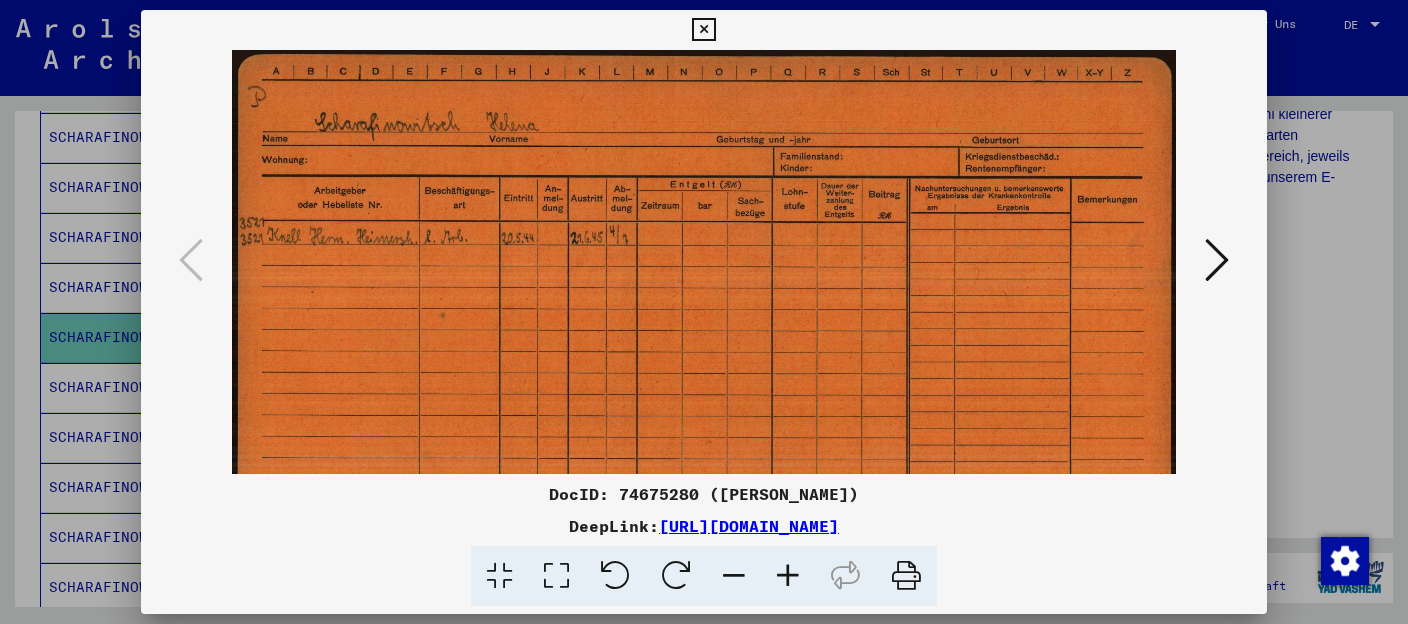 click at bounding box center (788, 576) 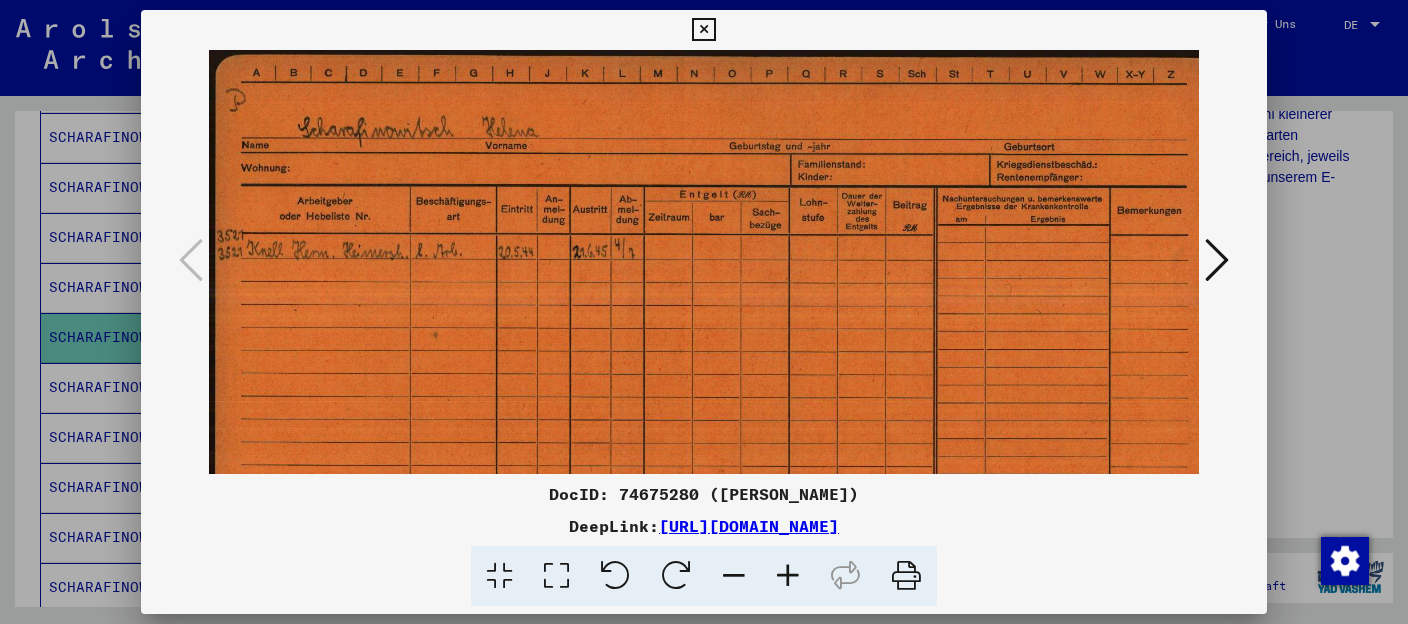 click at bounding box center [788, 576] 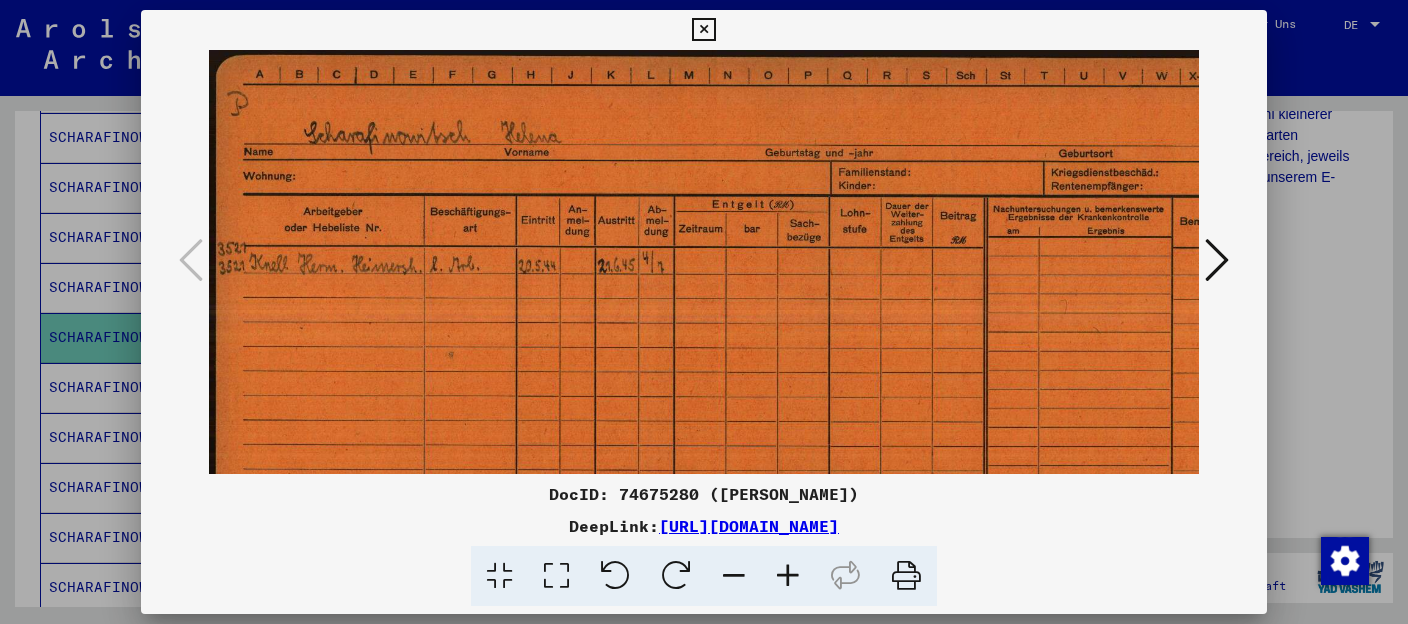 click at bounding box center (1217, 260) 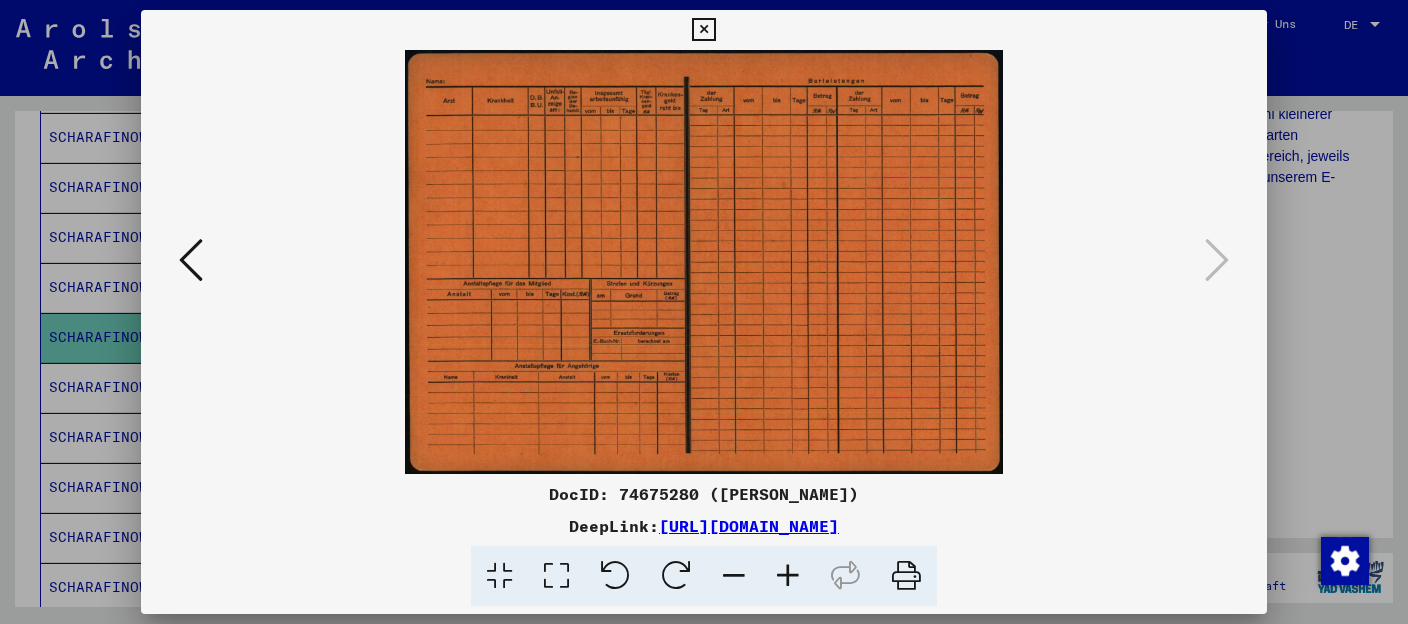 click at bounding box center (703, 30) 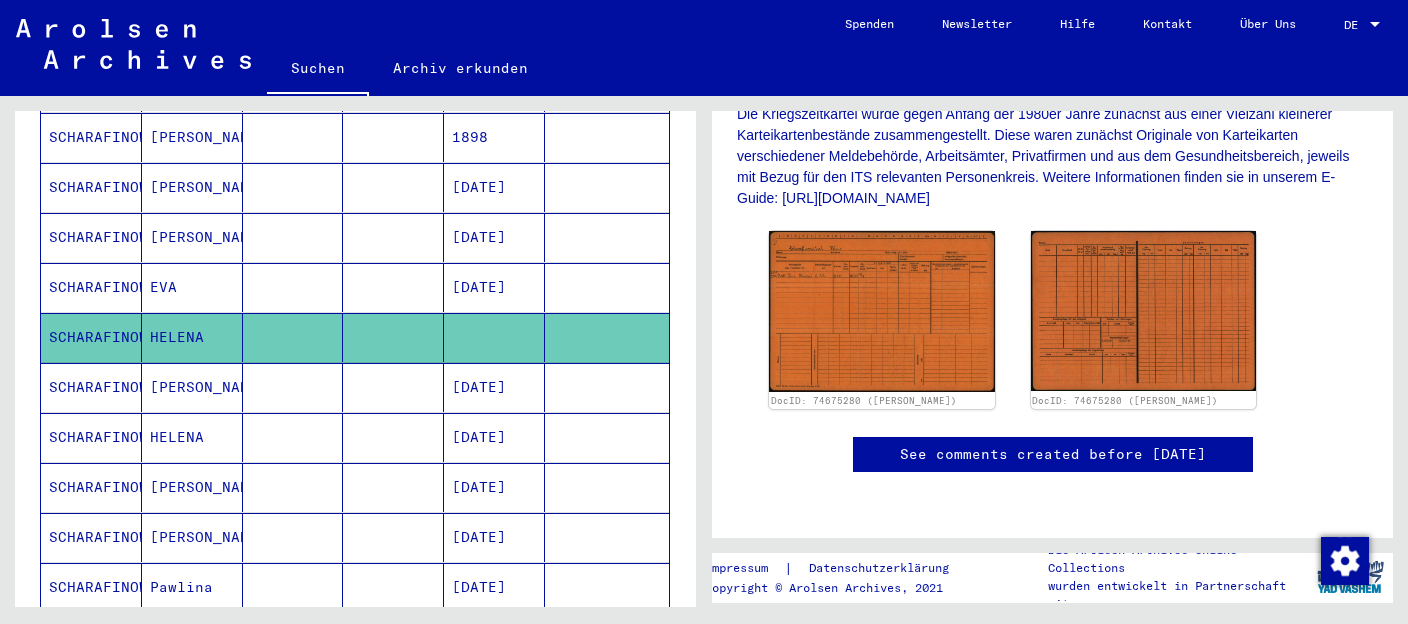 click on "SCHARAFINOWITSCH" at bounding box center (91, 537) 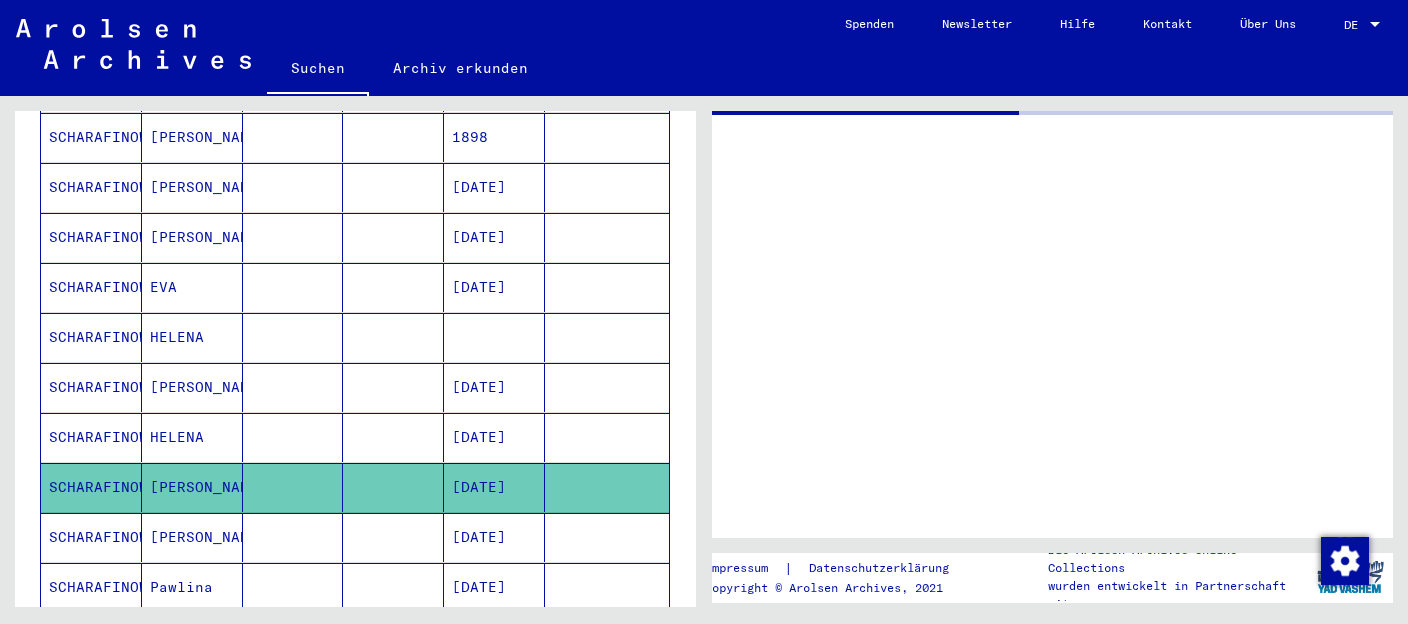 click on "SCHARAFINOWITSCH" 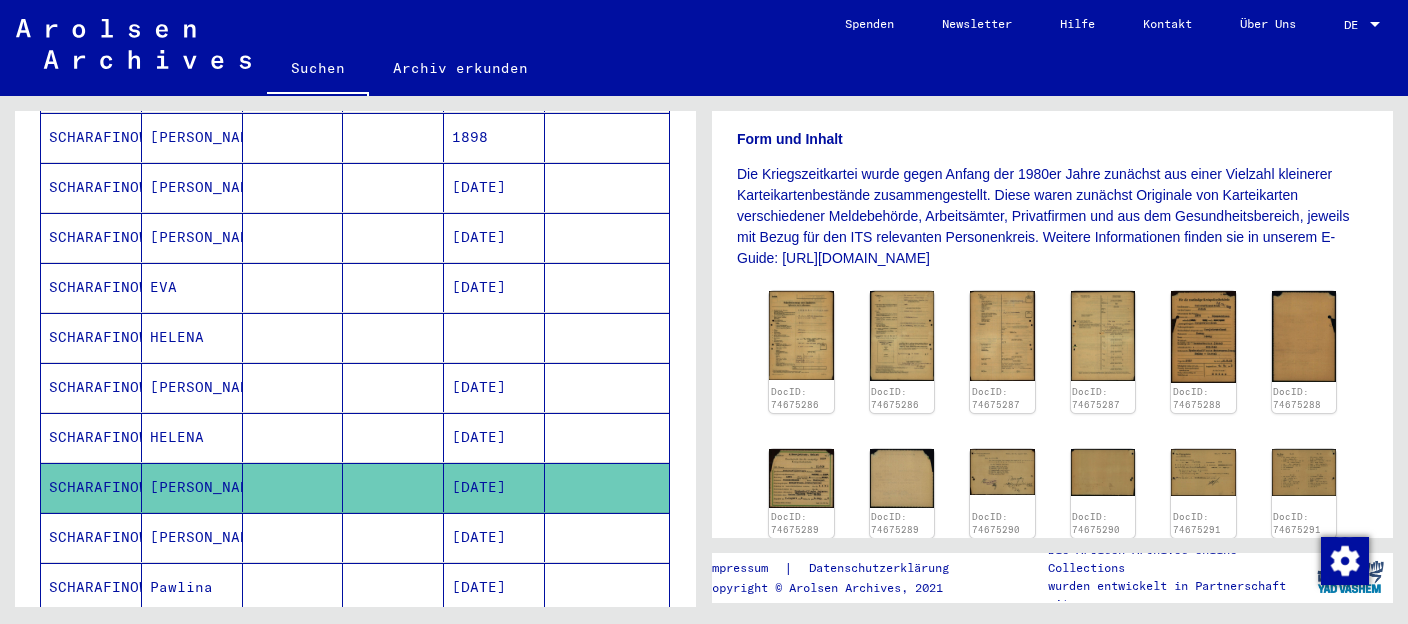 scroll, scrollTop: 354, scrollLeft: 0, axis: vertical 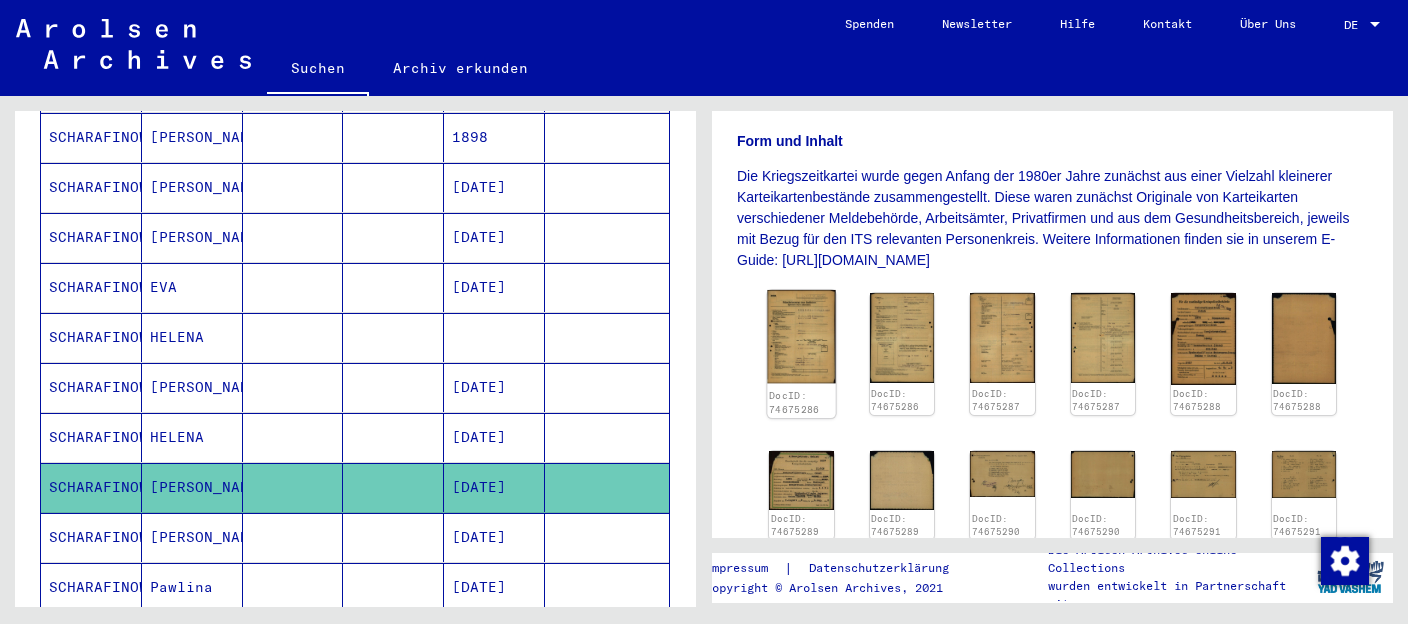 click 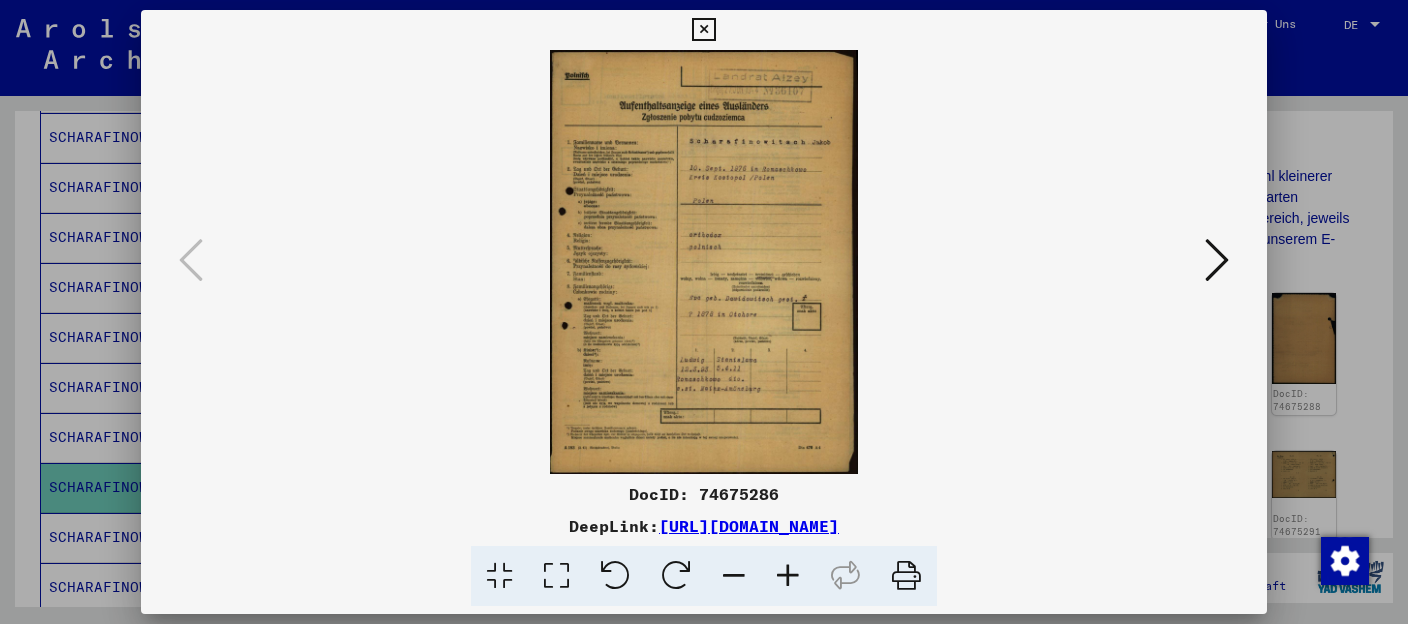scroll, scrollTop: 354, scrollLeft: 0, axis: vertical 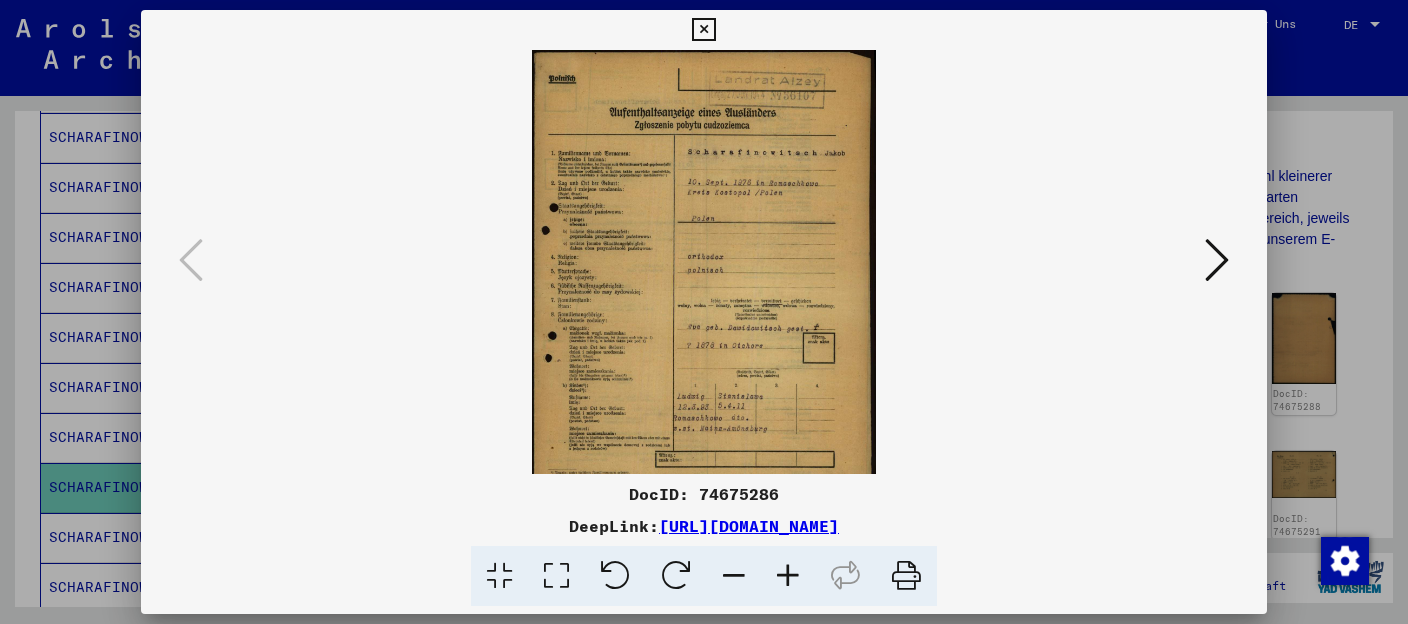 click at bounding box center [788, 576] 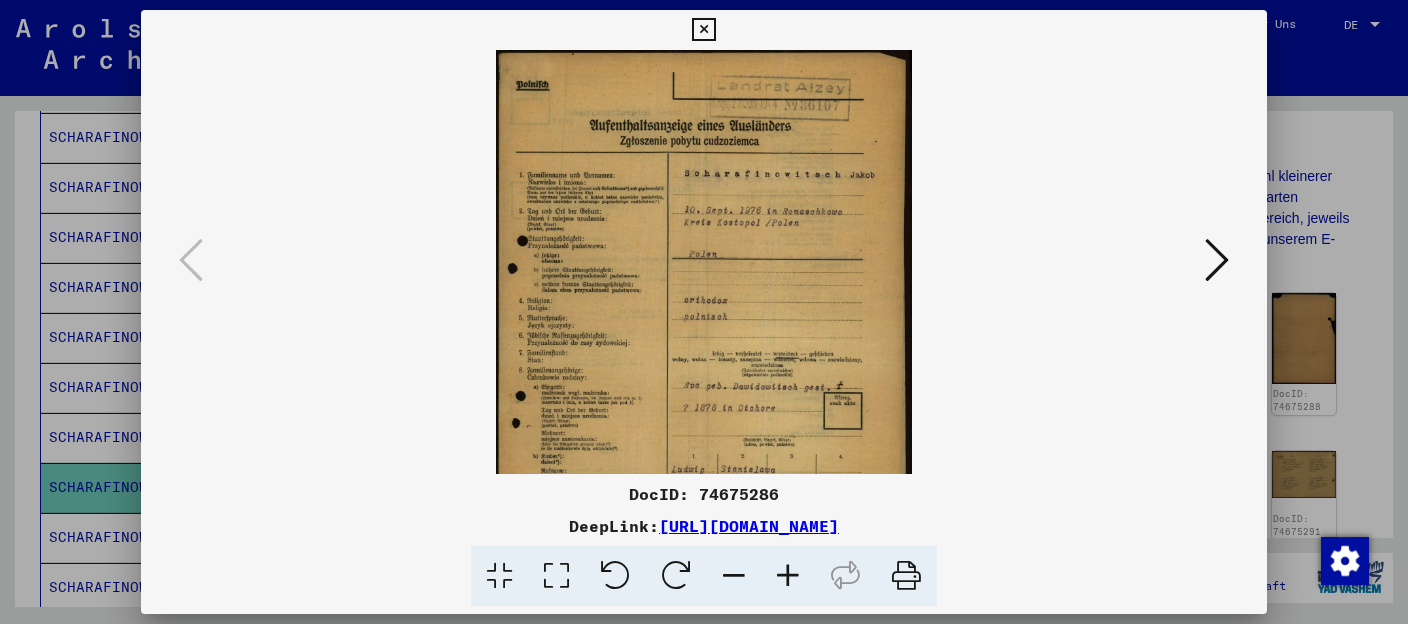 click at bounding box center (788, 576) 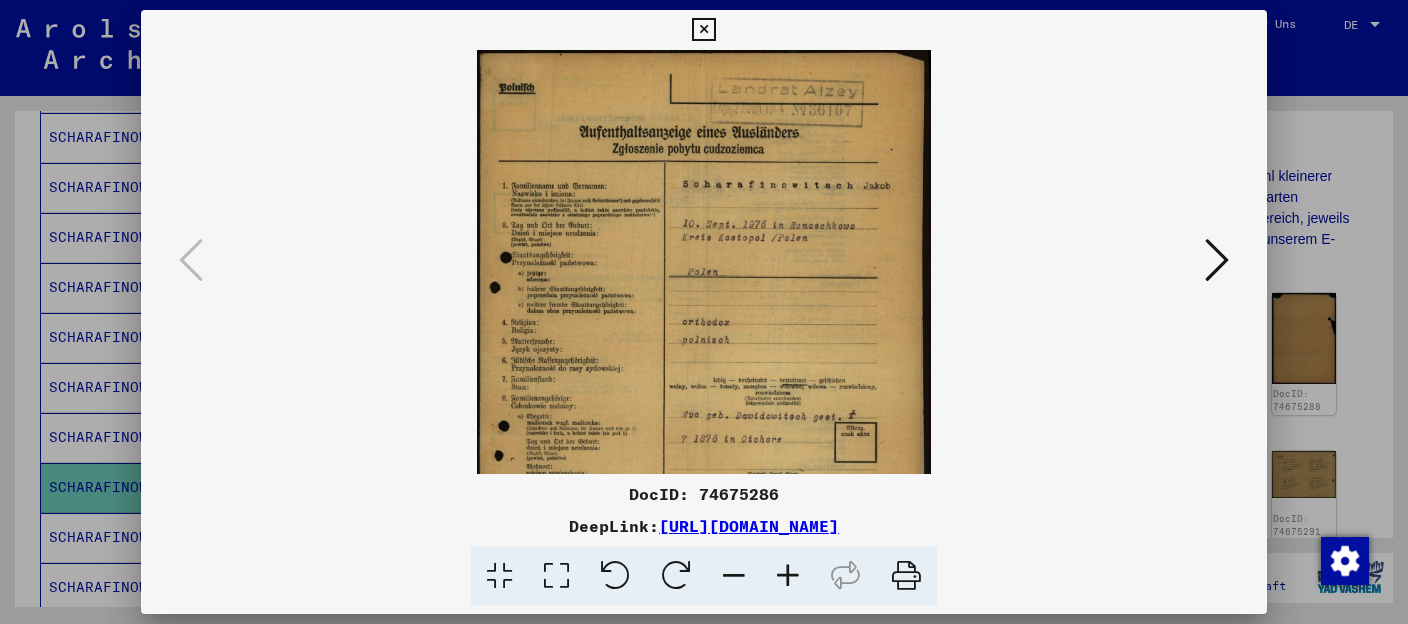 click at bounding box center [1217, 260] 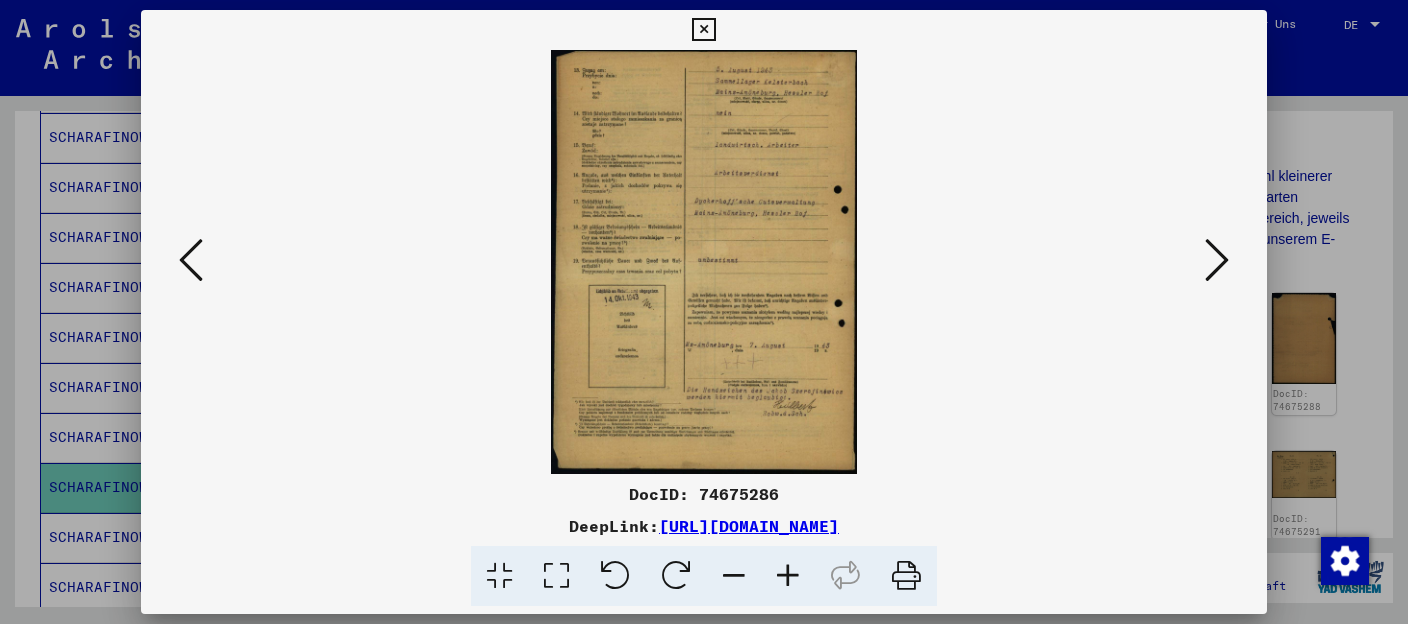 click at bounding box center (1217, 260) 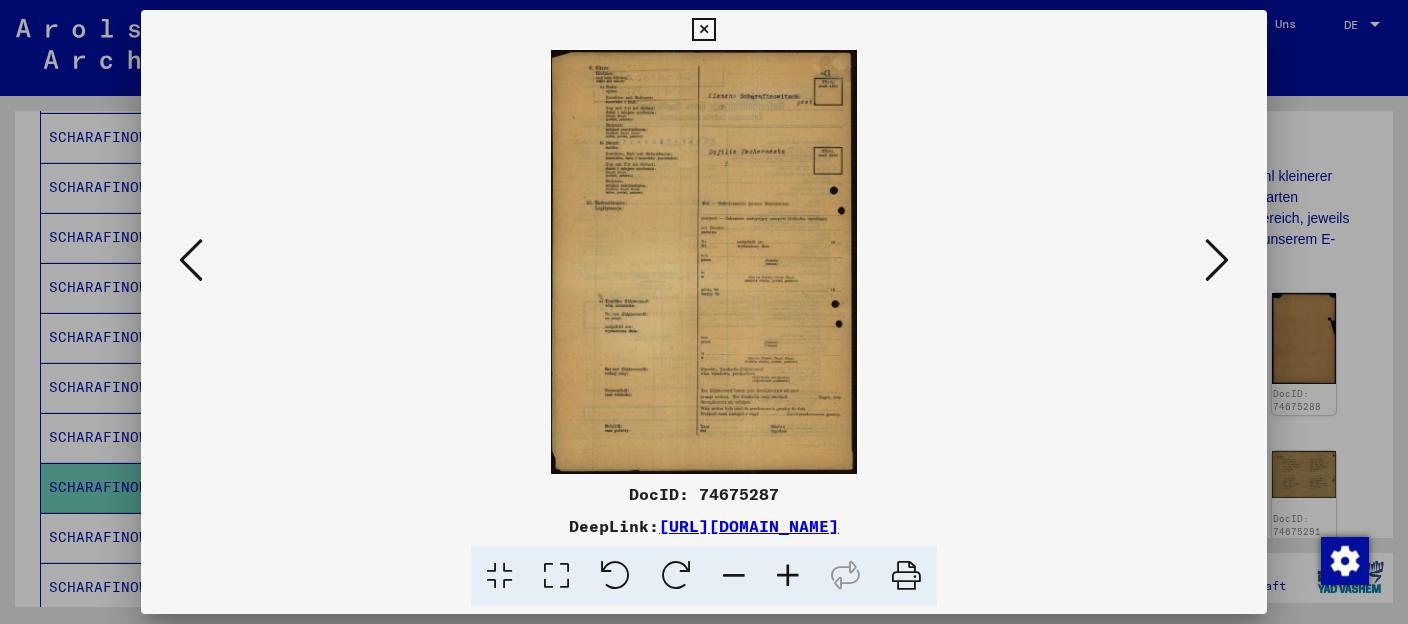 click at bounding box center [1217, 260] 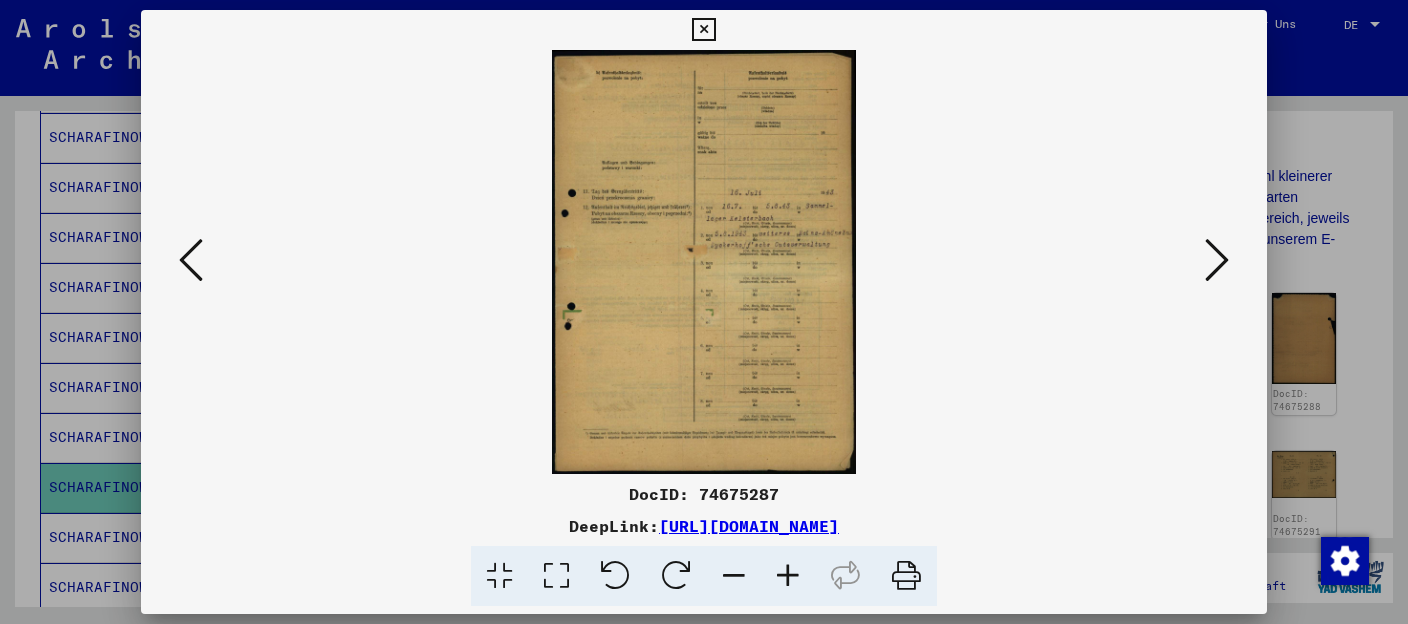 click at bounding box center (1217, 260) 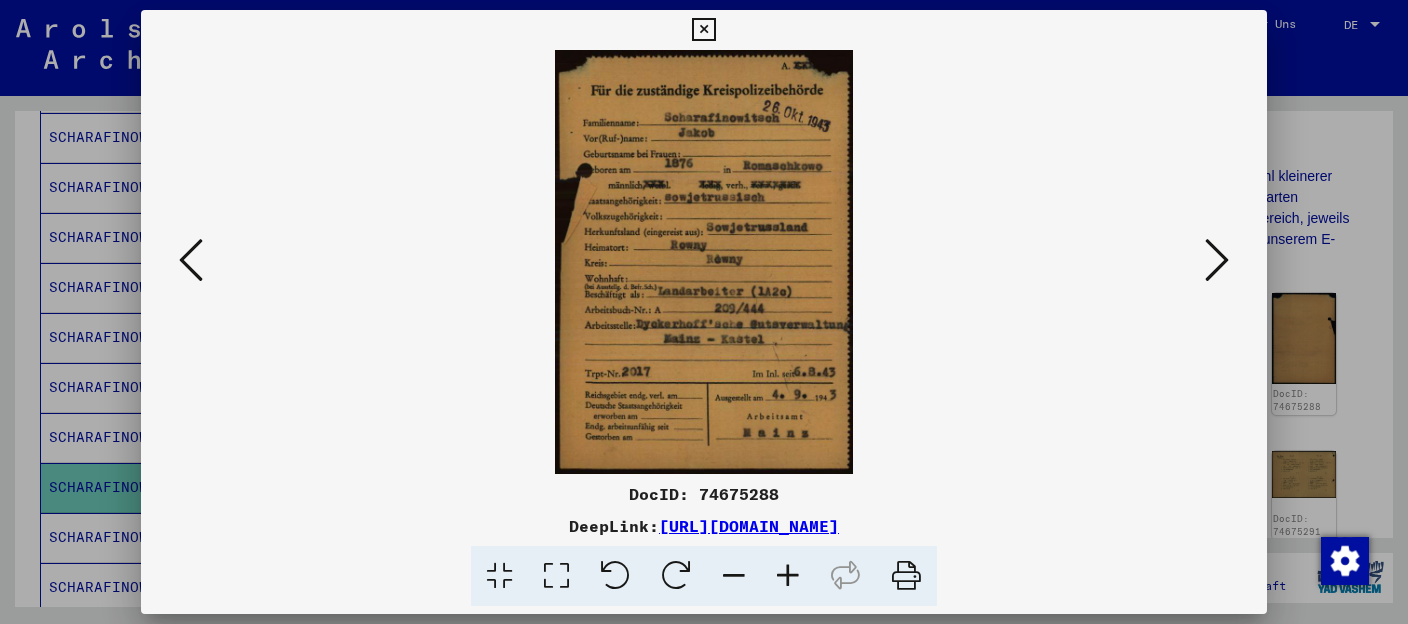 click at bounding box center [1217, 260] 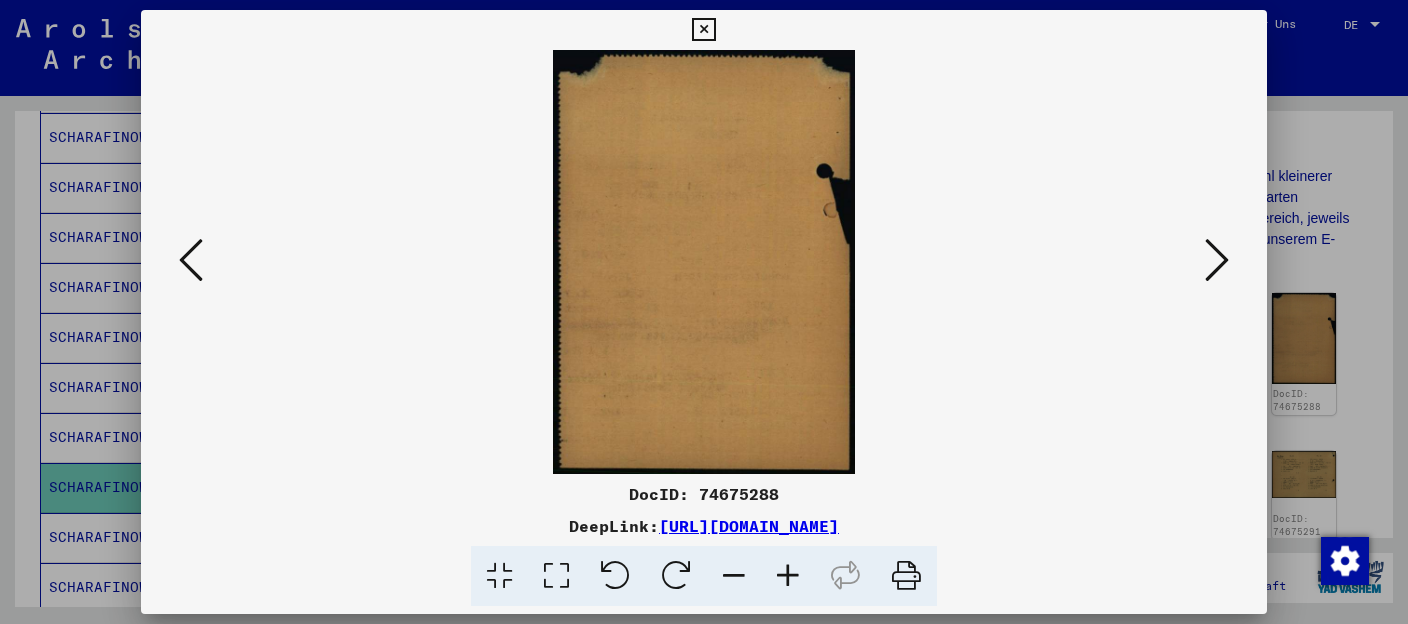 click at bounding box center (1217, 260) 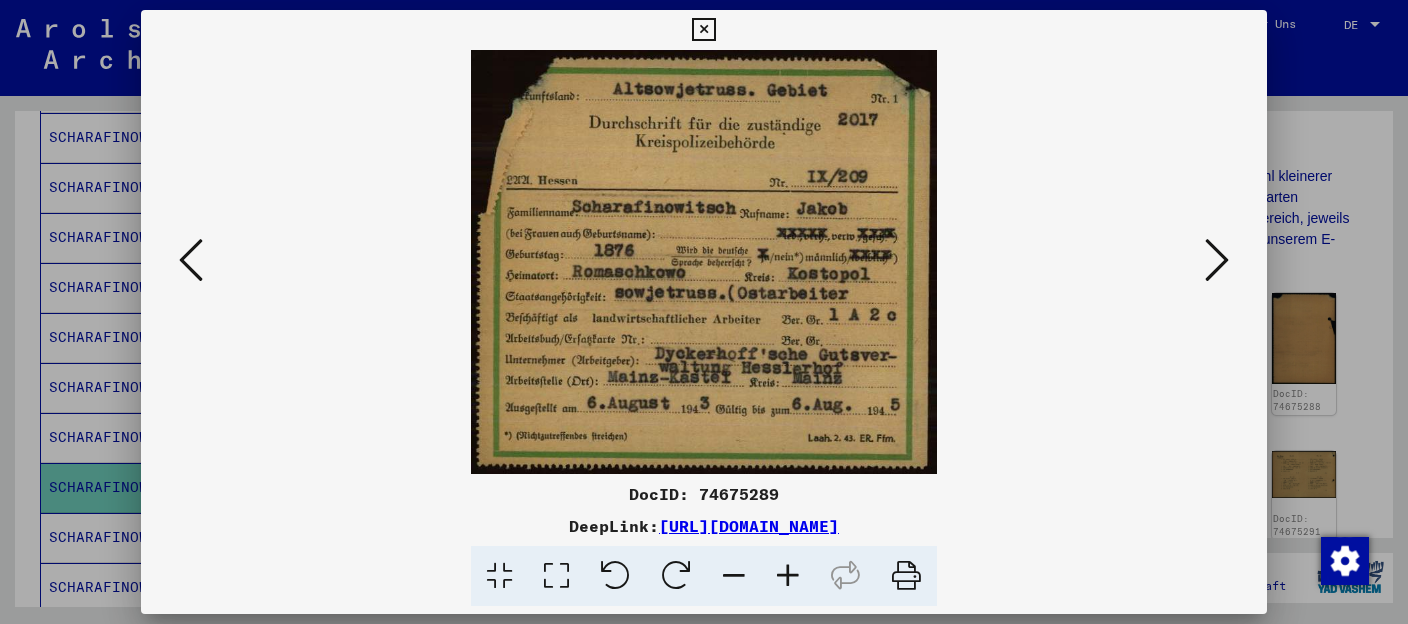 click at bounding box center (1217, 260) 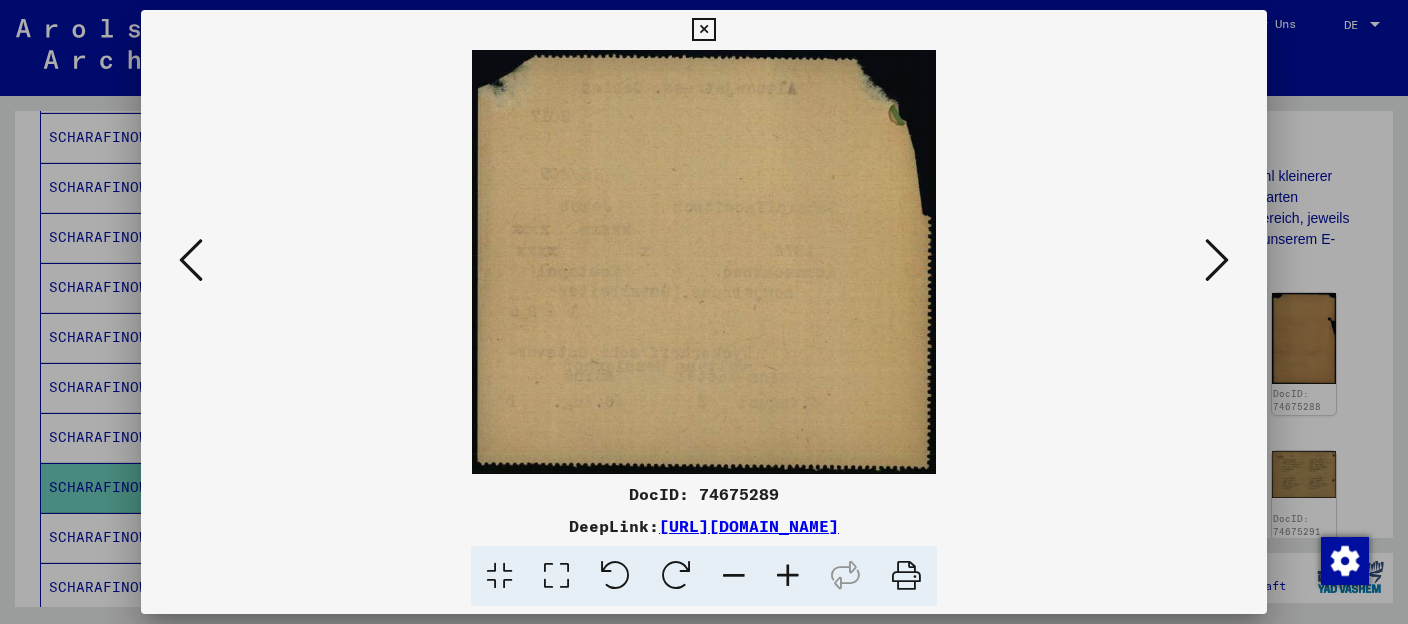 click at bounding box center [1217, 260] 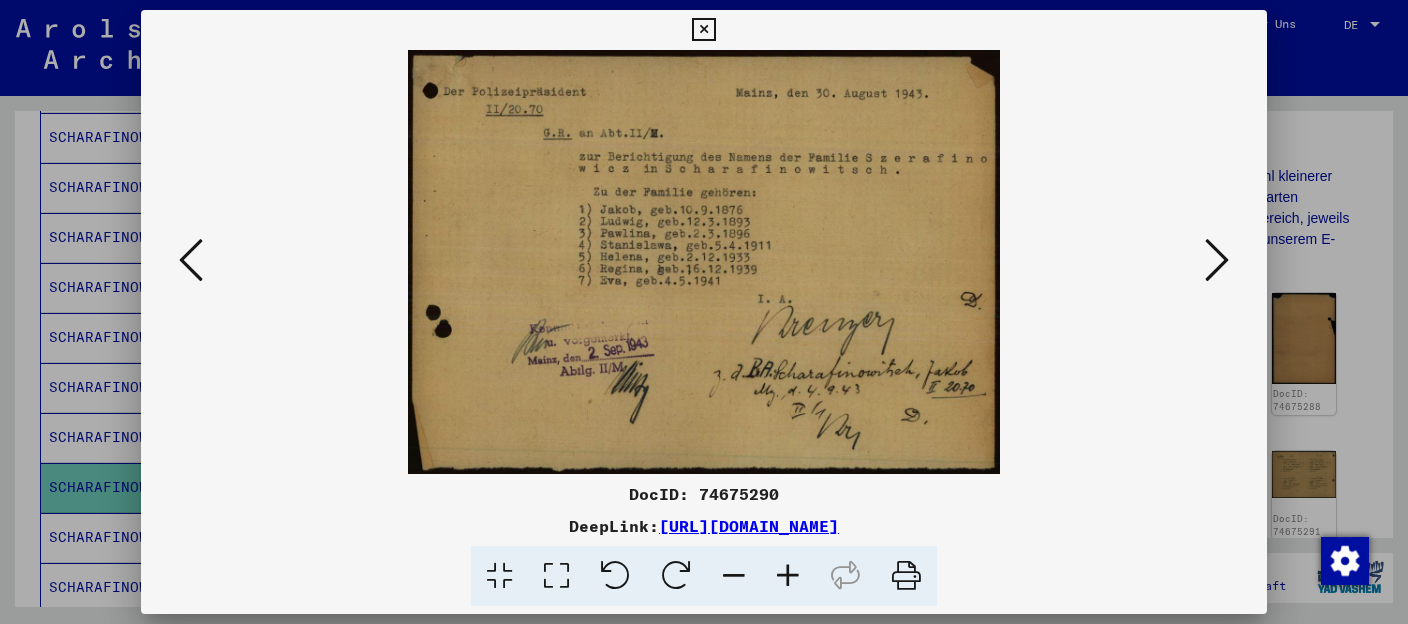 click at bounding box center [1217, 260] 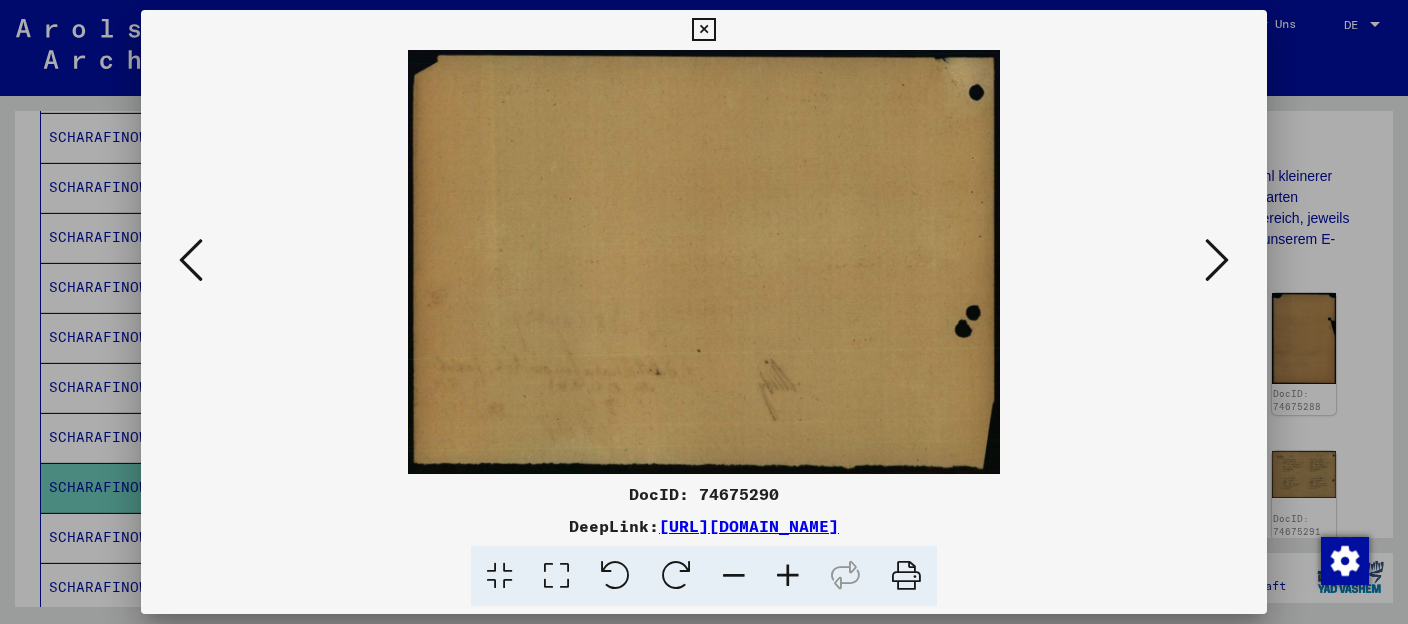 click at bounding box center (1217, 260) 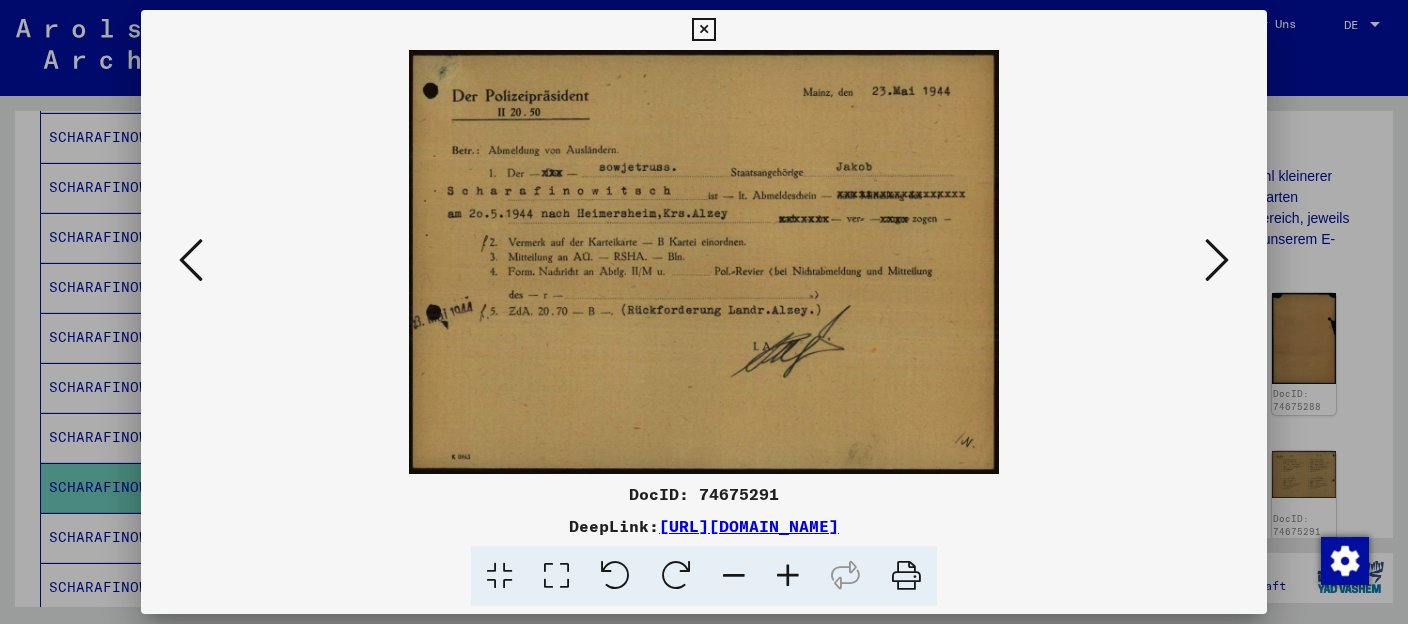 click at bounding box center (1217, 260) 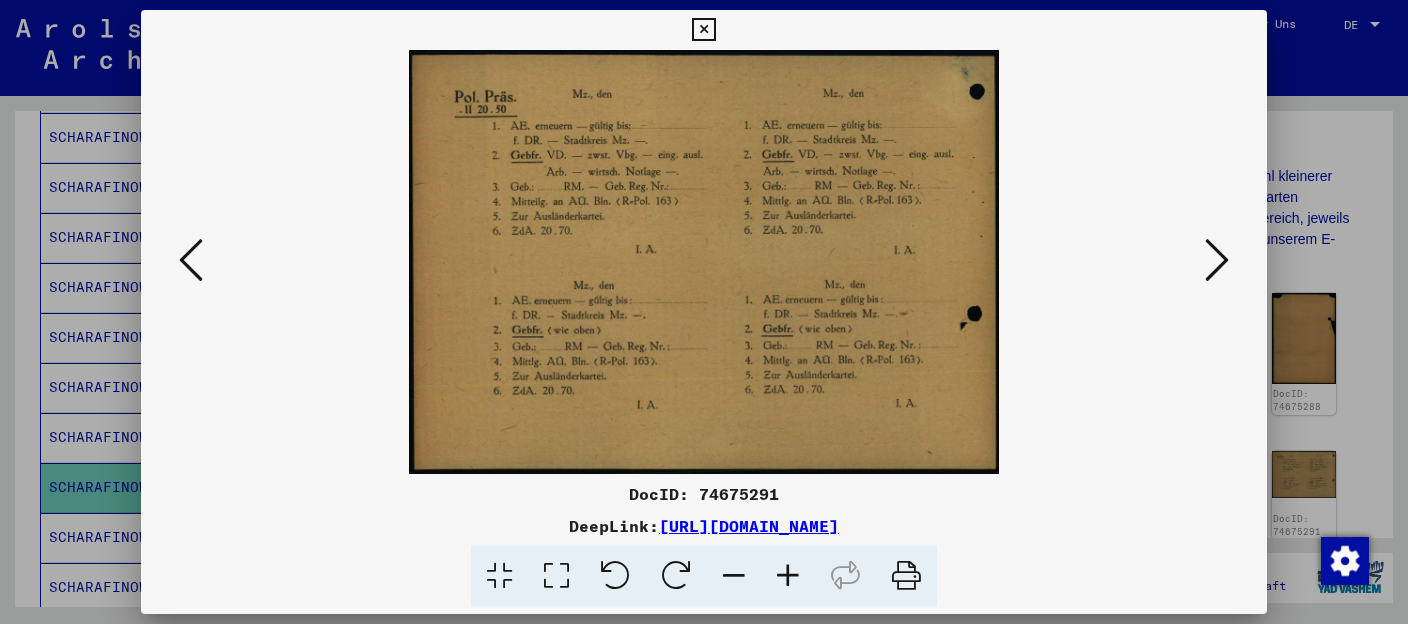 click at bounding box center (1217, 260) 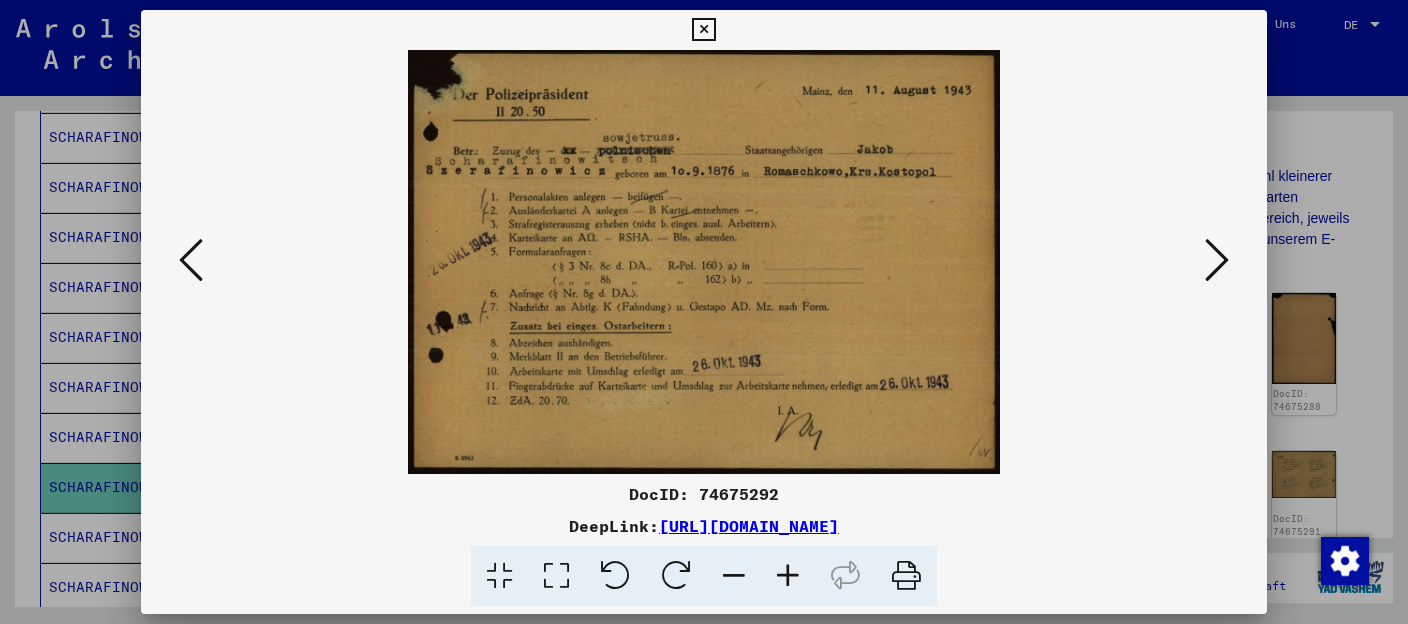 click at bounding box center [1217, 260] 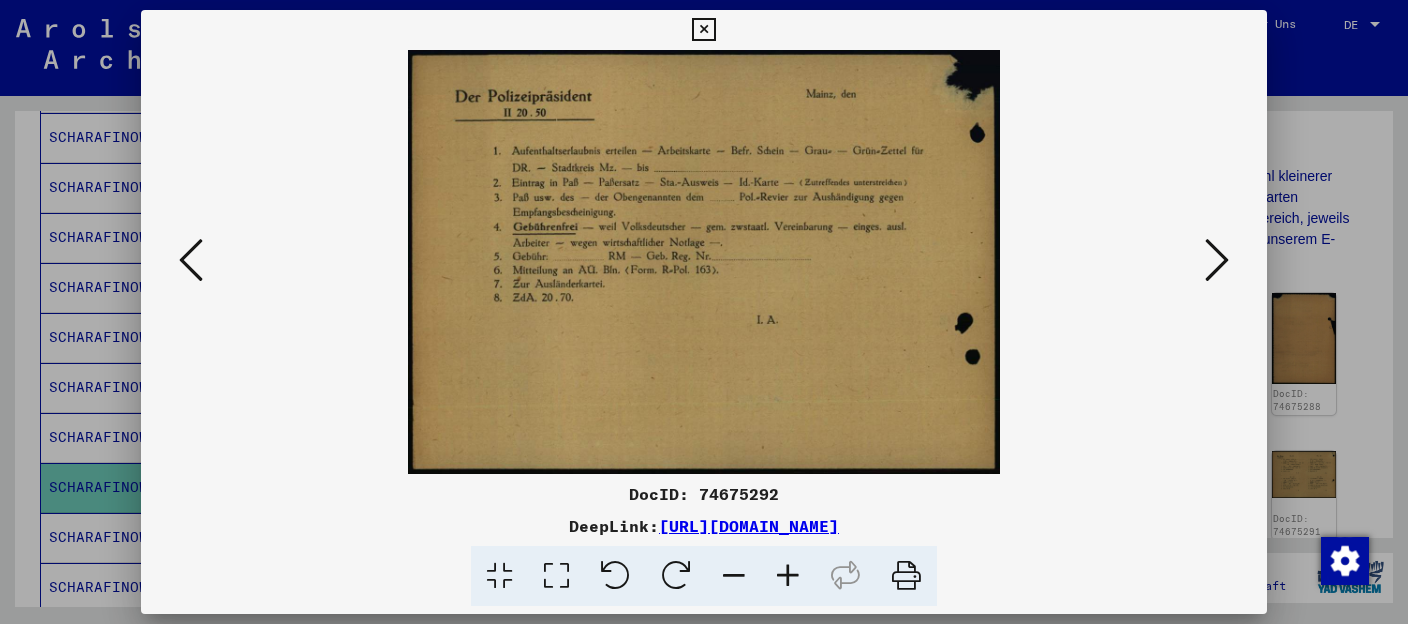 click at bounding box center (1217, 260) 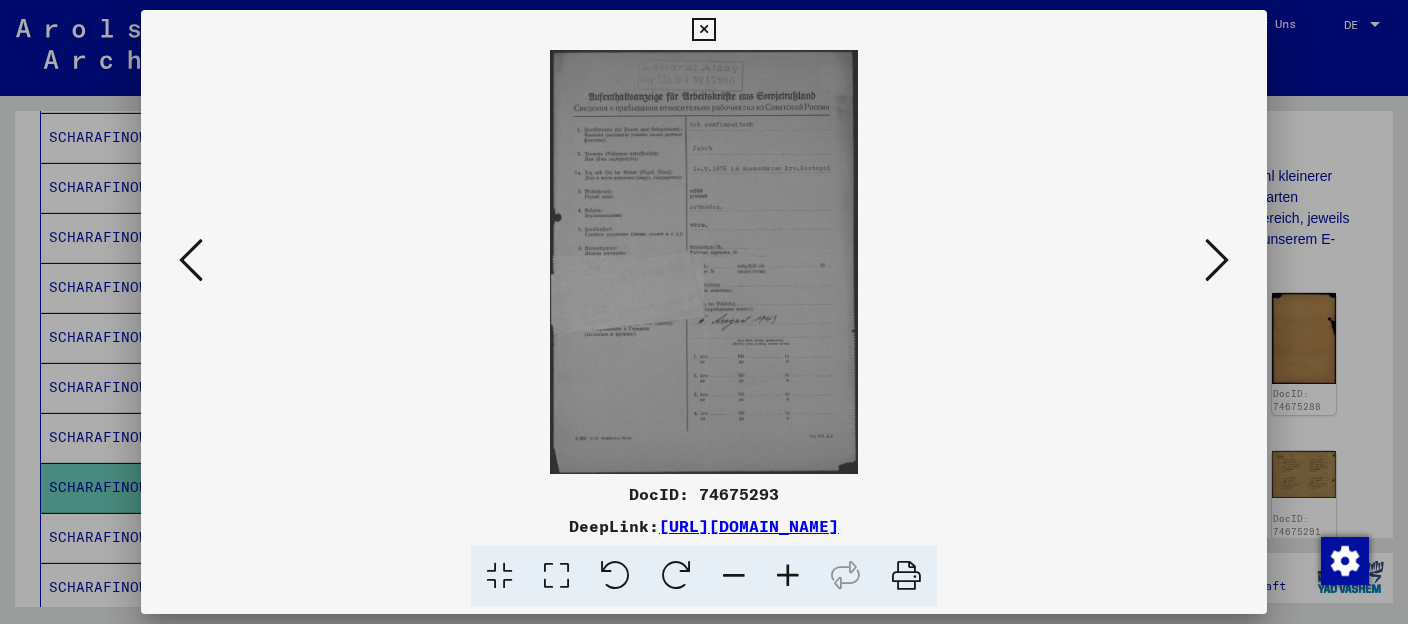 click at bounding box center [1217, 260] 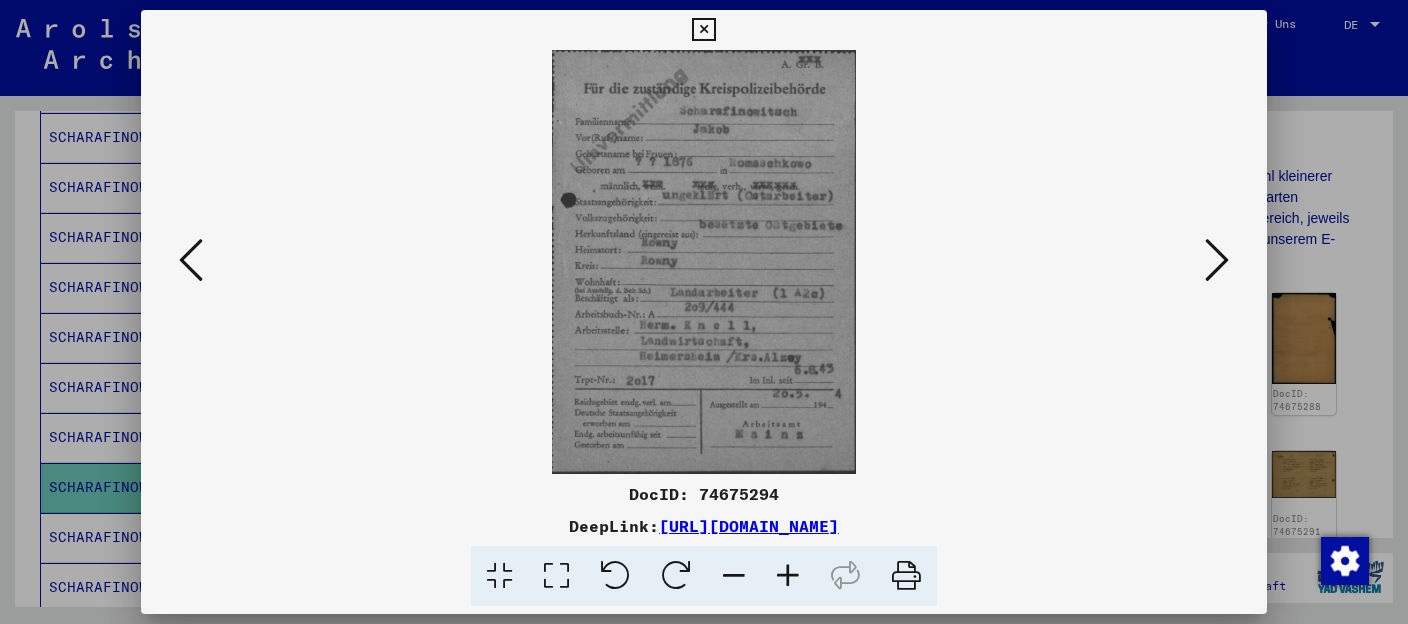 click at bounding box center [1217, 260] 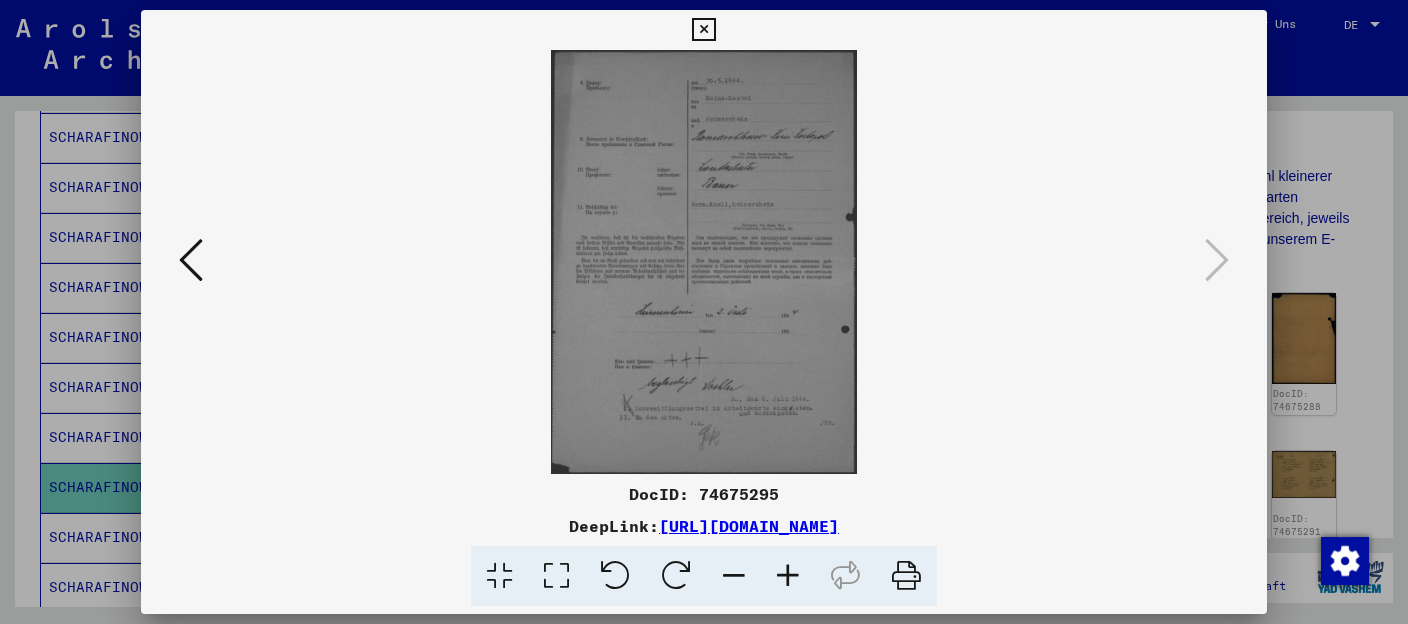 click at bounding box center [191, 260] 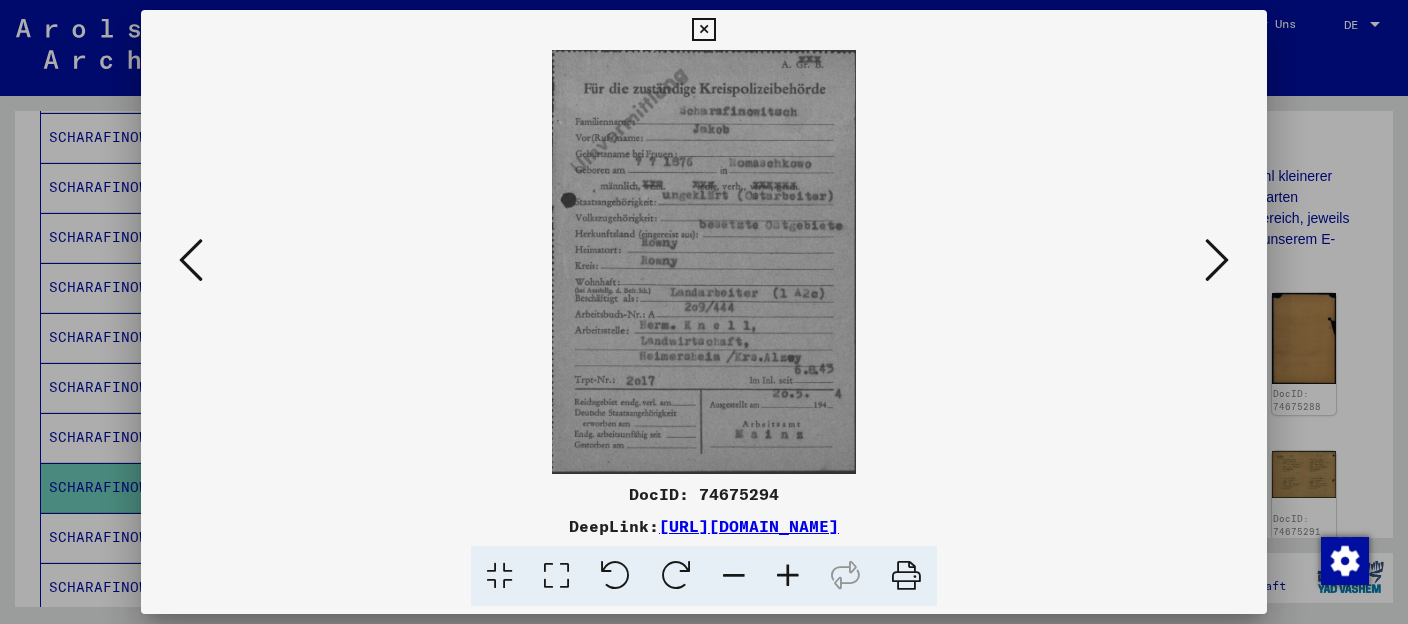 click at bounding box center [1217, 260] 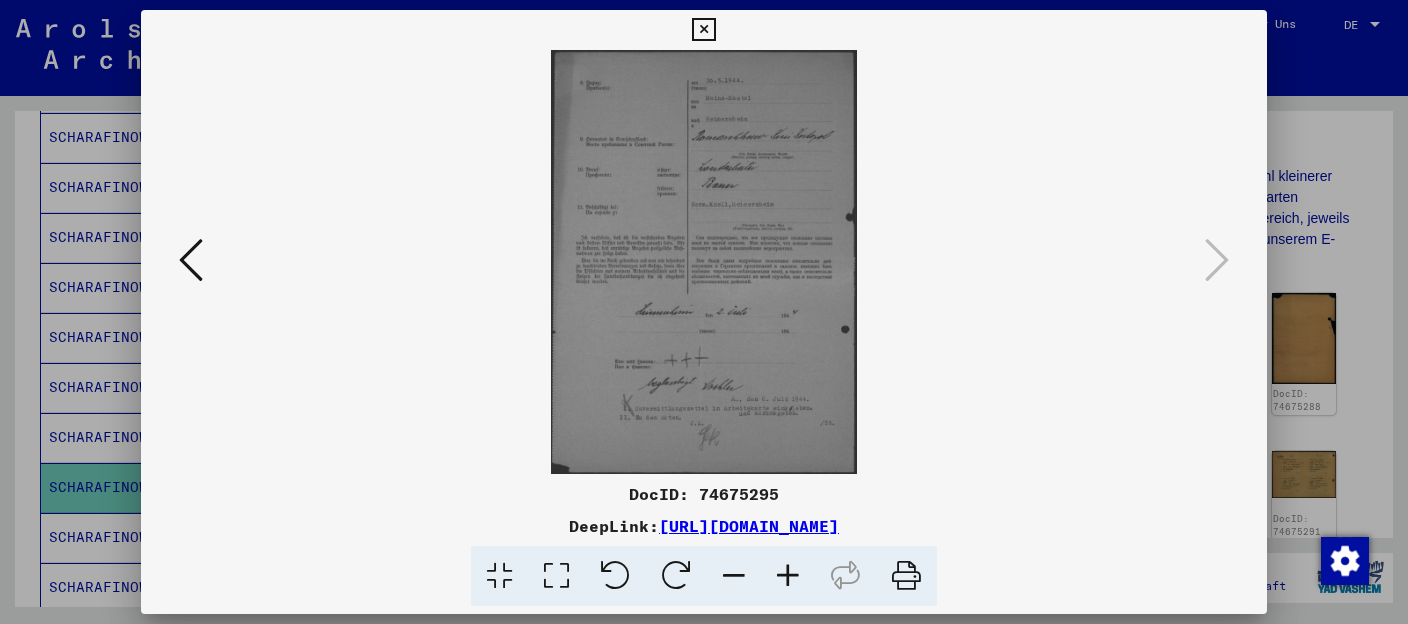 click at bounding box center (788, 576) 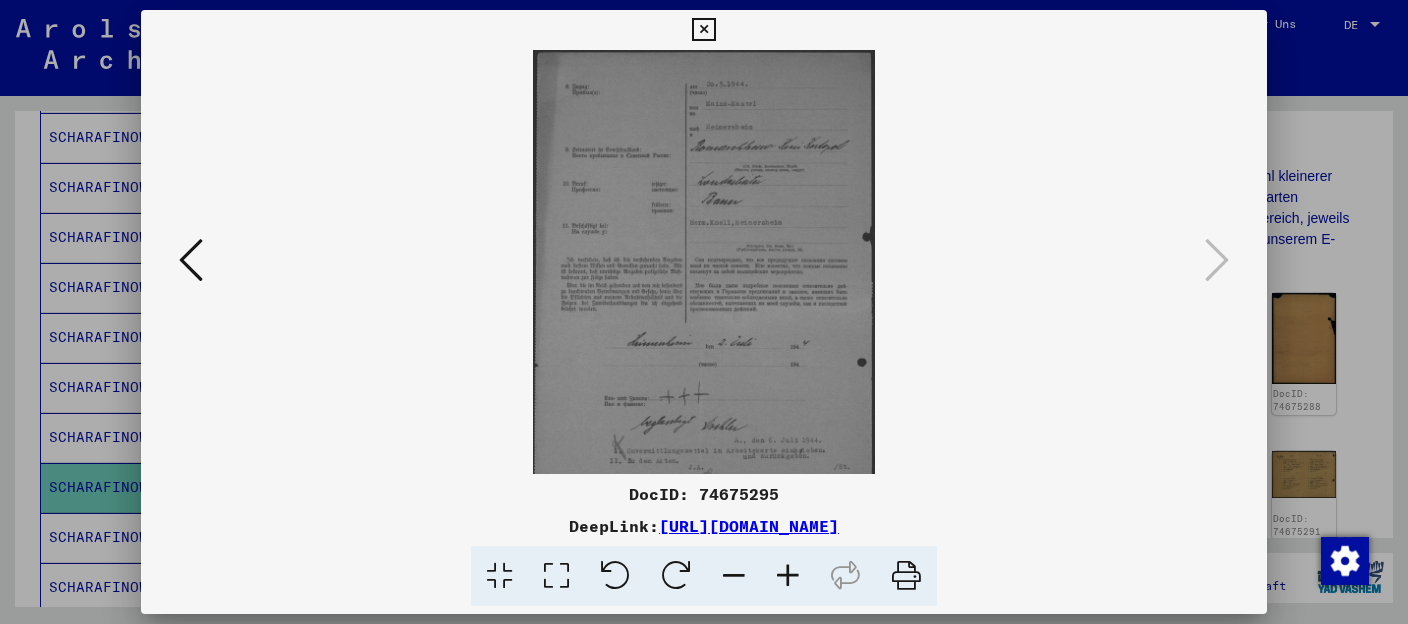 click at bounding box center (788, 576) 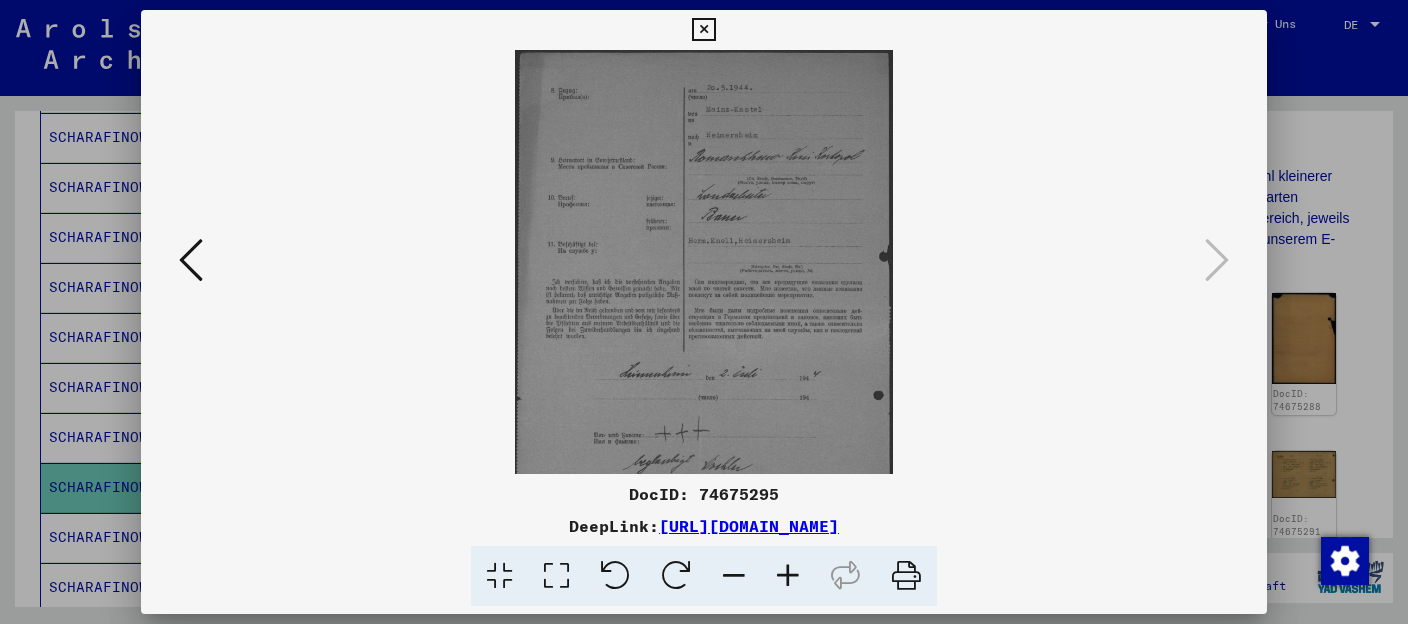 click at bounding box center [788, 576] 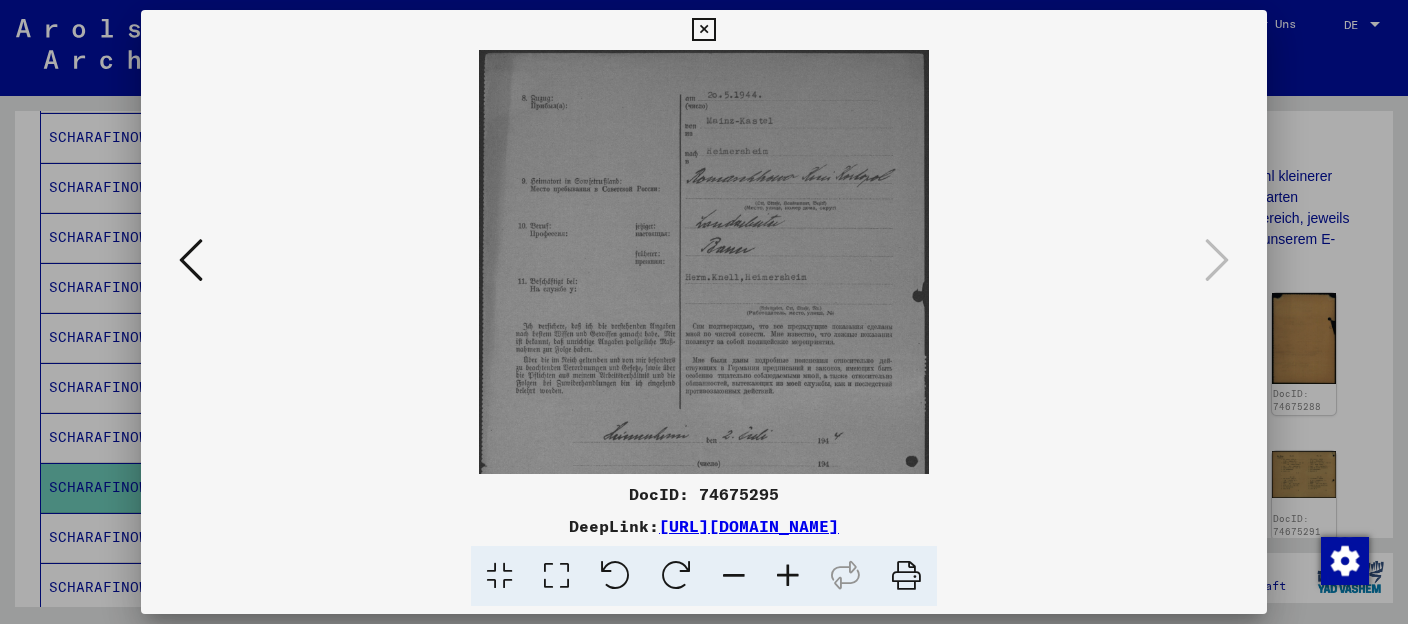 click at bounding box center (788, 576) 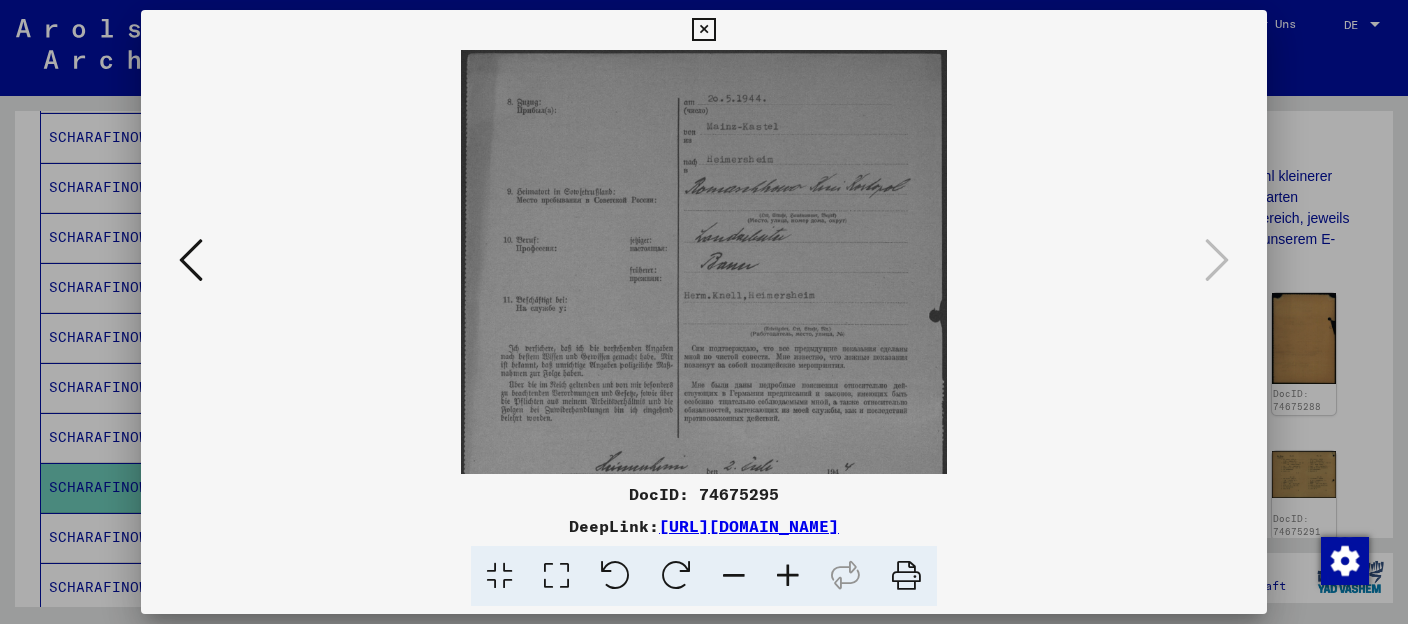 click at bounding box center (788, 576) 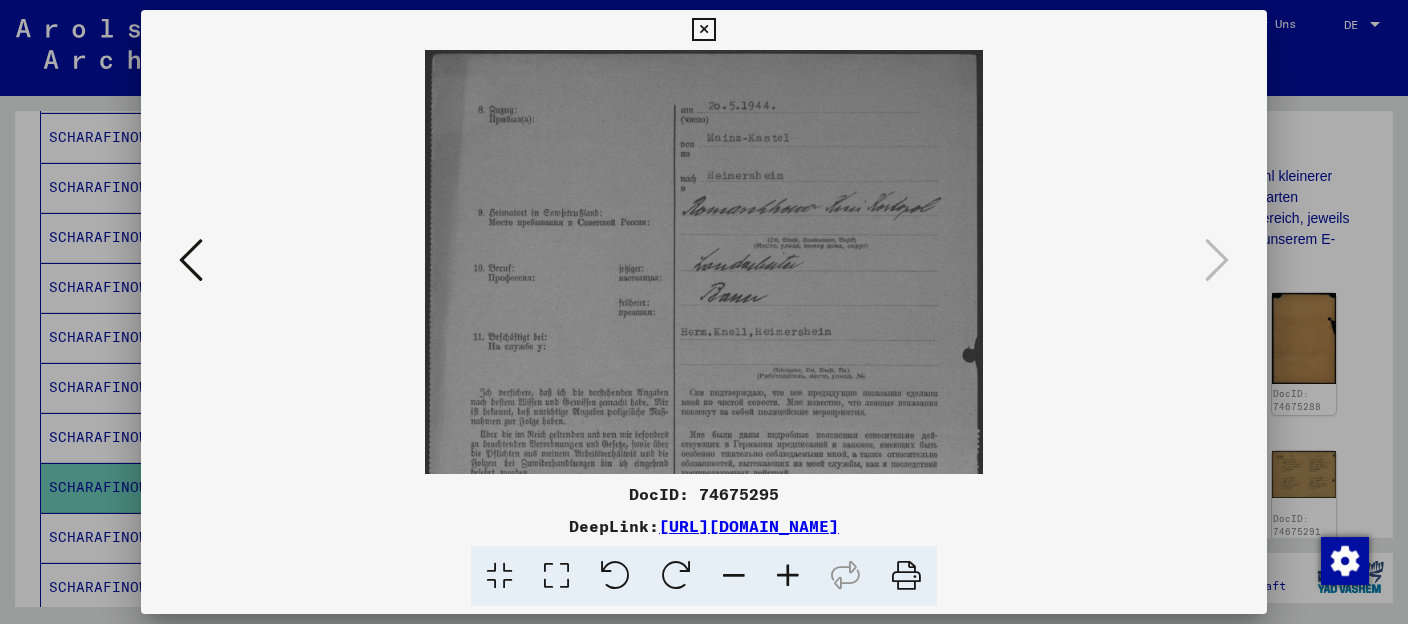 click at bounding box center (788, 576) 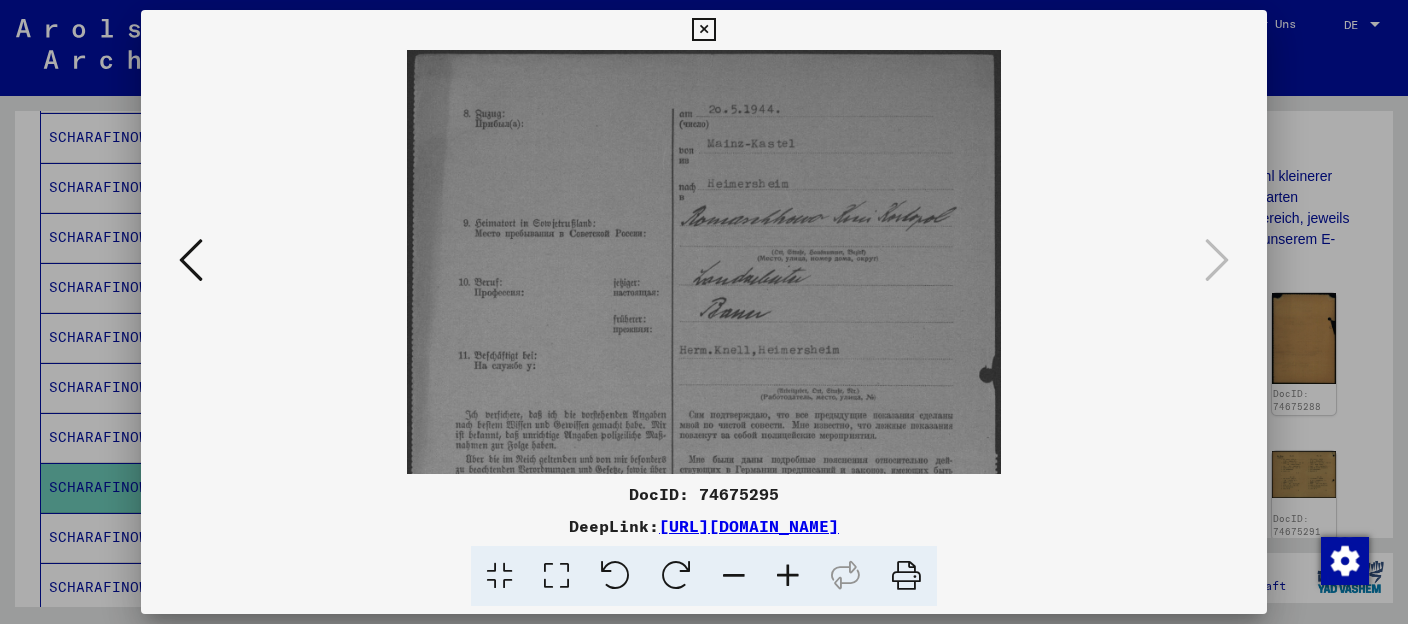 click at bounding box center [788, 576] 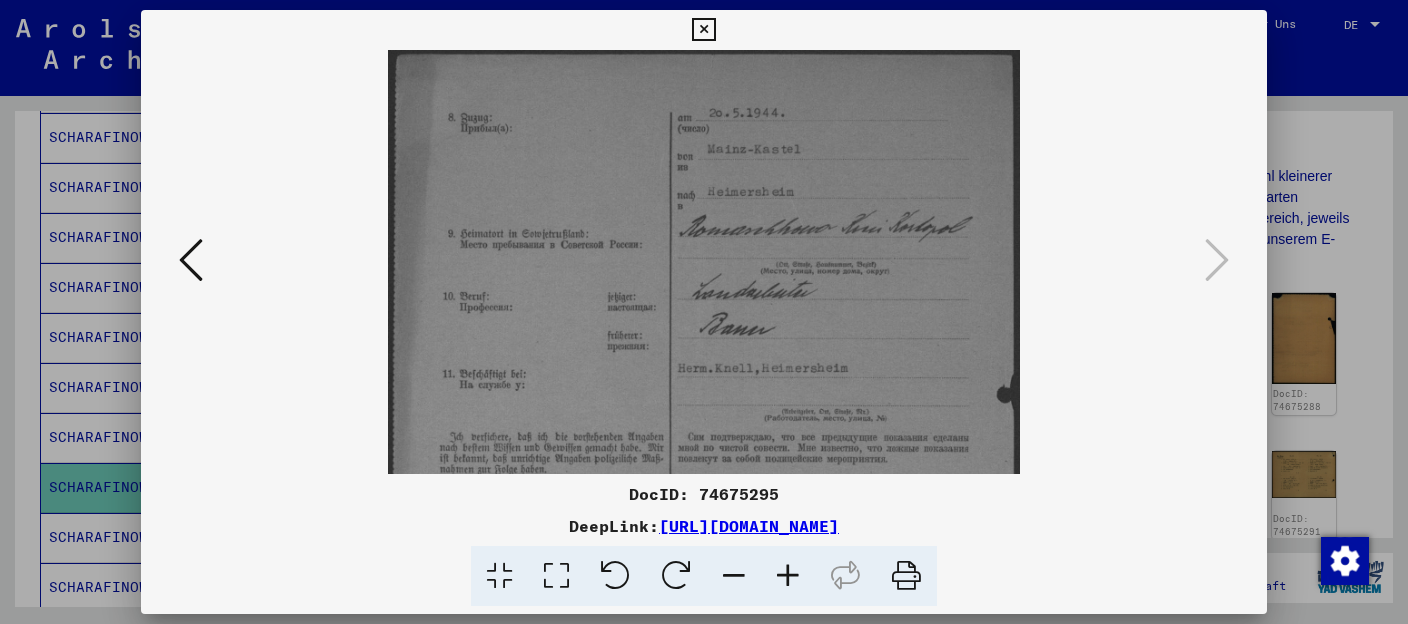click at bounding box center [703, 30] 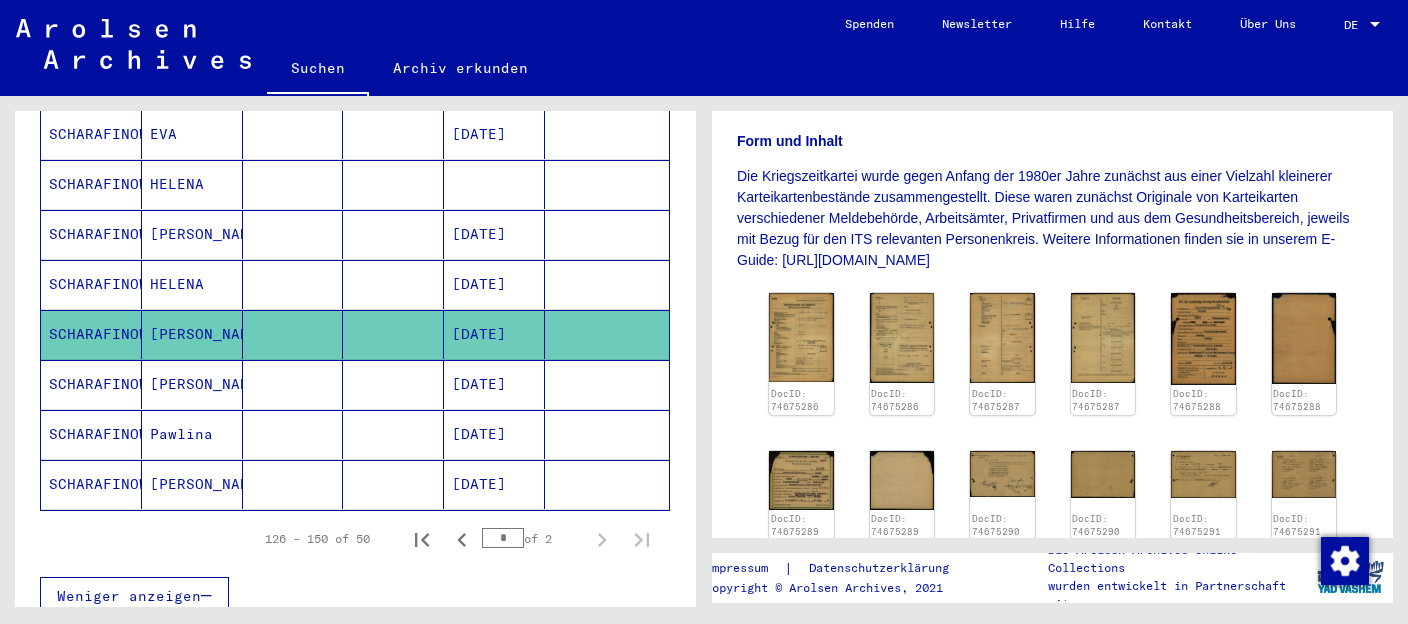 scroll, scrollTop: 1190, scrollLeft: 0, axis: vertical 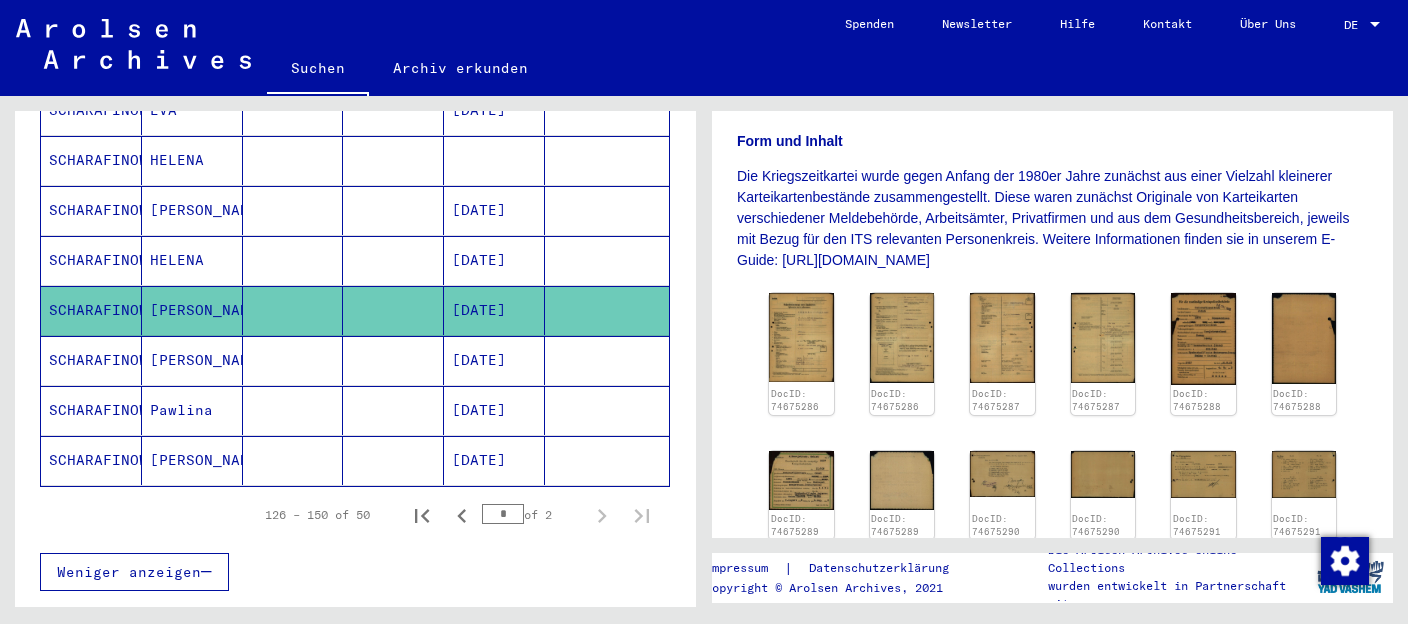 click on "SCHARAFINOWITSCH" at bounding box center (91, 410) 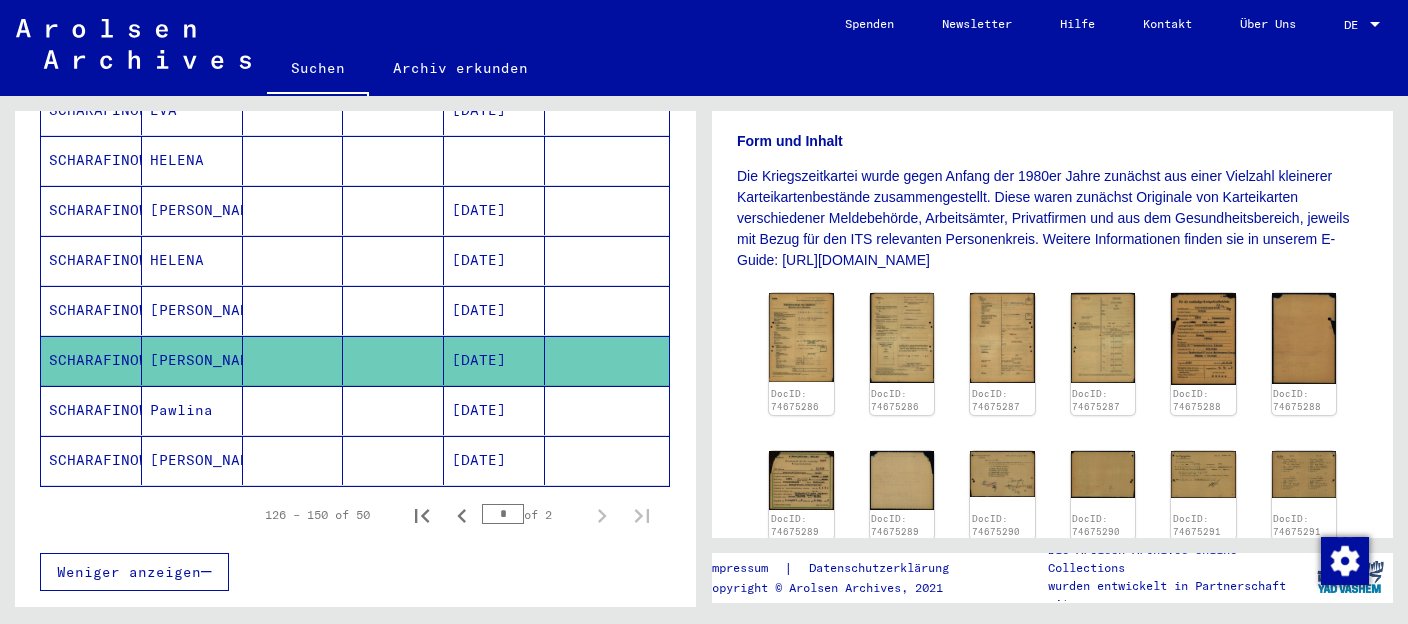 click on "SCHARAFINOWITSCH" 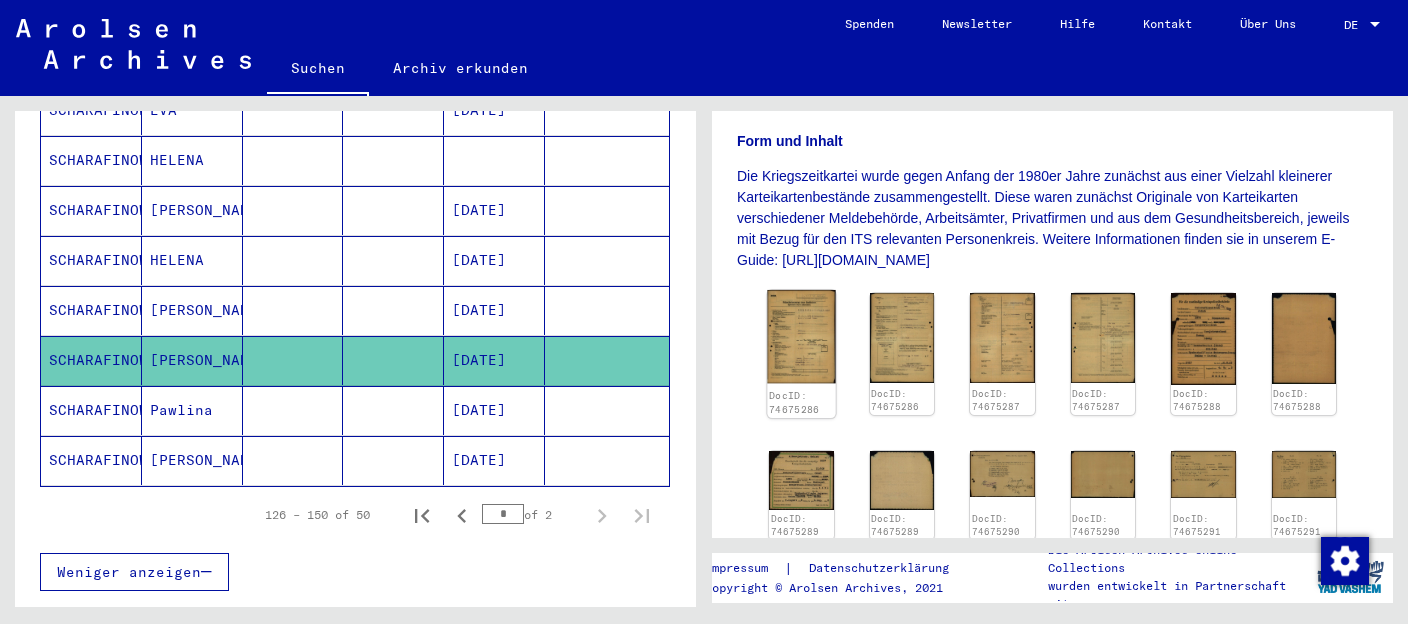click 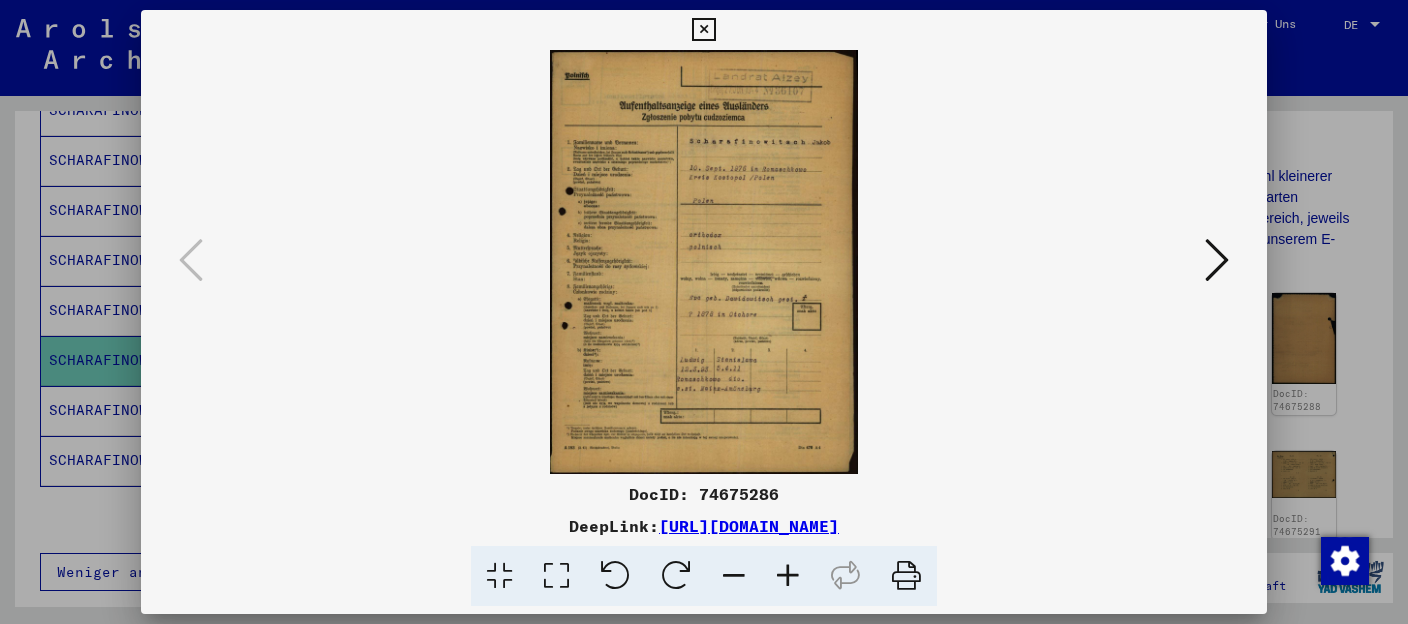 click at bounding box center (704, 262) 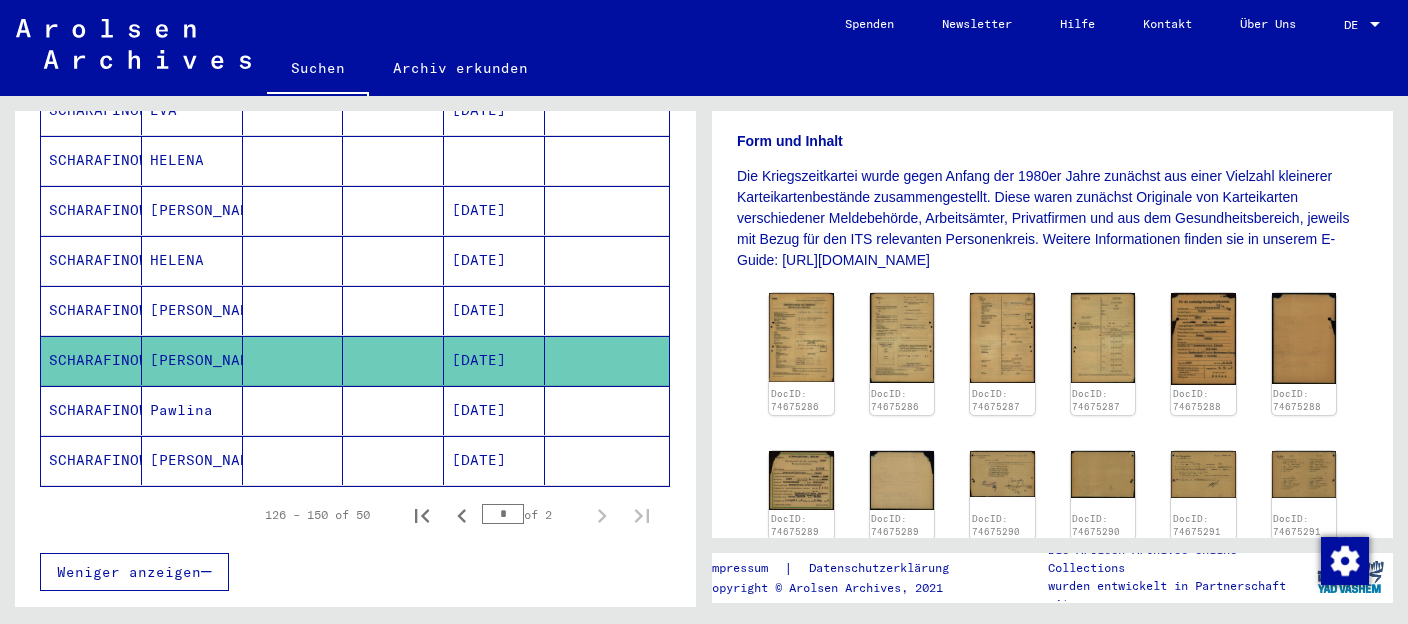 click on "[PERSON_NAME]" 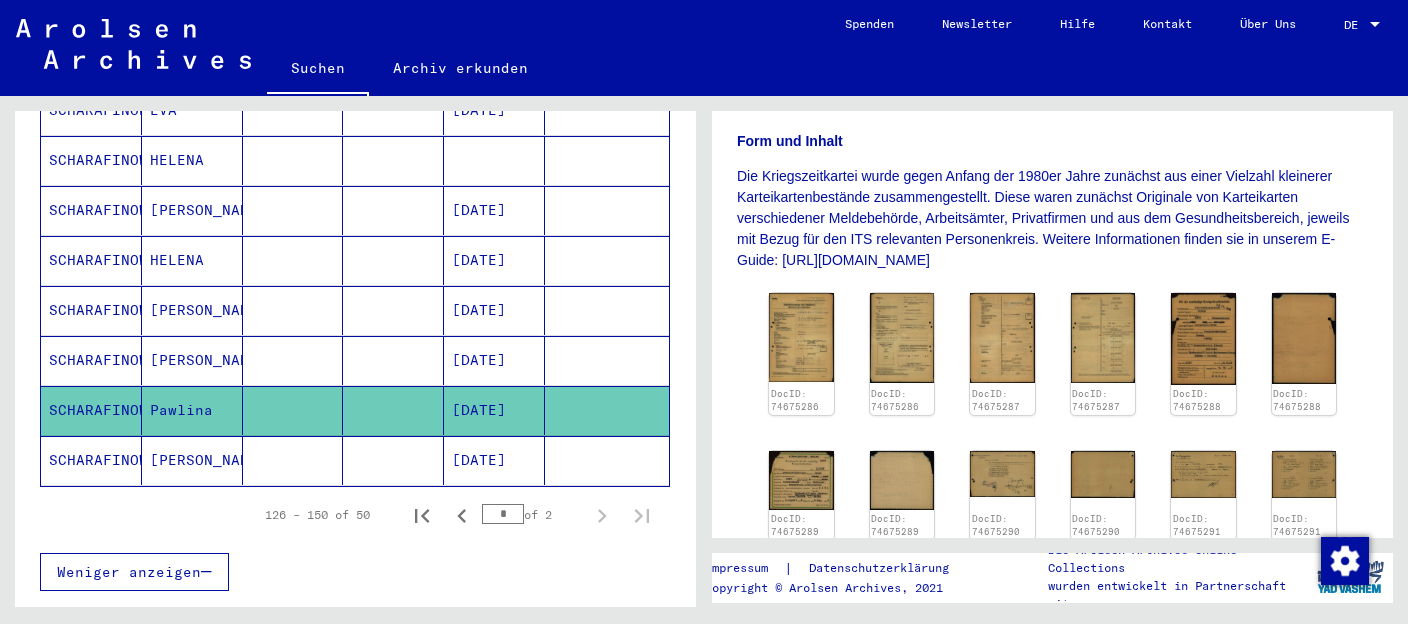 click on "SCHARAFINOWITSCH" 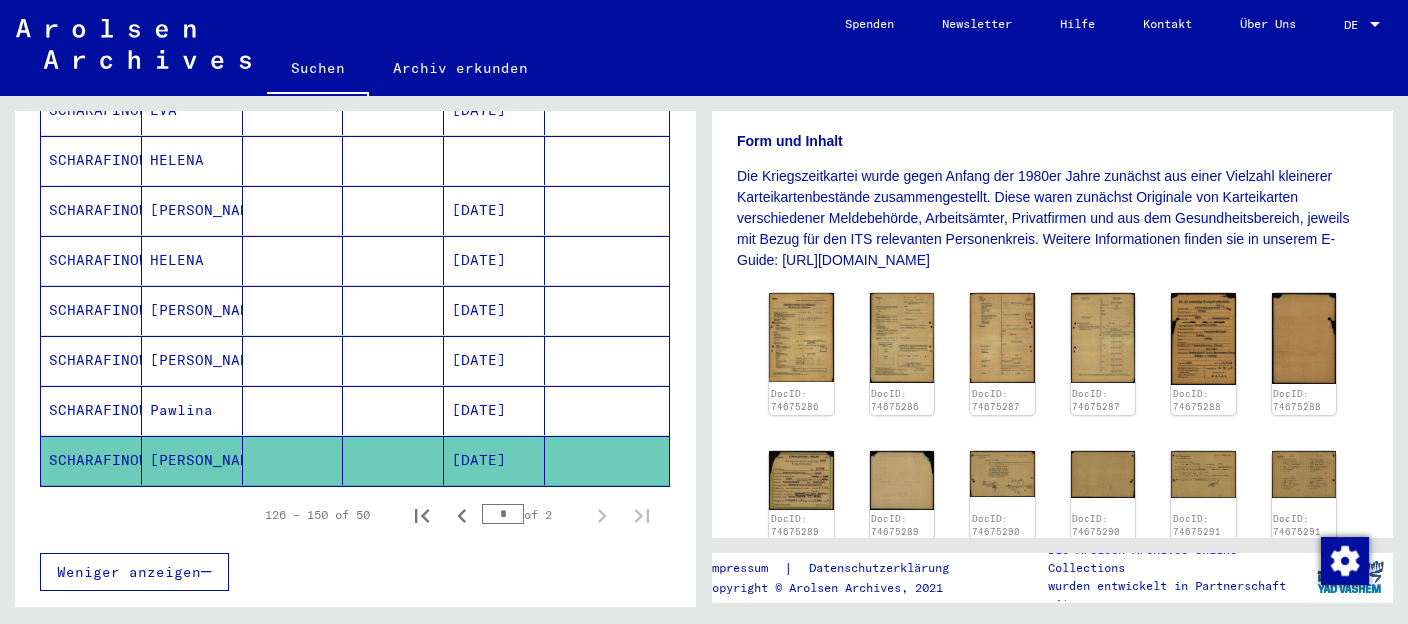 click on "SCHARAFINOWITSCH" 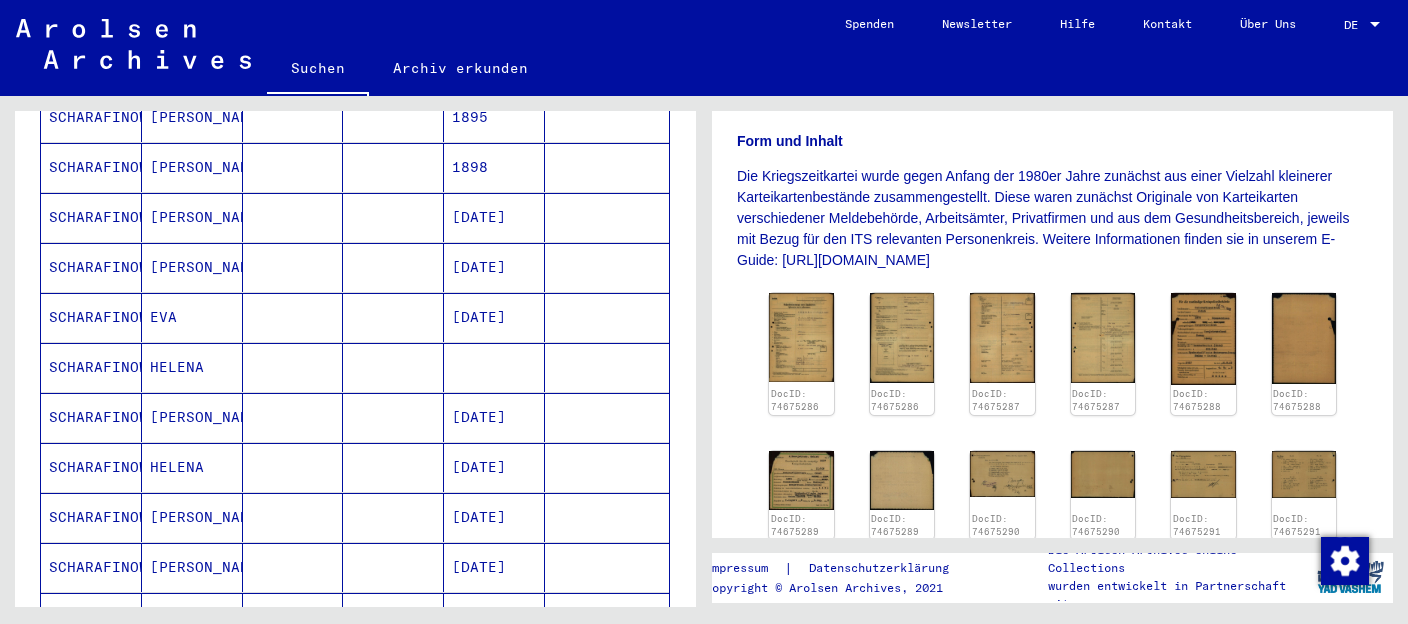scroll, scrollTop: 1285, scrollLeft: 0, axis: vertical 